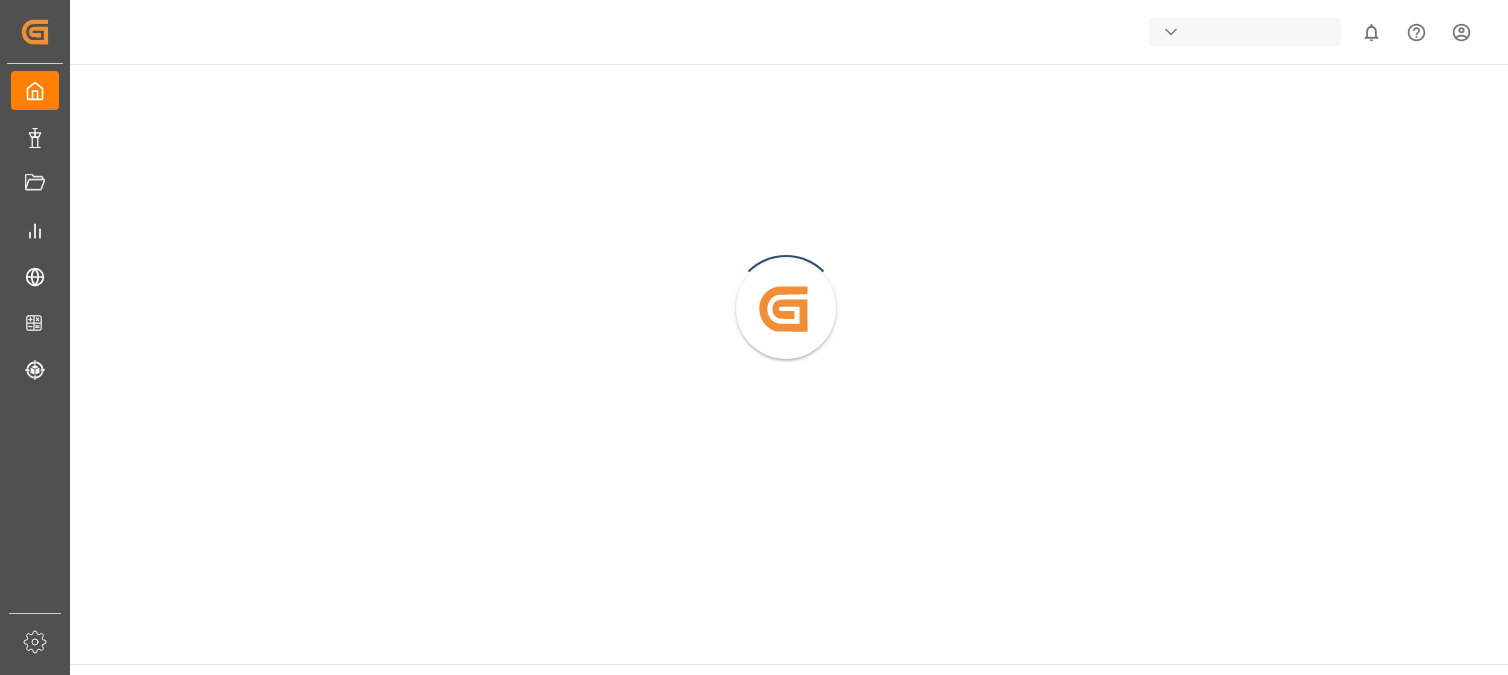scroll, scrollTop: 0, scrollLeft: 0, axis: both 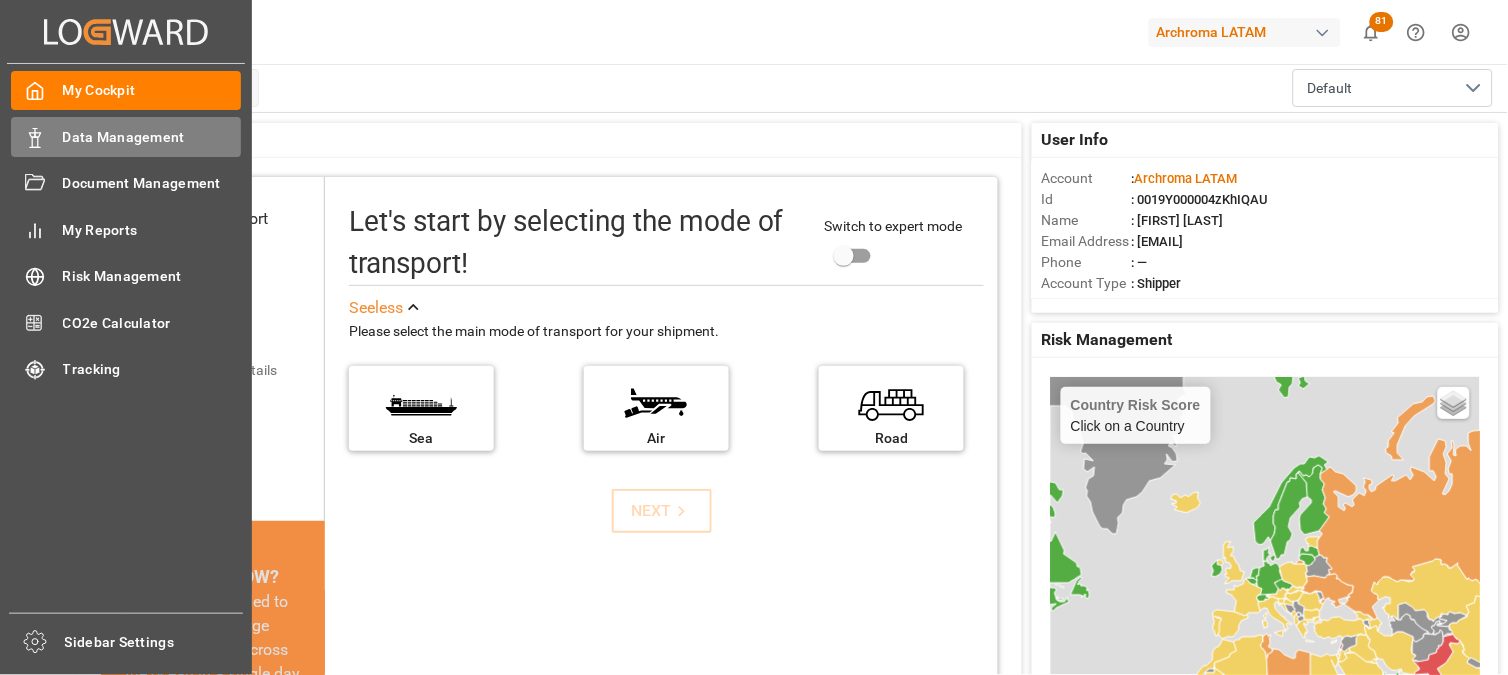 click on "Data Management" at bounding box center [152, 137] 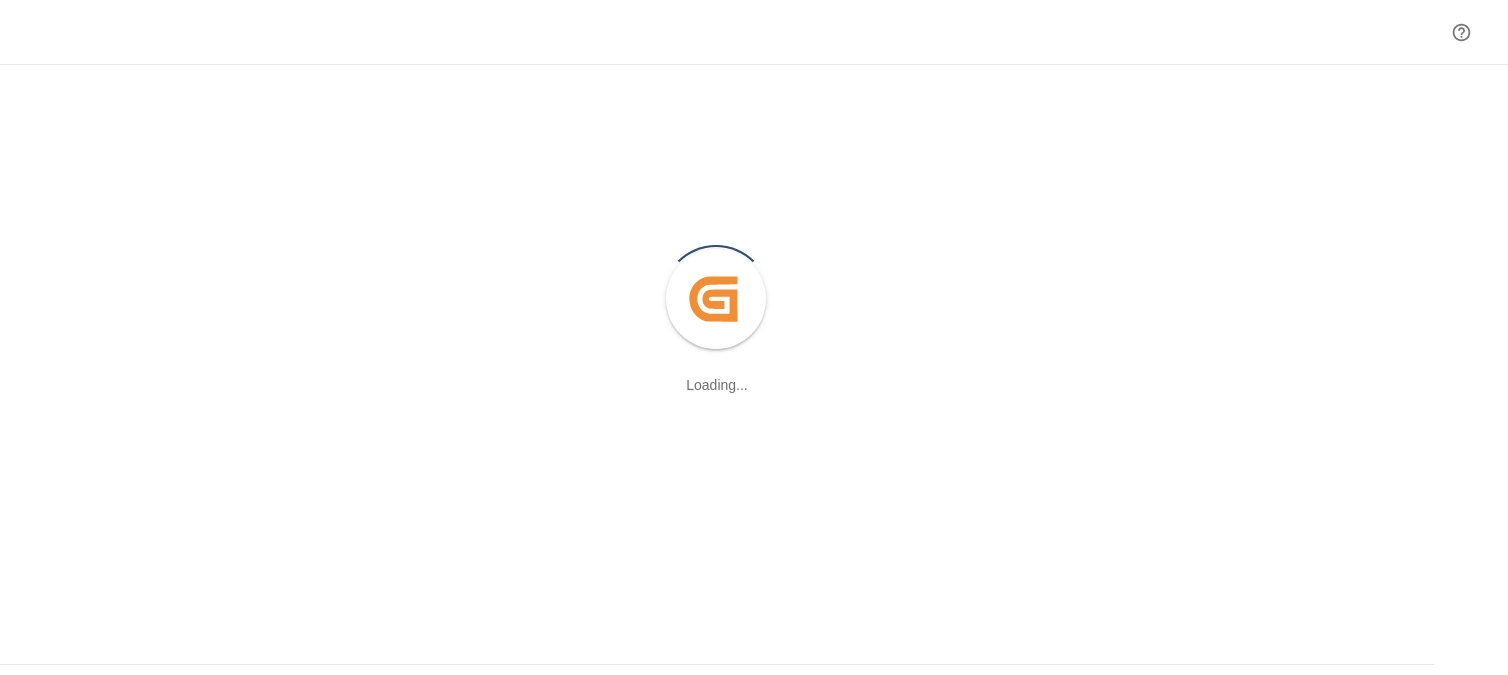 scroll, scrollTop: 0, scrollLeft: 0, axis: both 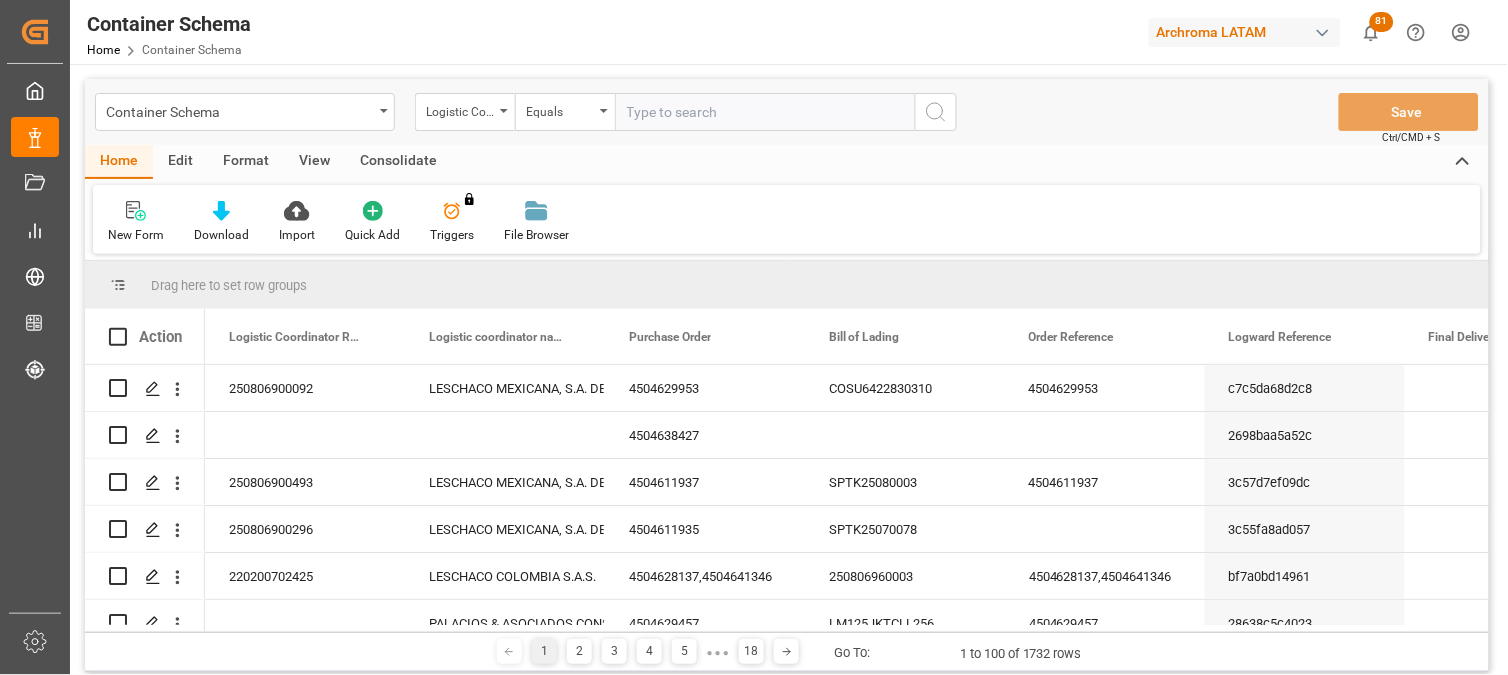 click on "Logistic Coordinator Reference Number" at bounding box center (460, 109) 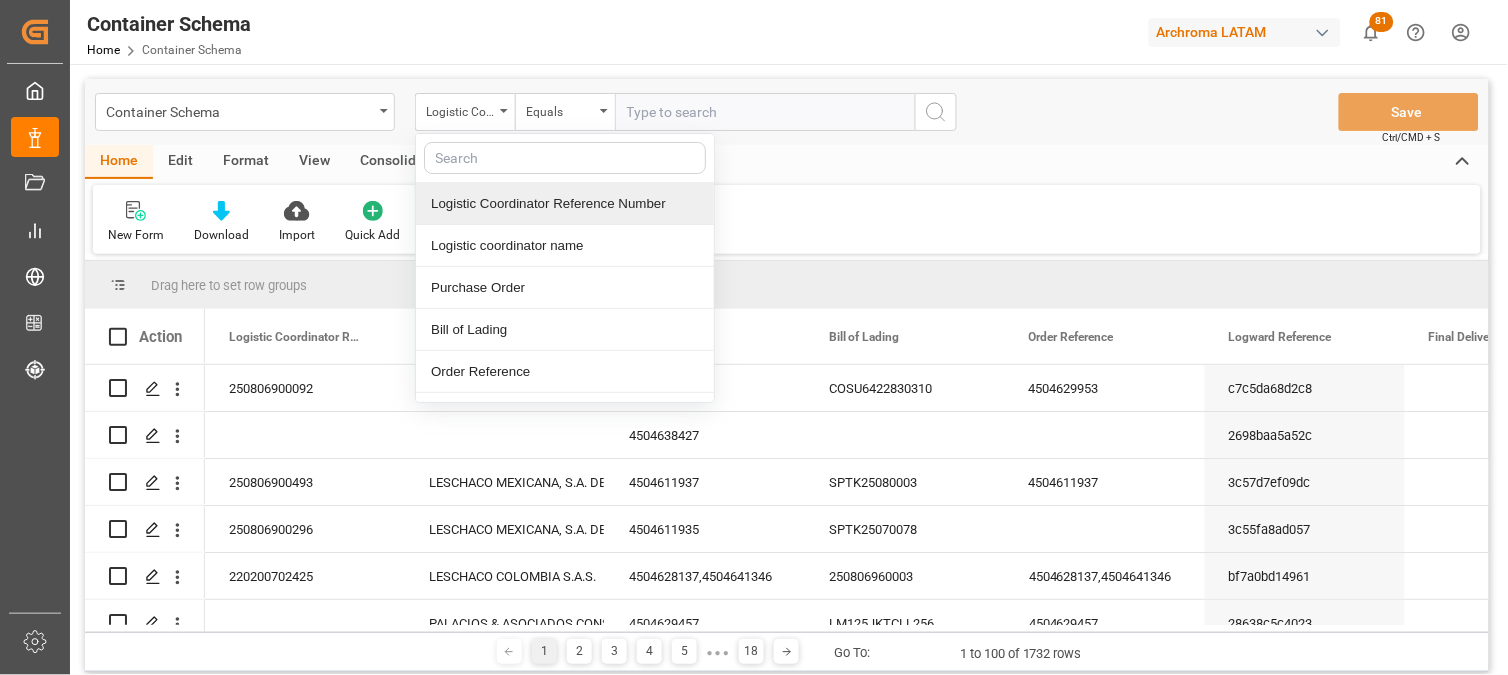 click on "Logistic Coordinator Reference Number" at bounding box center [565, 204] 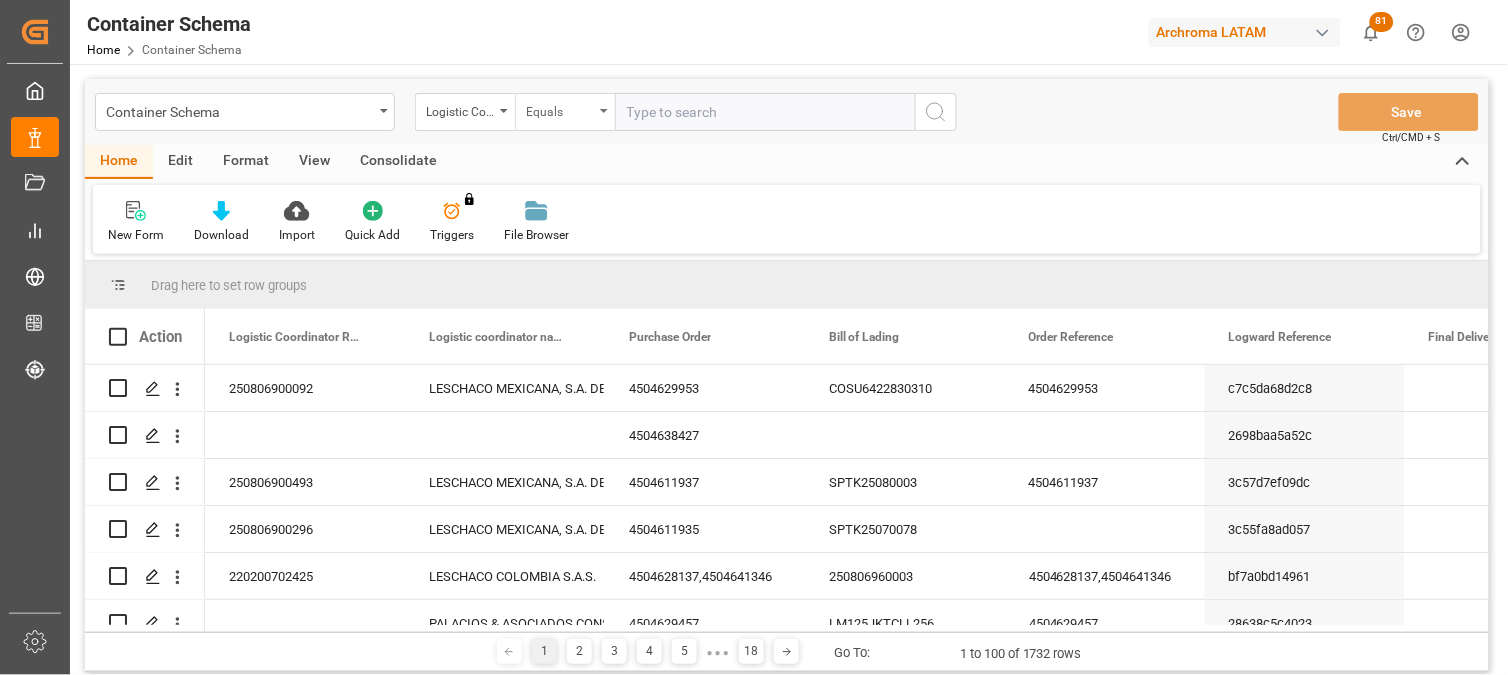 click on "Equals" at bounding box center (565, 112) 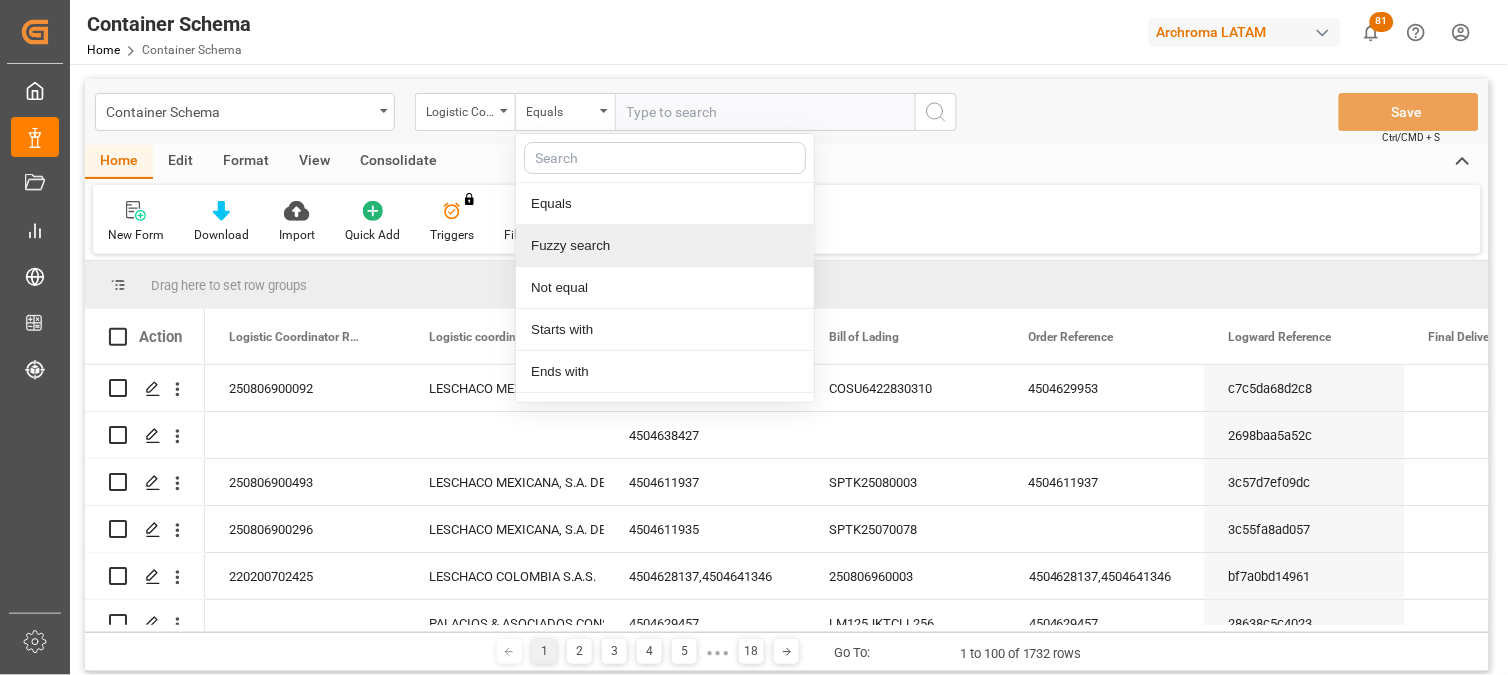 click on "Fuzzy search" at bounding box center [665, 246] 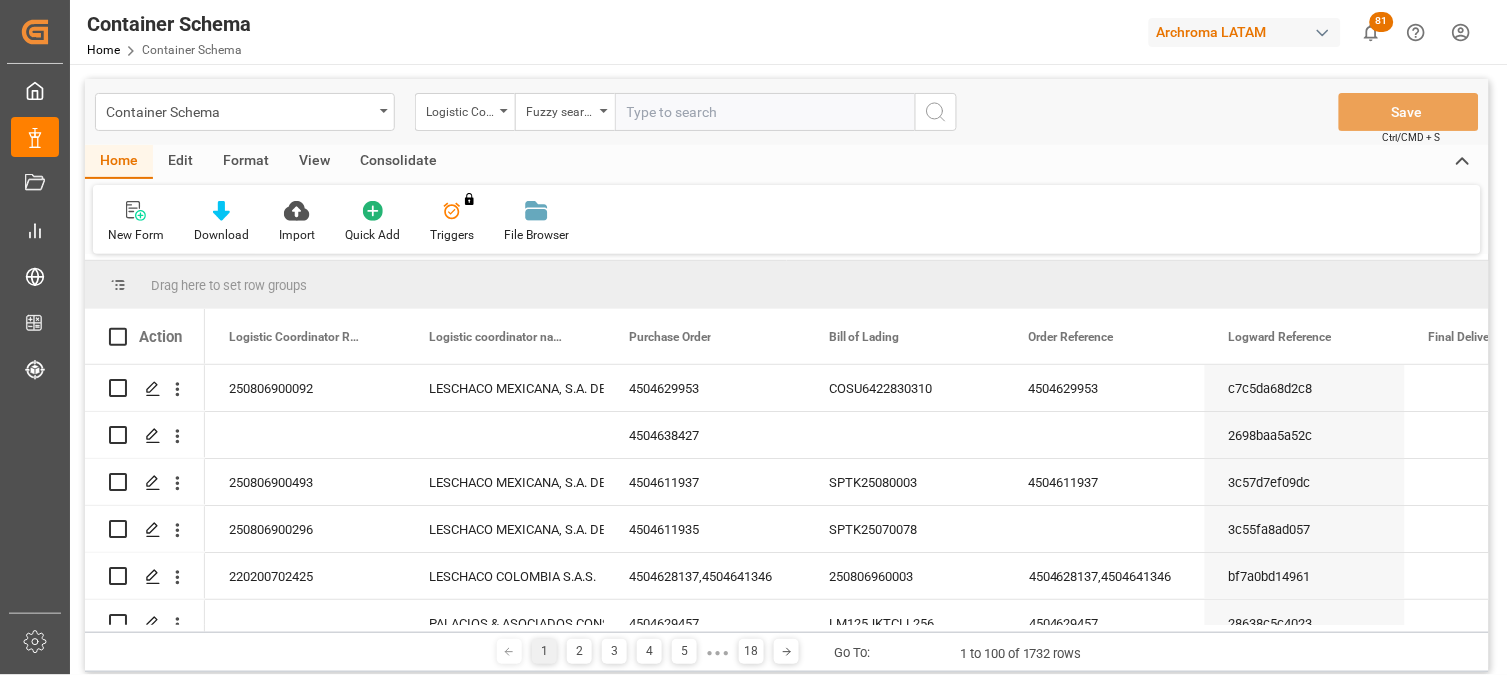 paste on "250406900648" 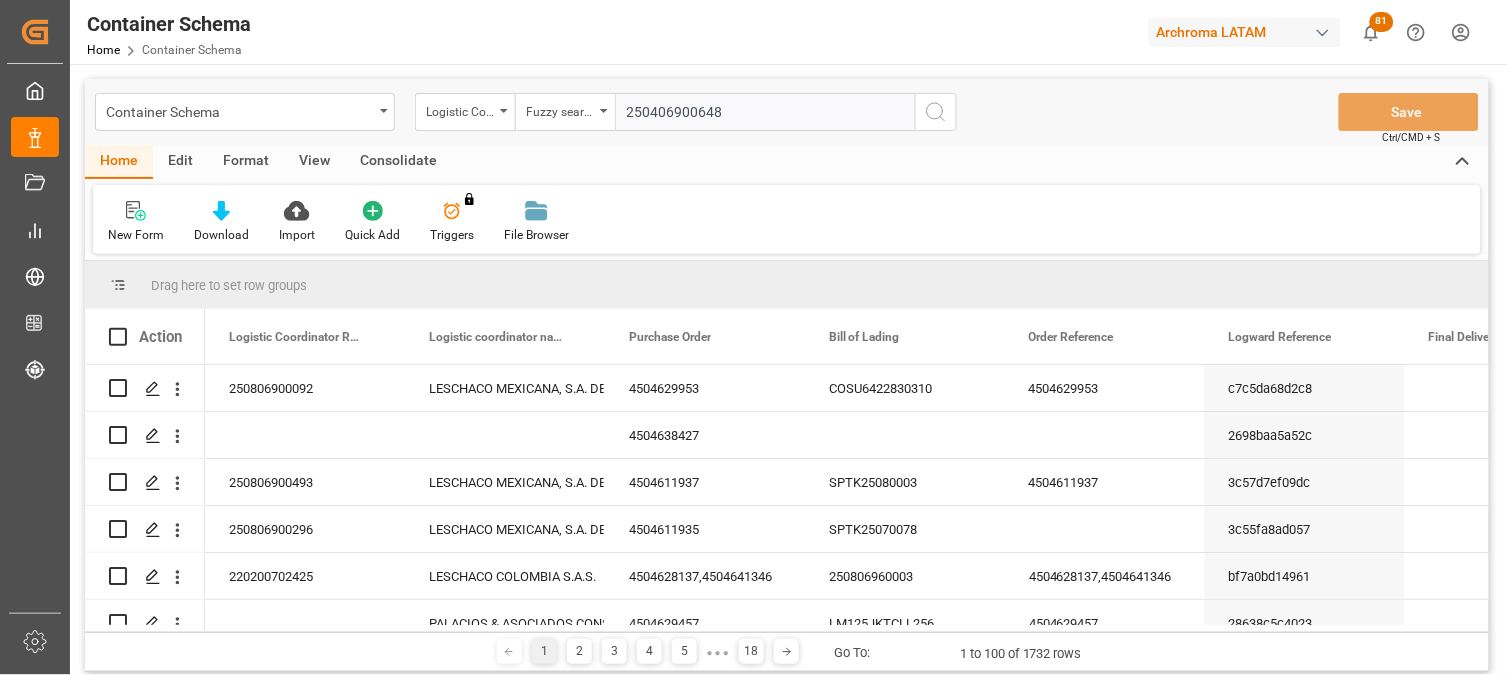 type on "250406900648" 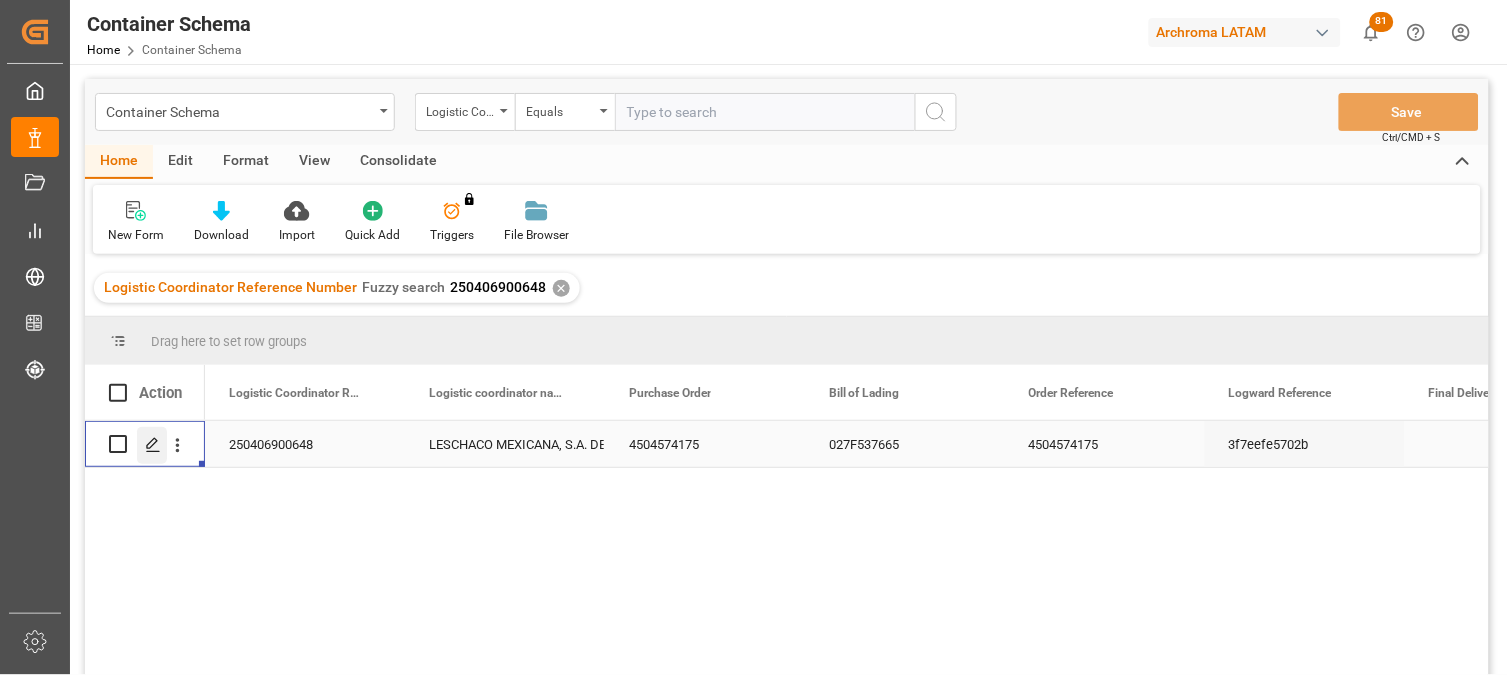 click 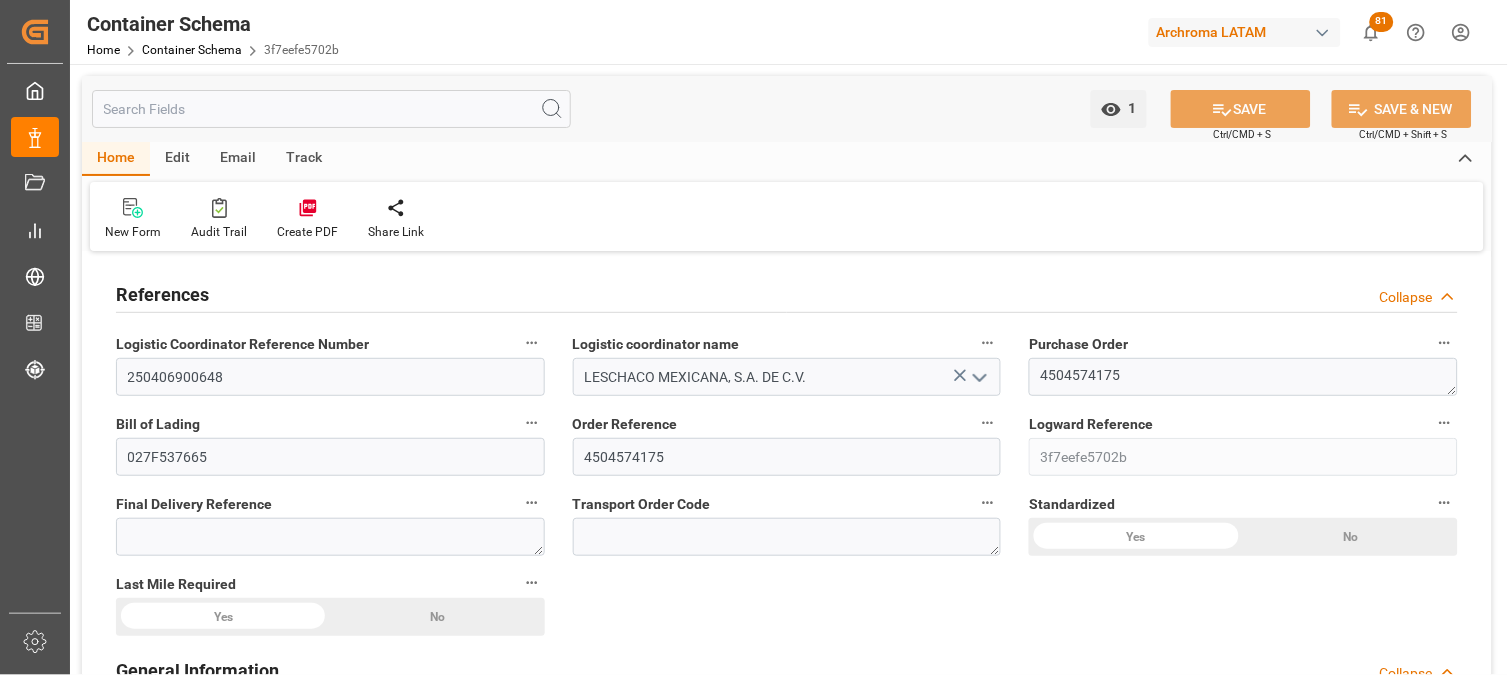 type on "0" 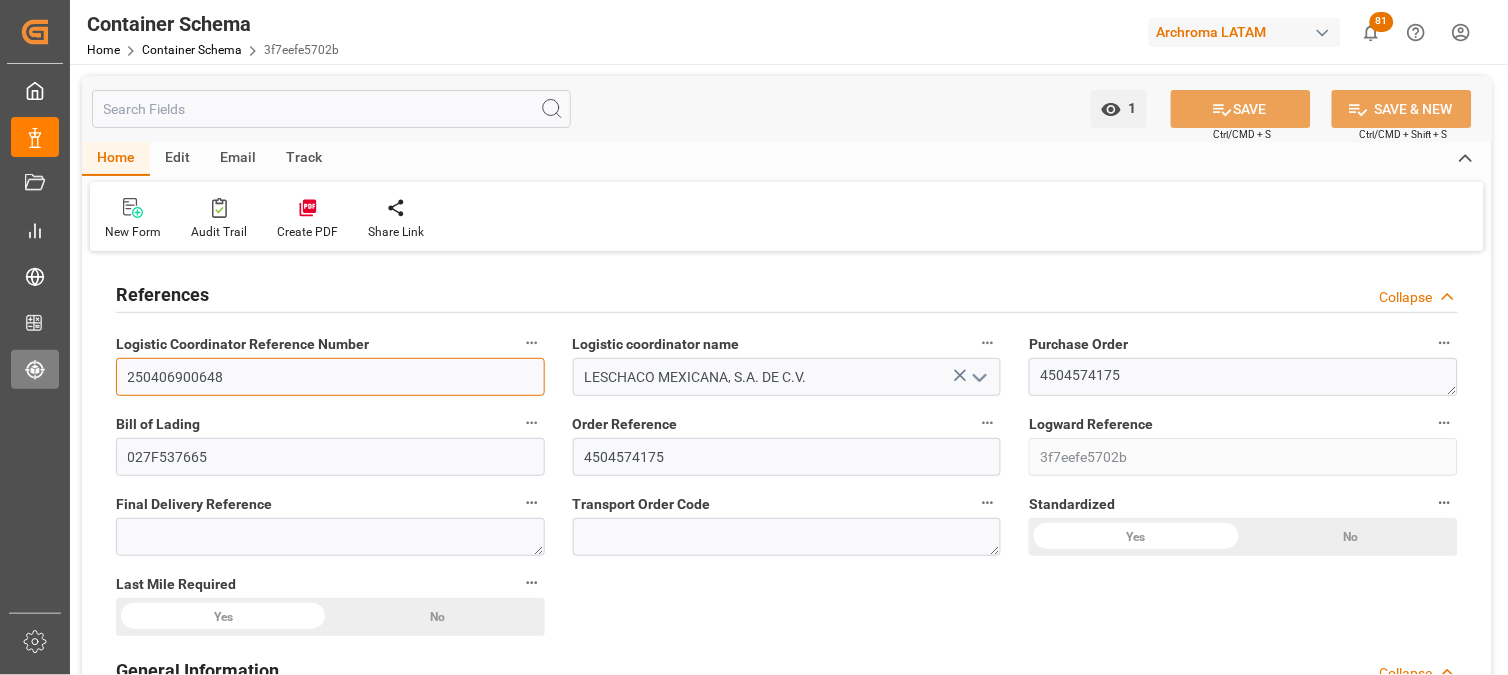 drag, startPoint x: 258, startPoint y: 381, endPoint x: 67, endPoint y: 374, distance: 191.12823 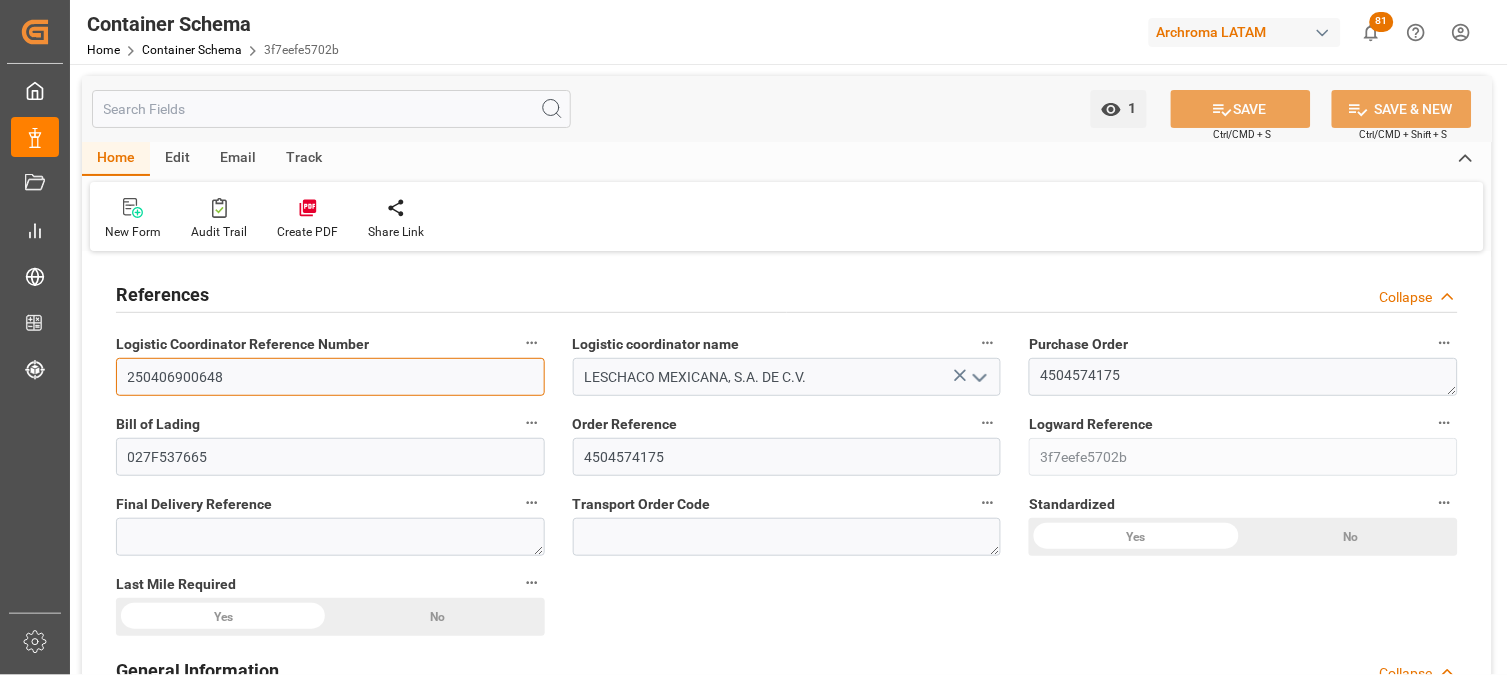 paste on "806900550" 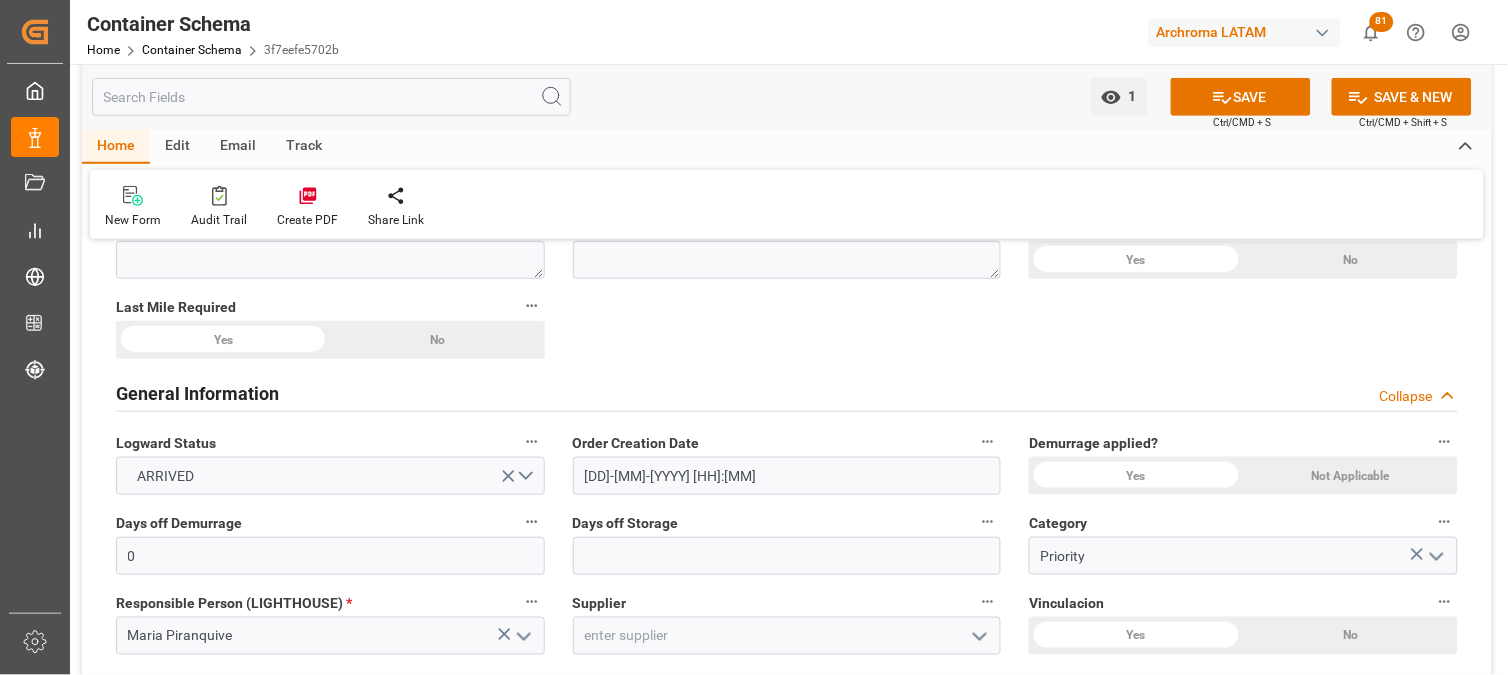 scroll, scrollTop: 333, scrollLeft: 0, axis: vertical 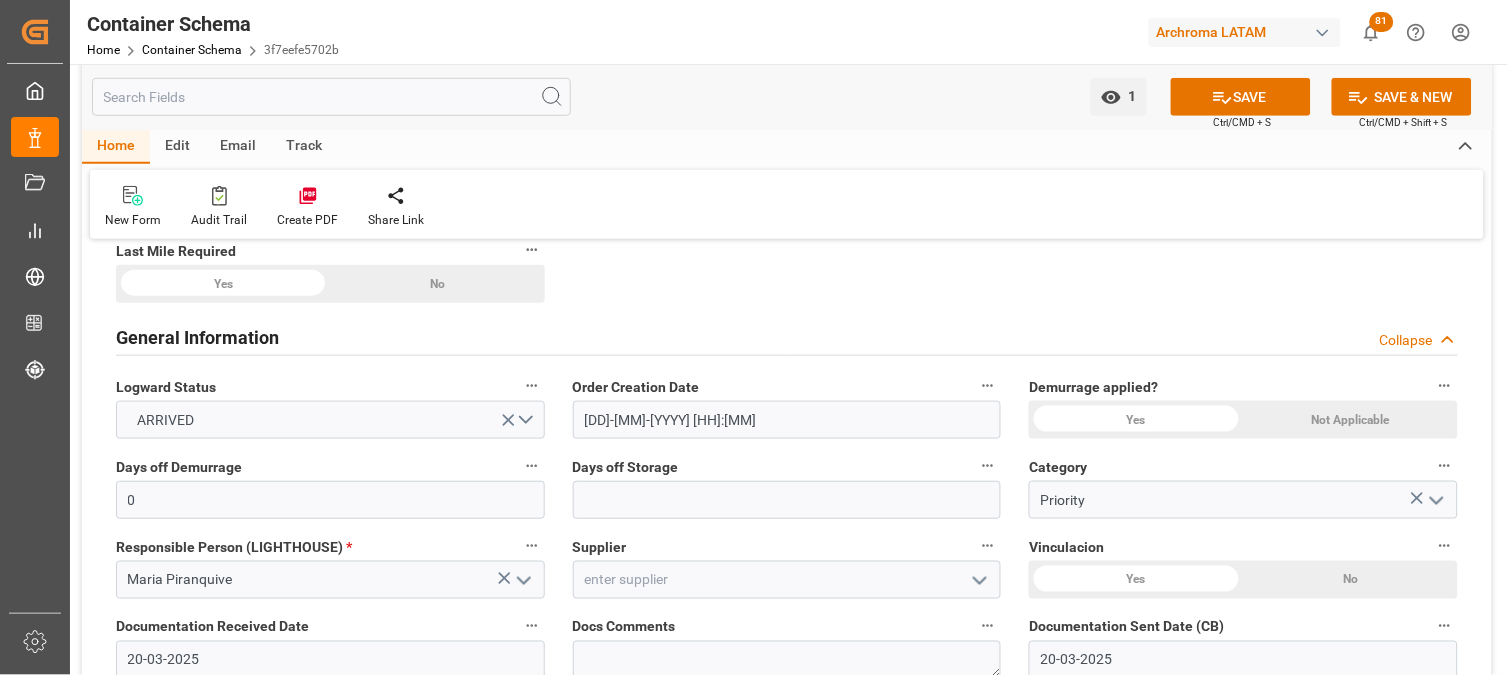 type on "250806900550" 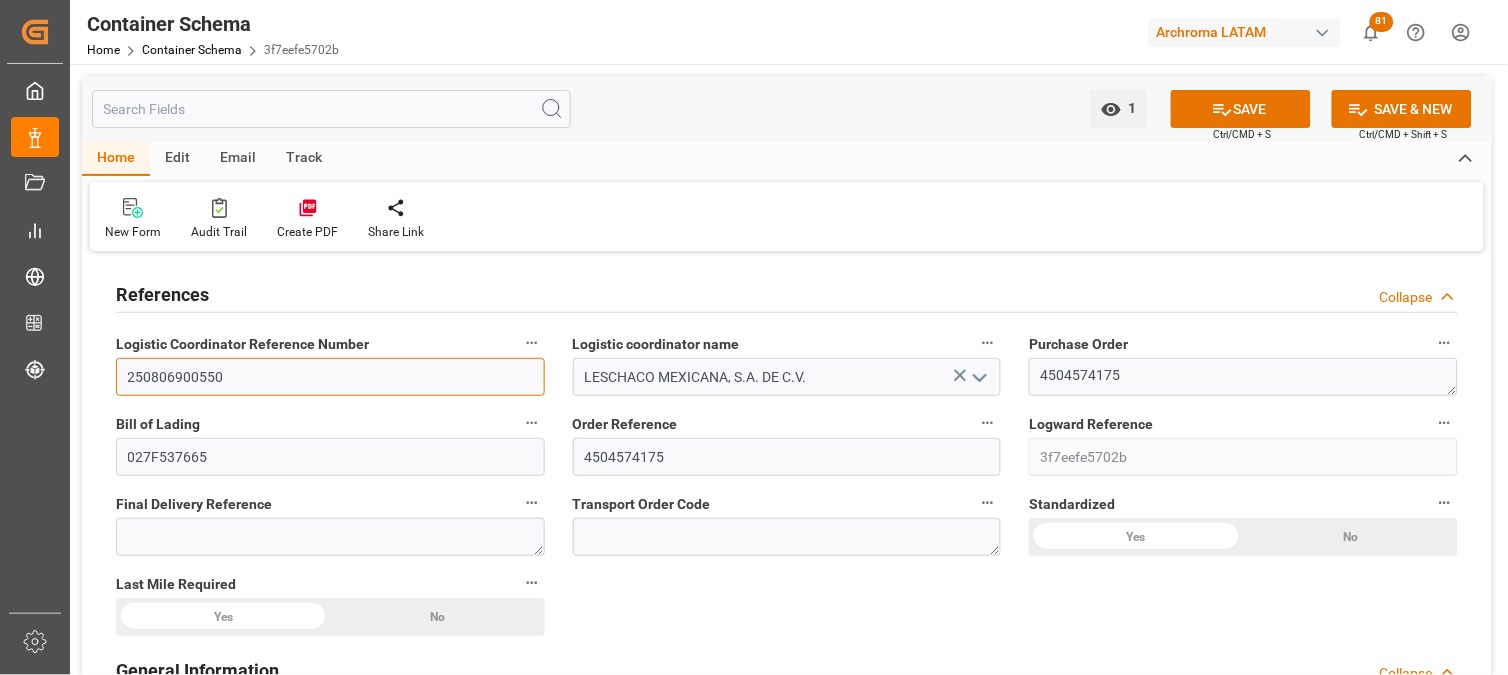 scroll, scrollTop: 111, scrollLeft: 0, axis: vertical 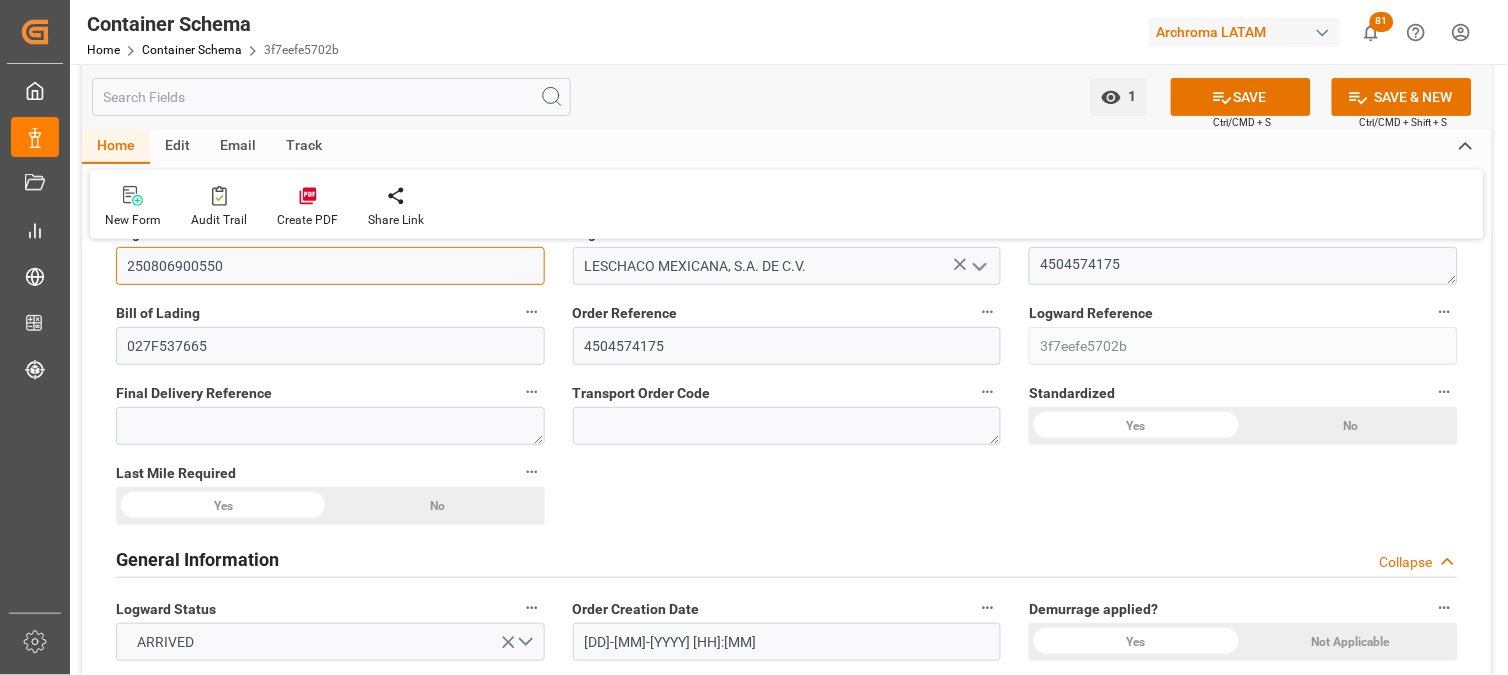 click on "250806900550" at bounding box center (330, 266) 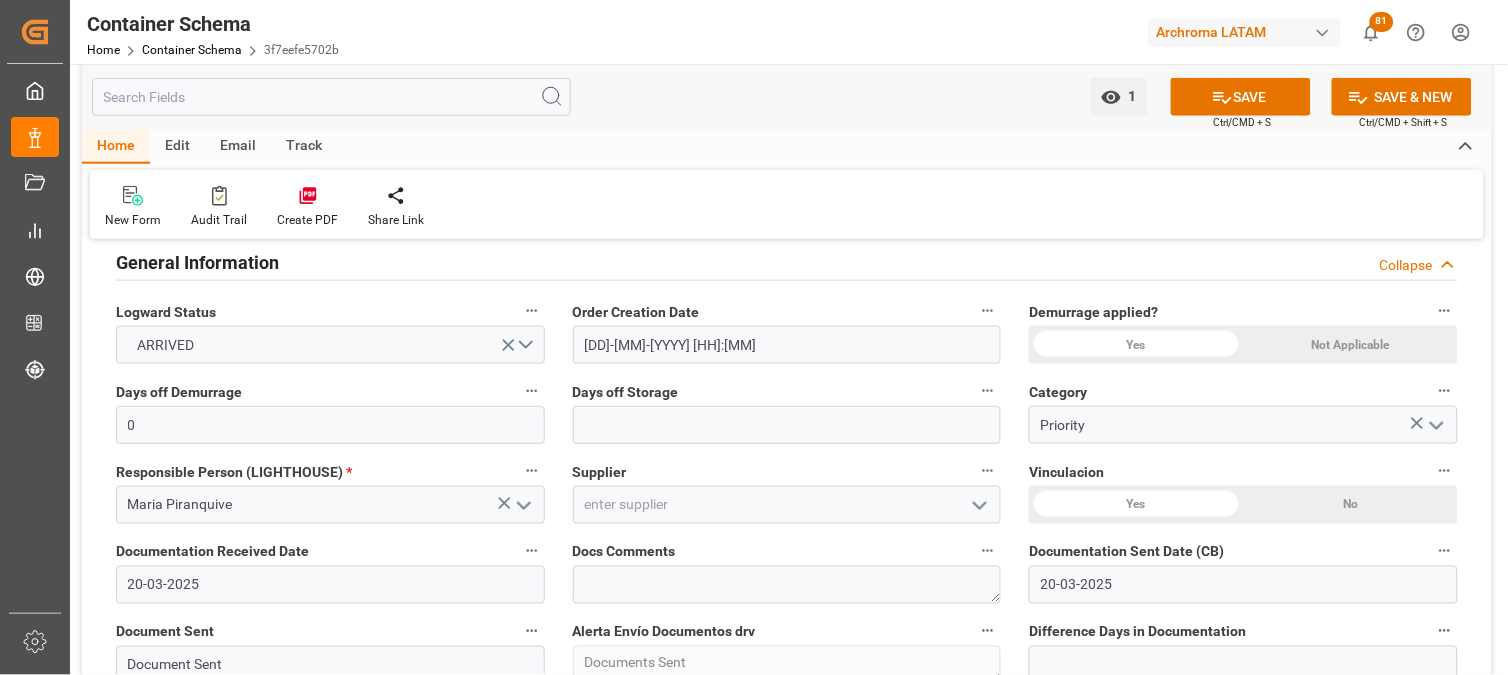 scroll, scrollTop: 444, scrollLeft: 0, axis: vertical 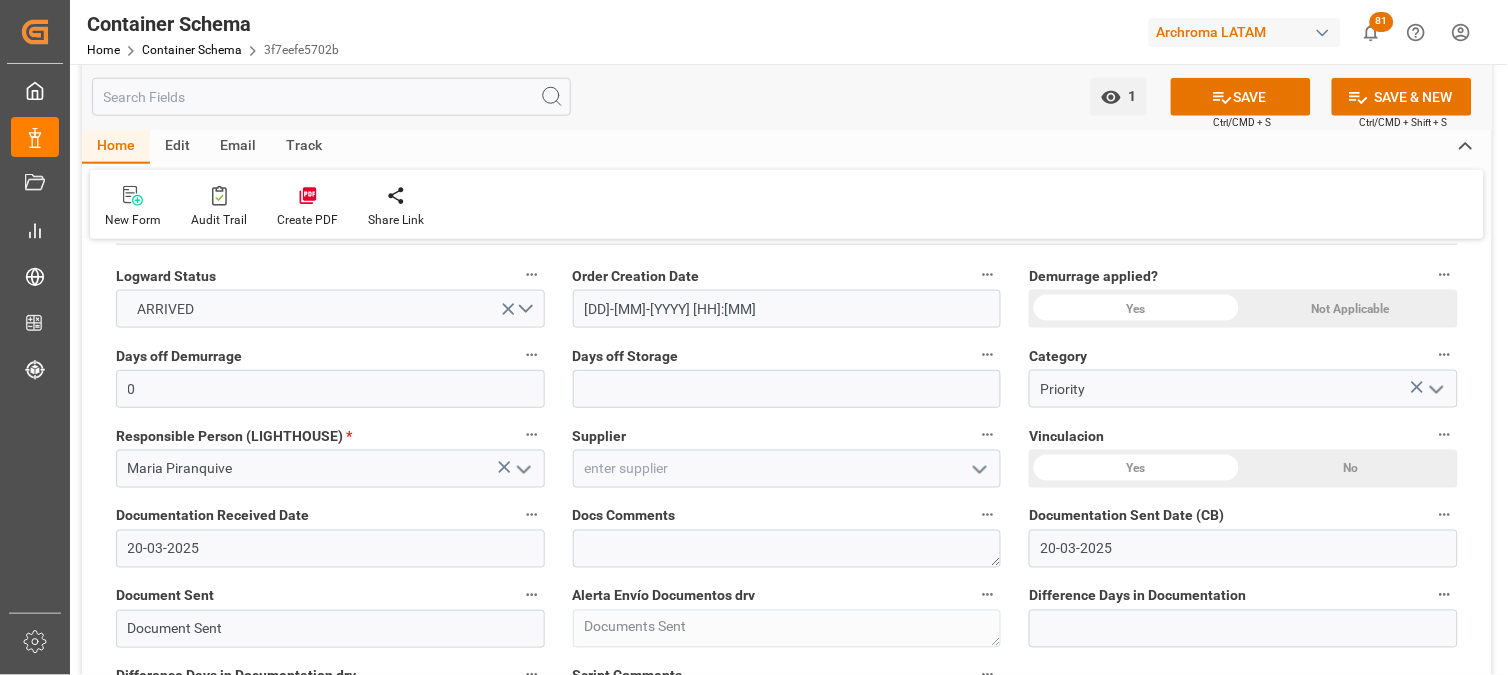 click 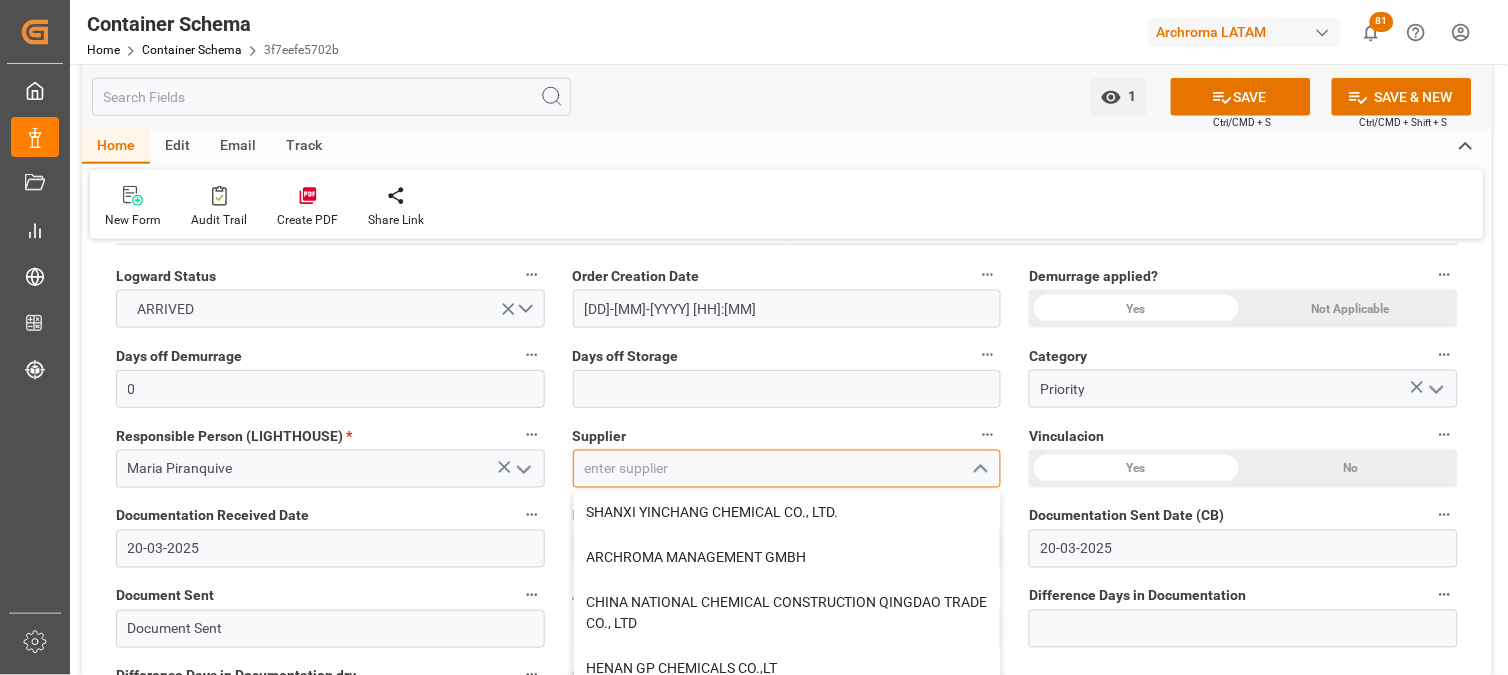 click at bounding box center [787, 469] 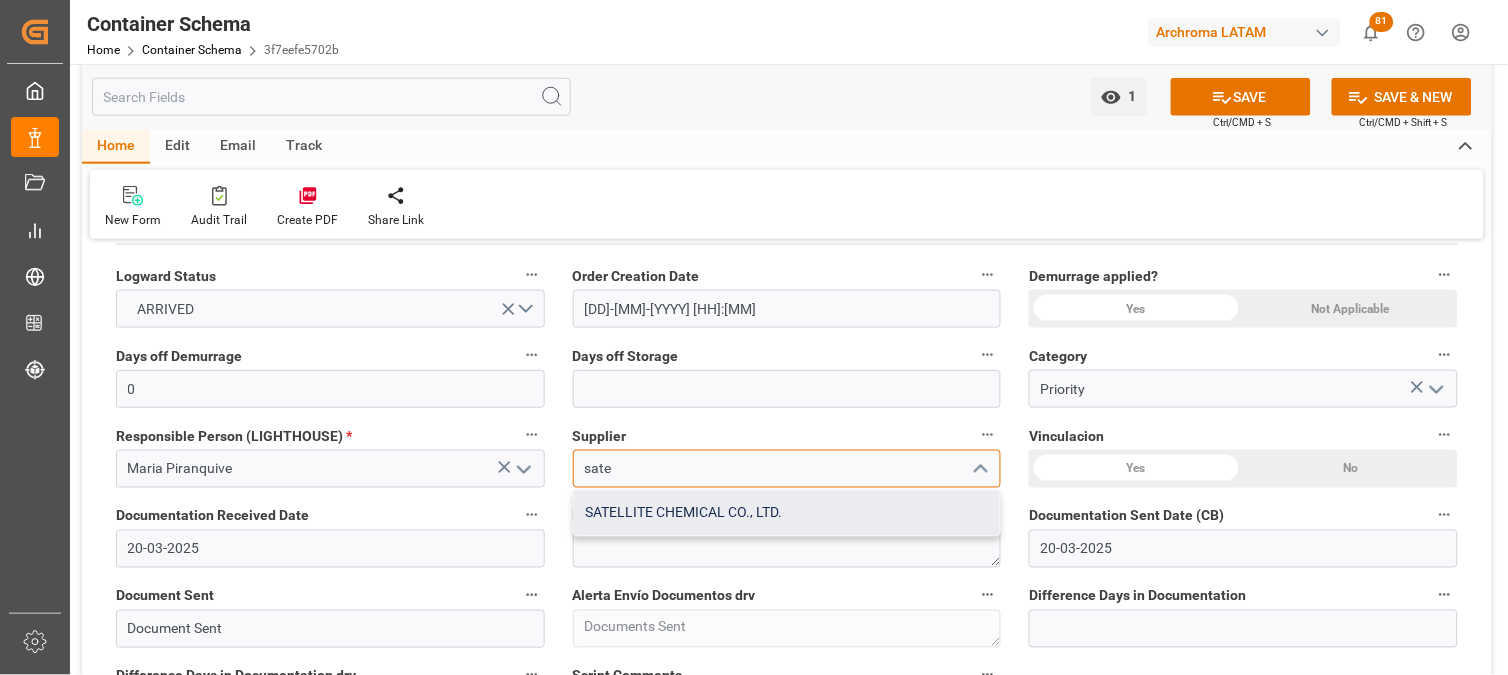 click on "SATELLITE CHEMICAL CO., LTD." at bounding box center (787, 513) 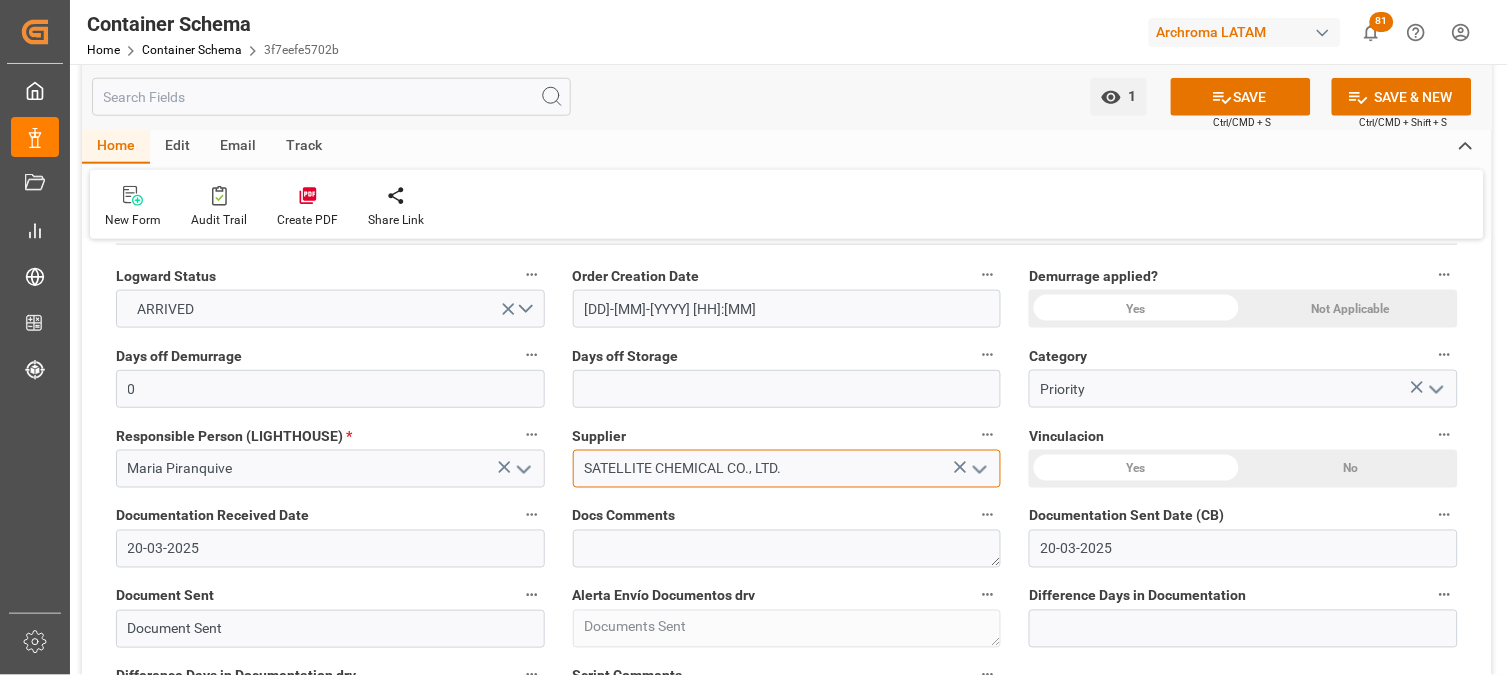 type on "SATELLITE CHEMICAL CO., LTD." 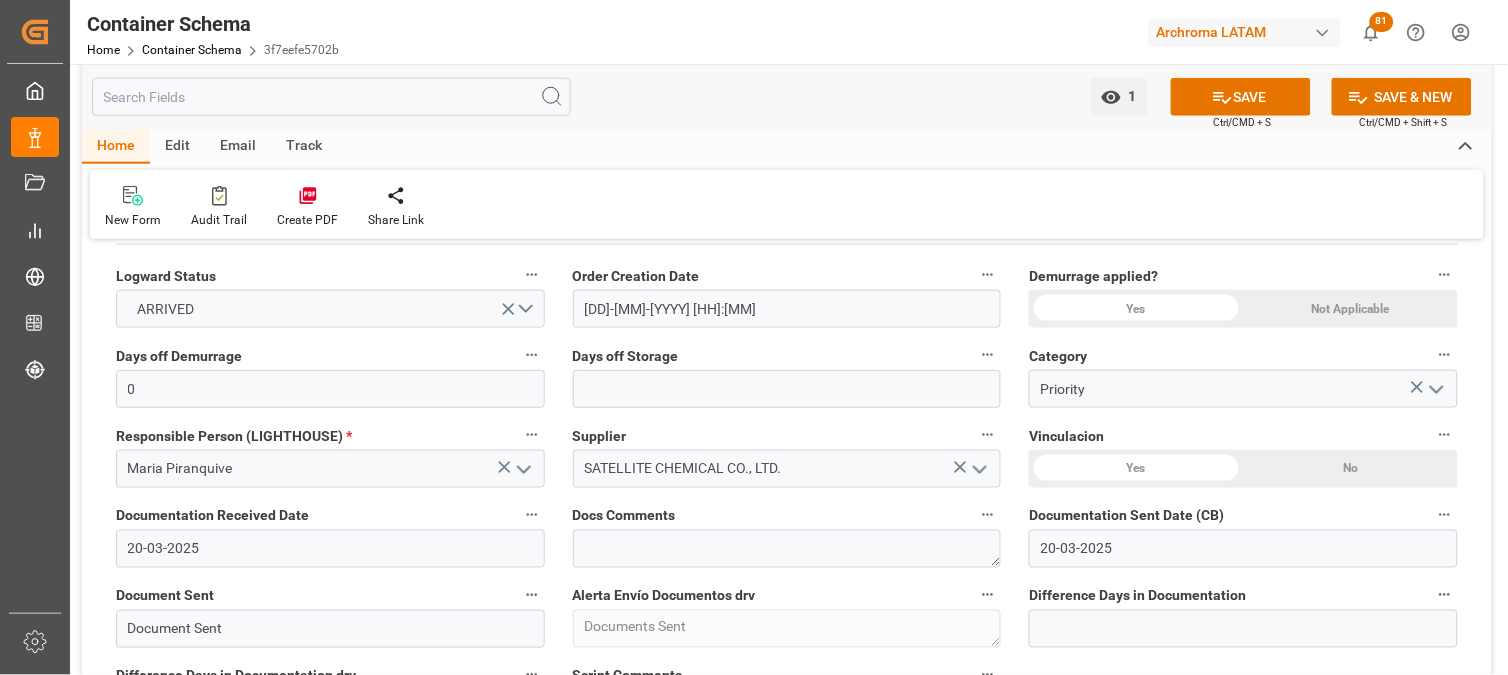click on "No" at bounding box center (1351, 93) 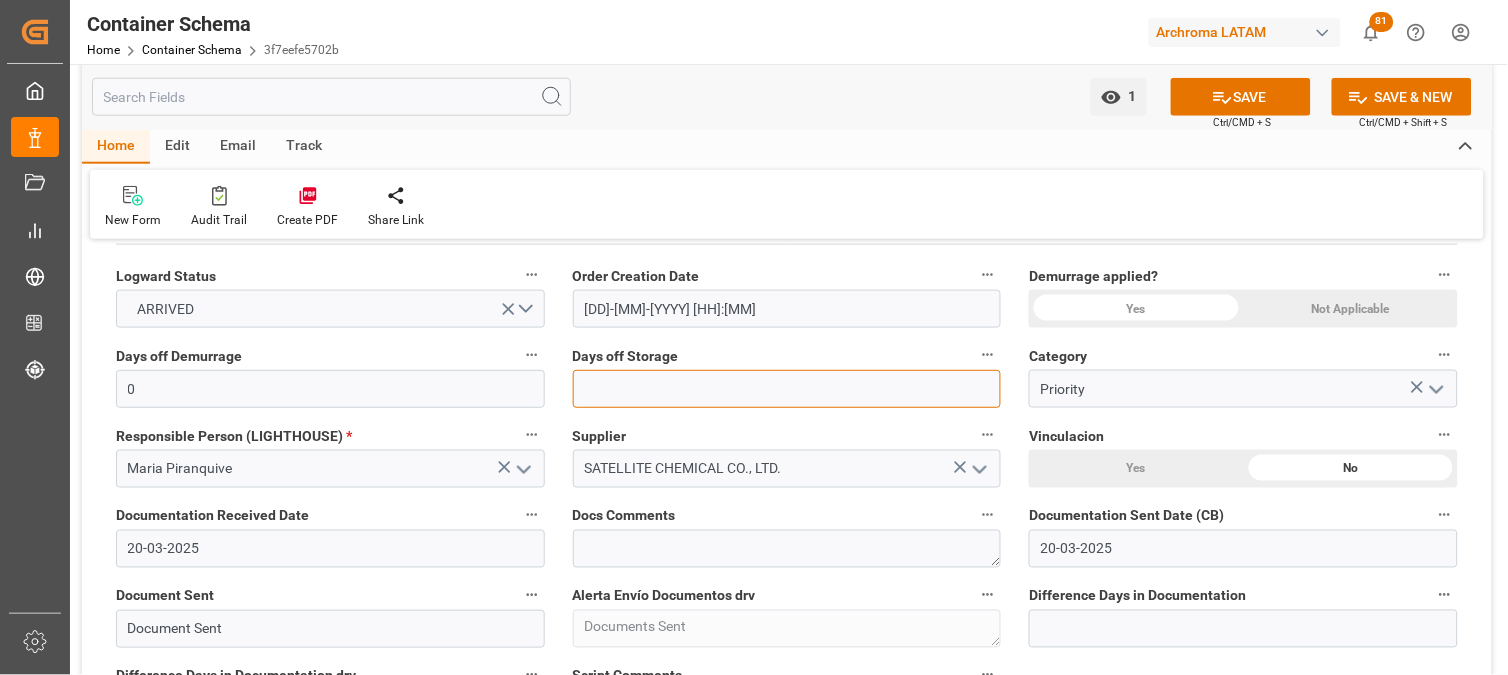 click at bounding box center (787, 389) 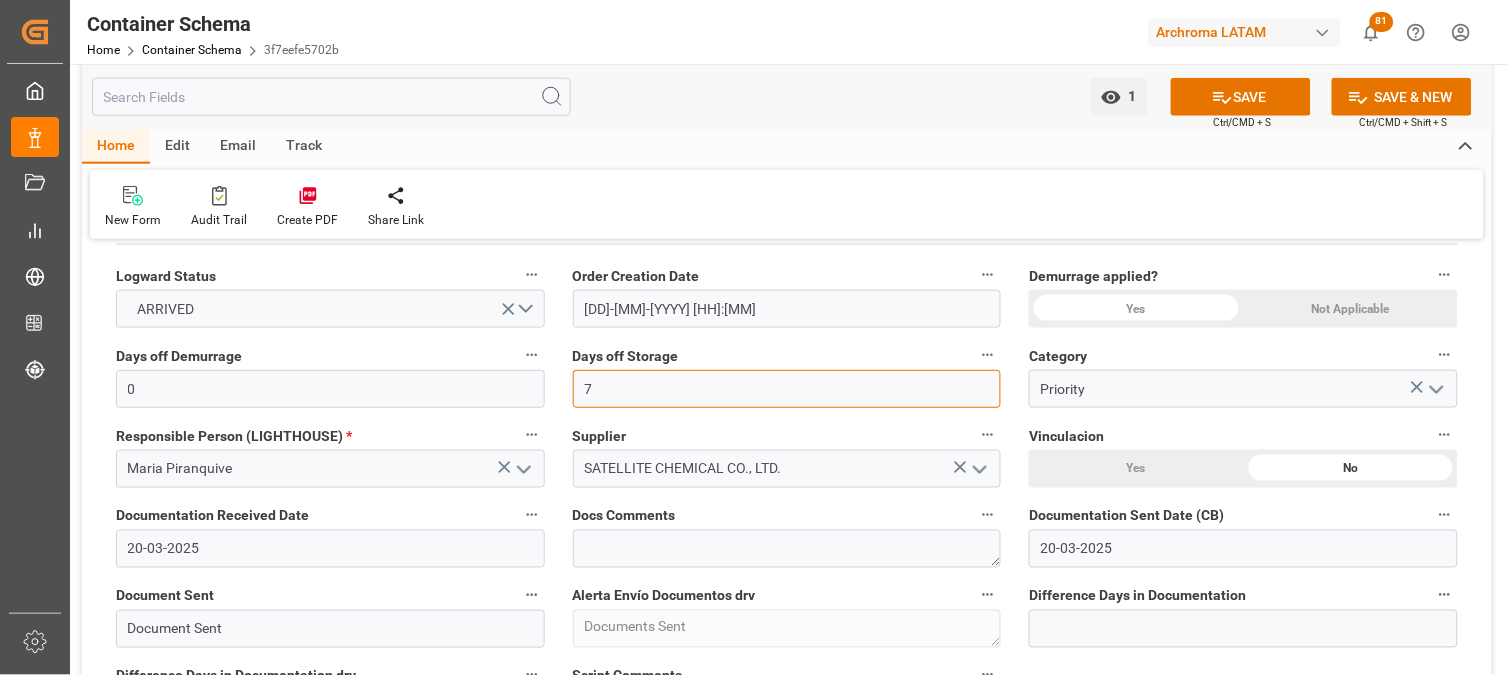 drag, startPoint x: 646, startPoint y: 392, endPoint x: 545, endPoint y: 394, distance: 101.0198 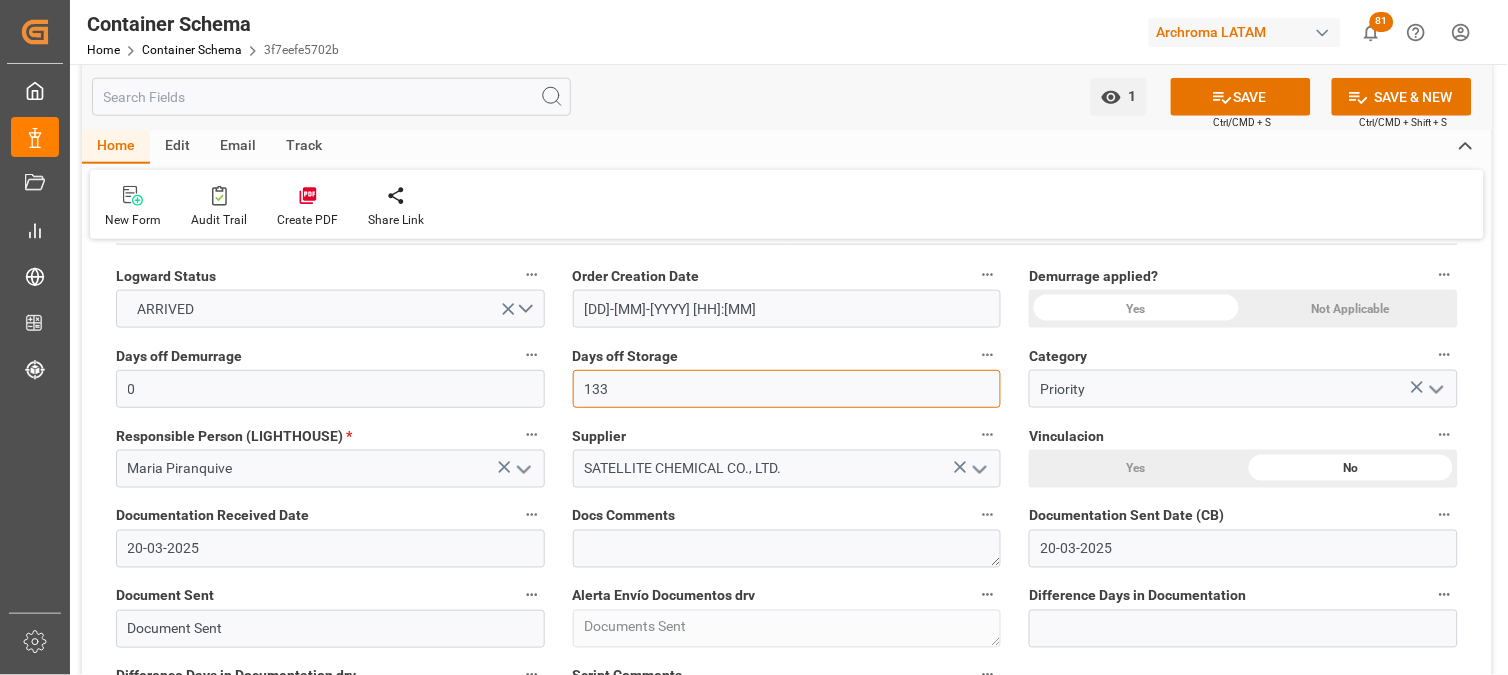 click on "133" at bounding box center (787, 389) 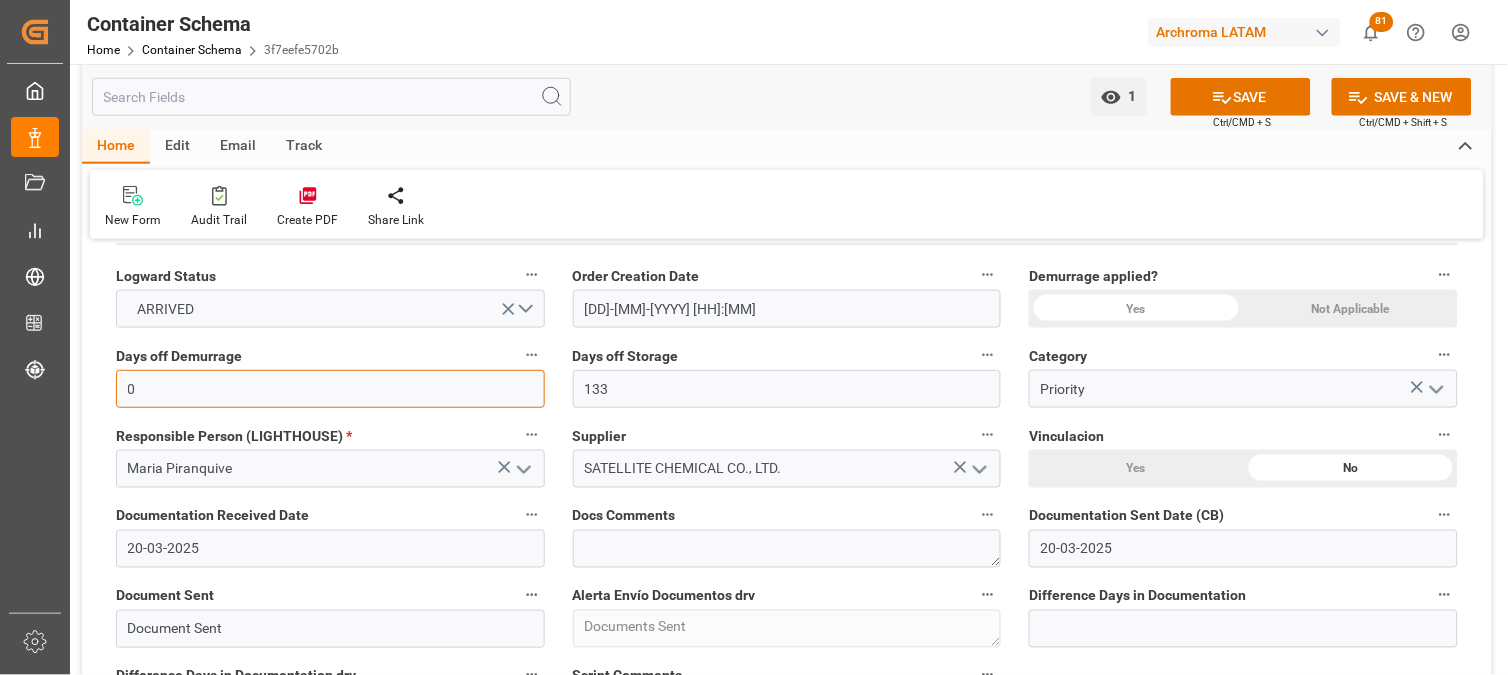 click on "0" at bounding box center [330, 389] 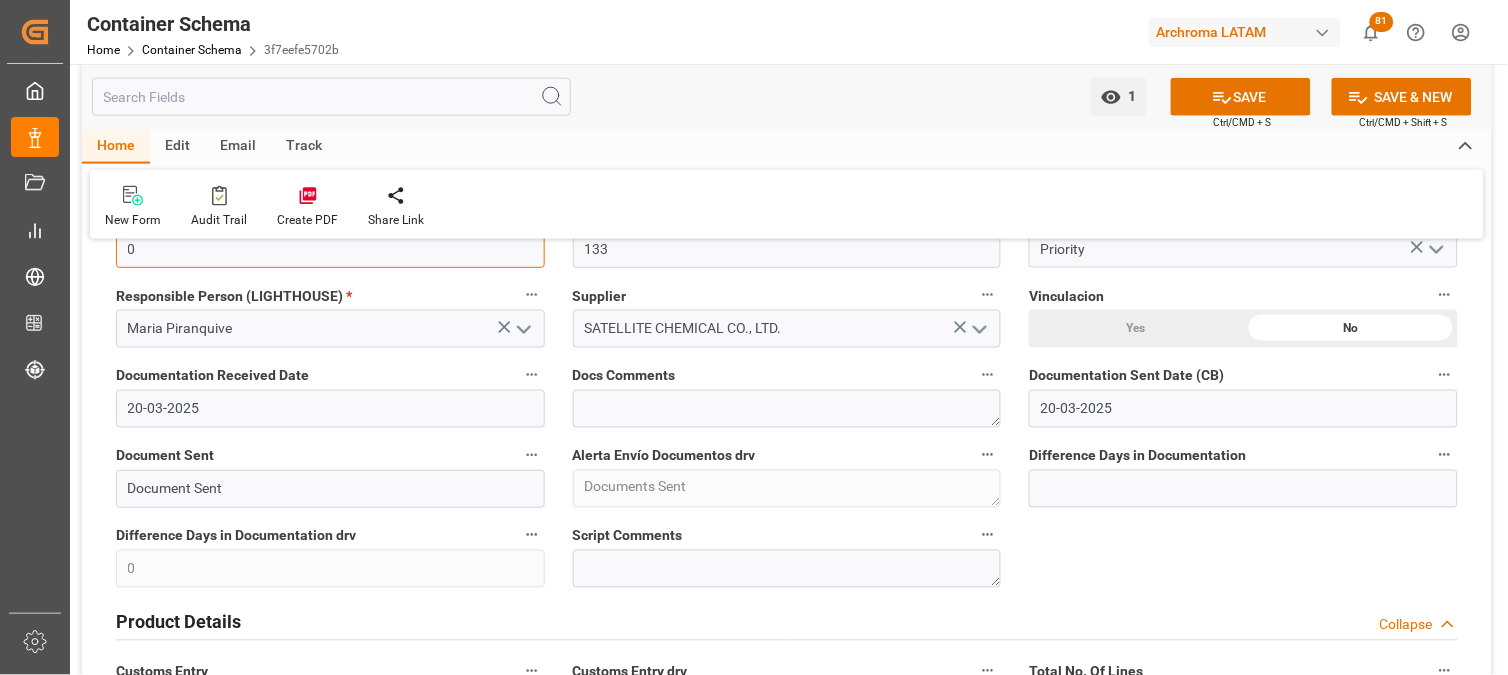 scroll, scrollTop: 555, scrollLeft: 0, axis: vertical 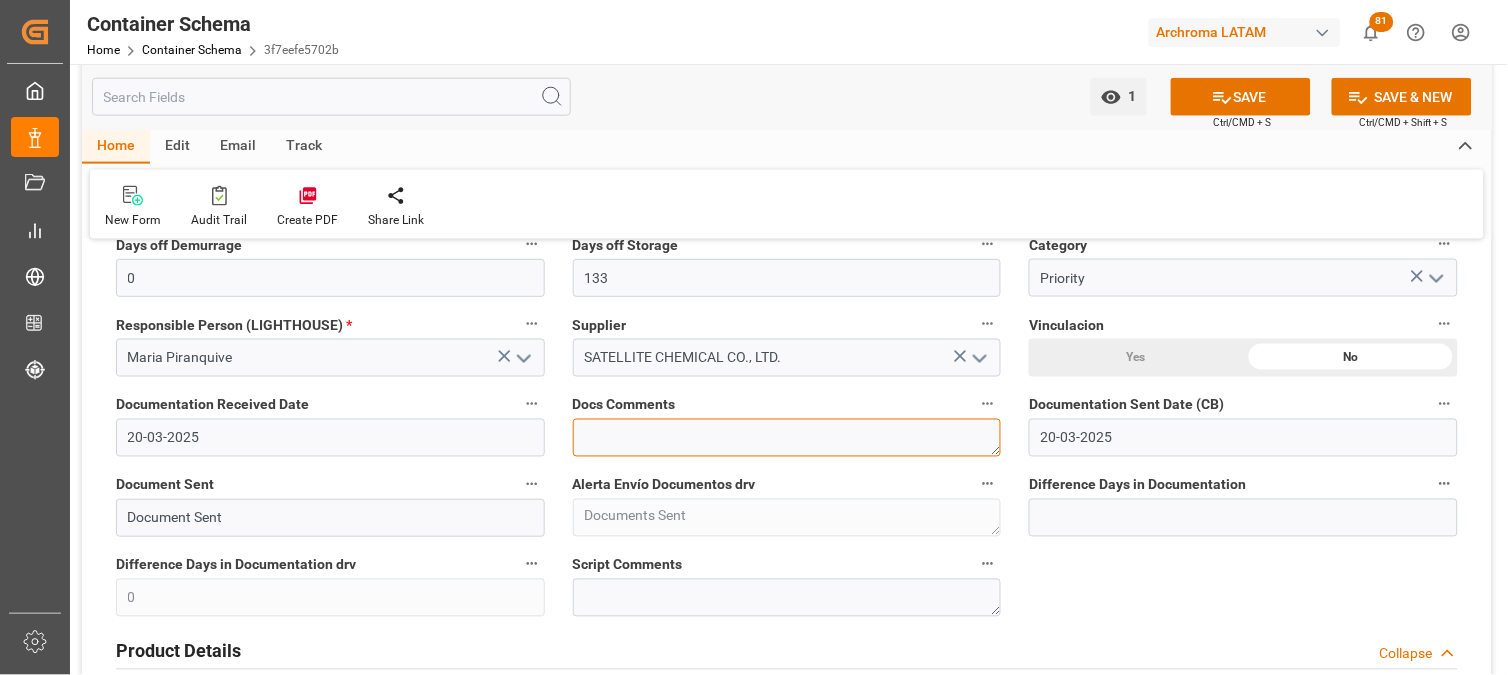 click at bounding box center [787, 438] 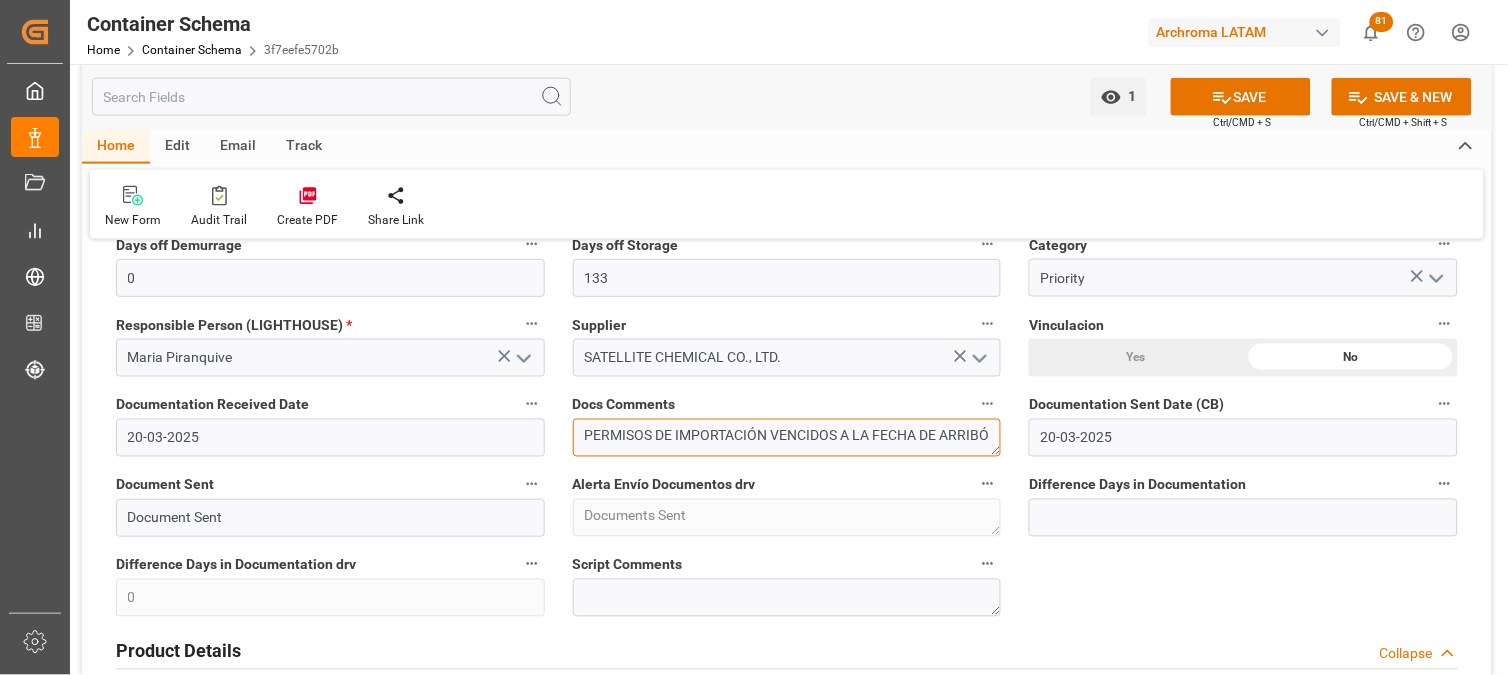 scroll, scrollTop: 8, scrollLeft: 0, axis: vertical 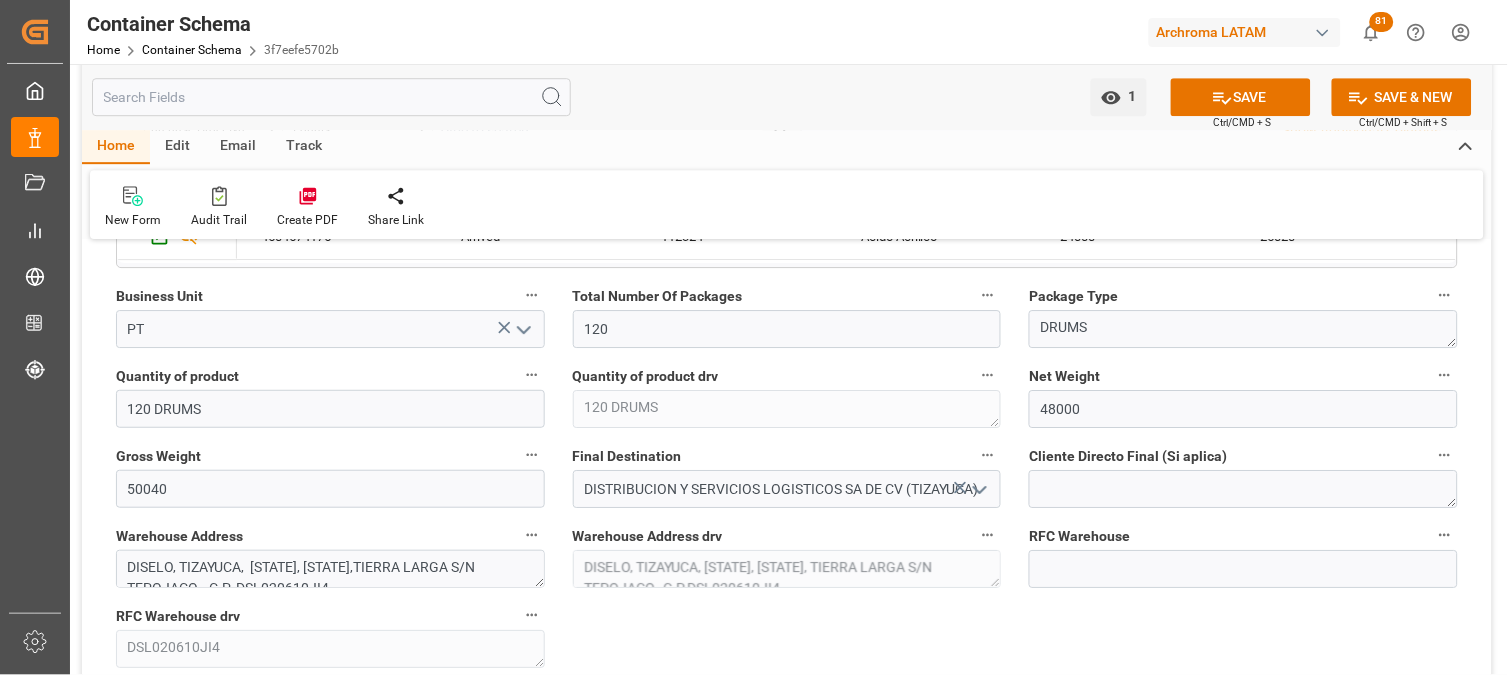 type on "PERMISOS DE IMPORTACIÓN VENCIDOS A LA FECHA DE ARRIBÓ" 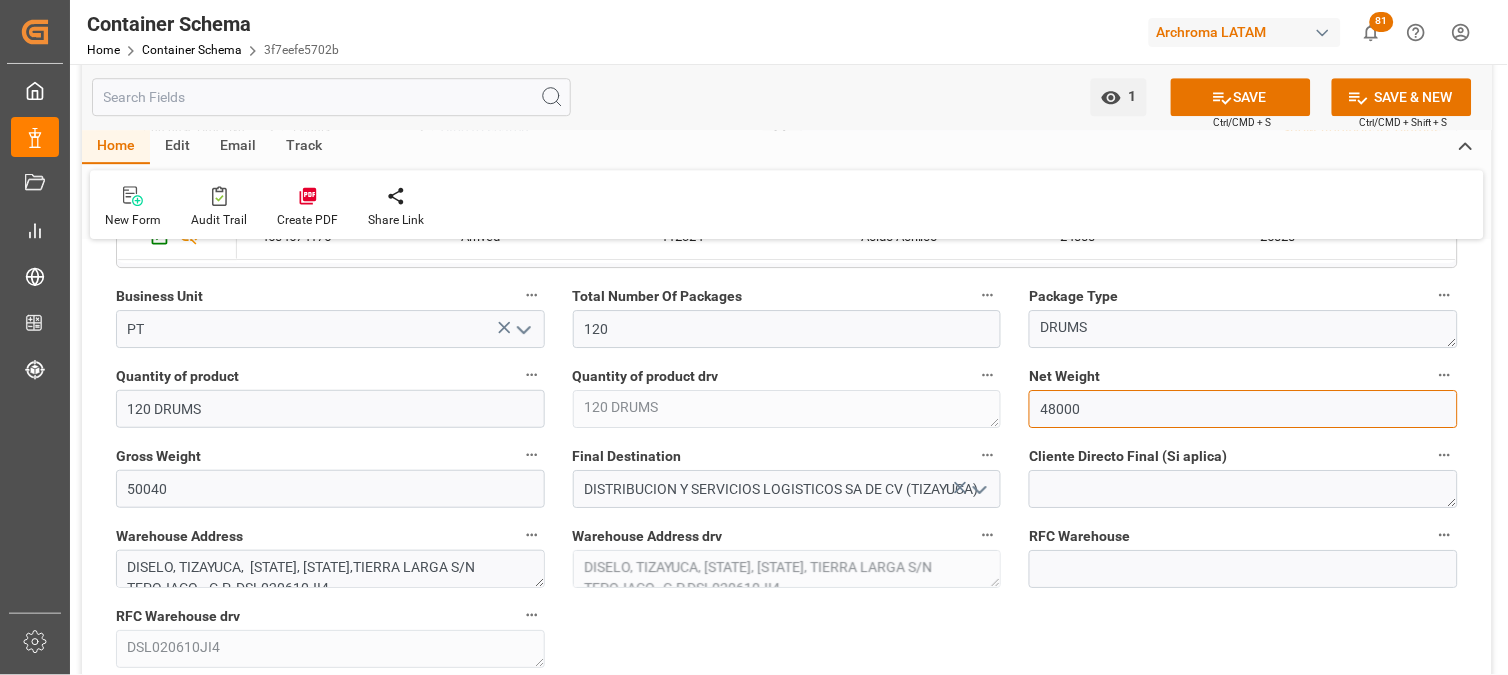 click on "References Collapse Logistic Coordinator Reference Number     250806900550 Logistic coordinator name     LESCHACO MEXICANA, S.A. DE C.V. Purchase Order     4504574175 Bill of Lading     027F537665 Order Reference     4504574175 Logward Reference     3f7eefe5702b Final Delivery Reference     Transport Order Code     Standardized     Yes No Last Mile Required     Yes No   General Information Collapse Logward Status     ARRIVED Order Creation Date     20-03-2025 09:00 Demurrage applied?     Yes Not Applicable Days off Demurrage     0 Days off Storage     133 Category     Priority Responsible Person (LIGHTHOUSE)   *   Maria Piranquive Supplier     SATELLITE CHEMICAL CO., LTD. Vinculacion     Yes No Documentation Received Date     20-03-2025 Docs Comments     PERMISOS DE IMPORTACIÓN VENCIDOS A LA FECHA DE ARRIBÓ Documentation Sent Date (CB)     20-03-2025 Document Sent     Document Sent Alerta Envío Documentos drv     Documents Sent Difference Days in Documentation     Difference Days in Documentation drv" at bounding box center [787, 2775] 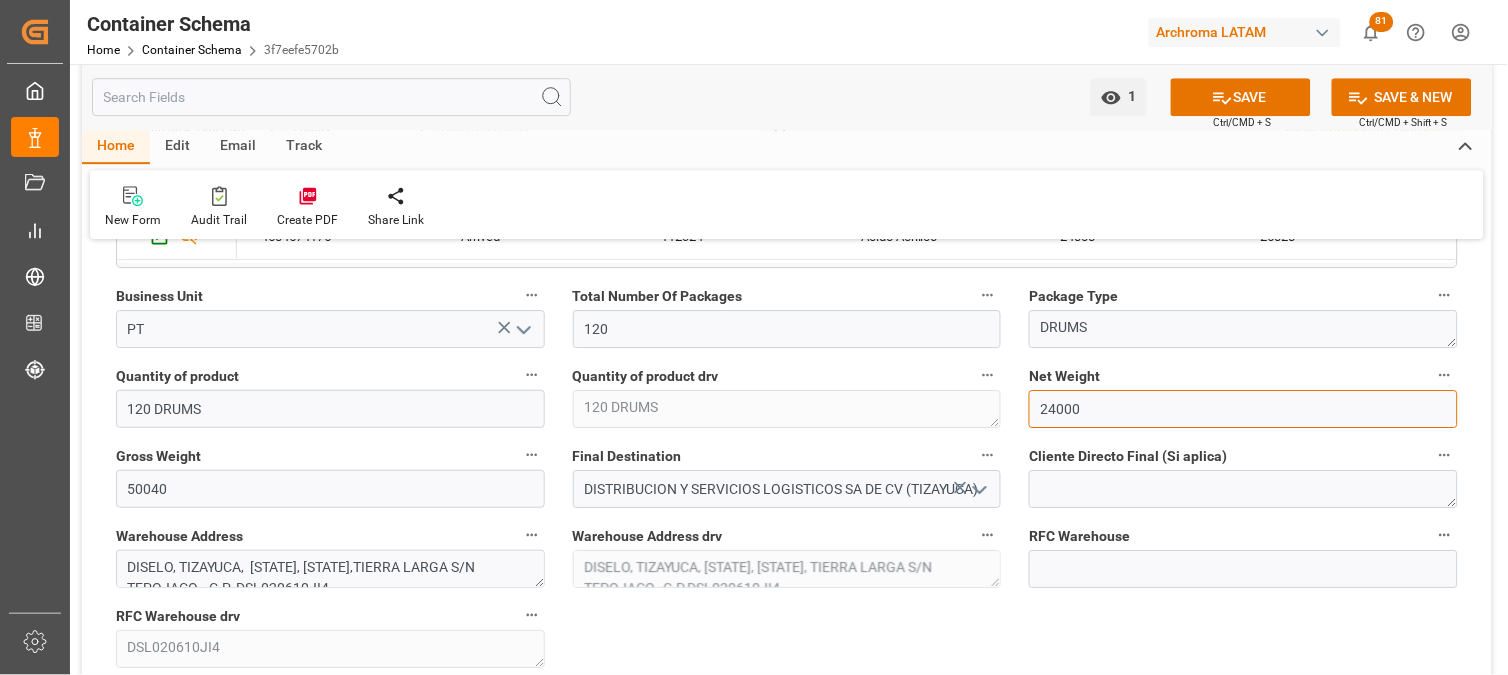 type on "24000" 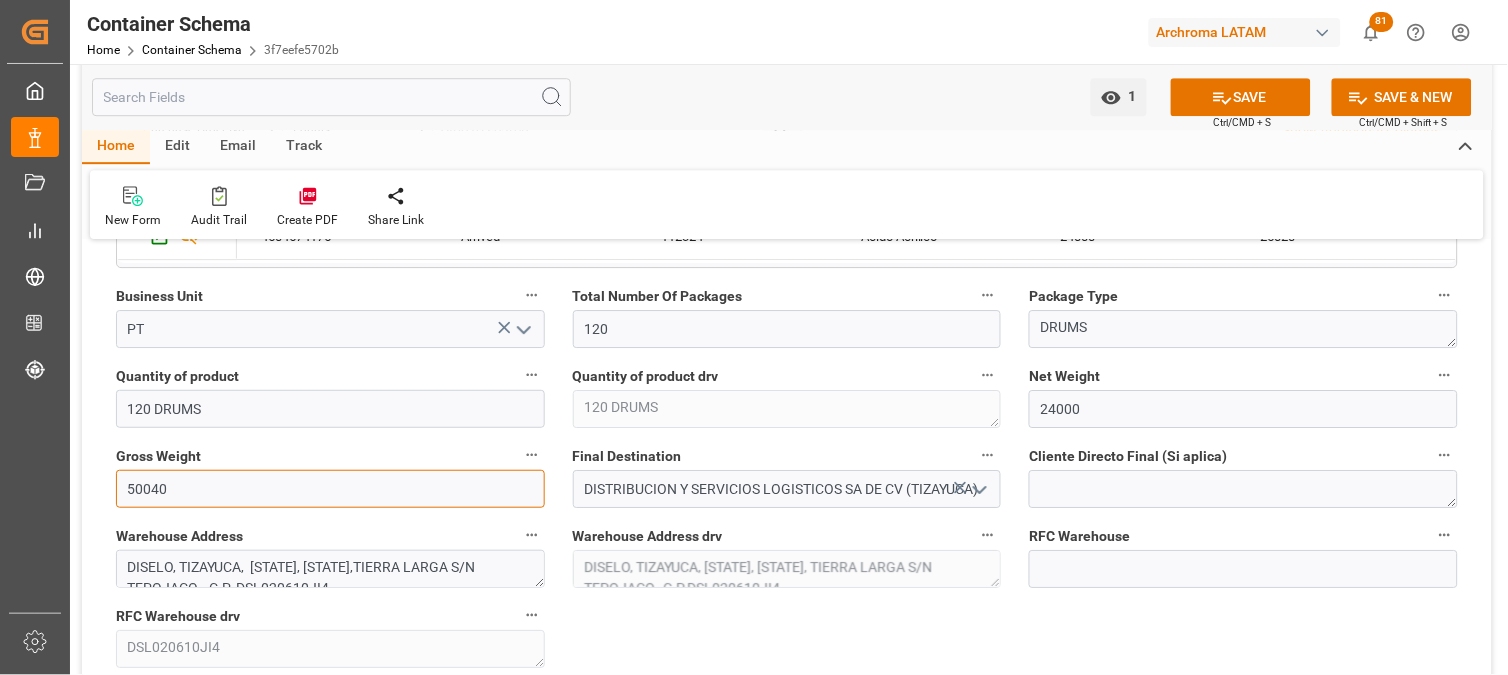 click on "50040" at bounding box center (330, 489) 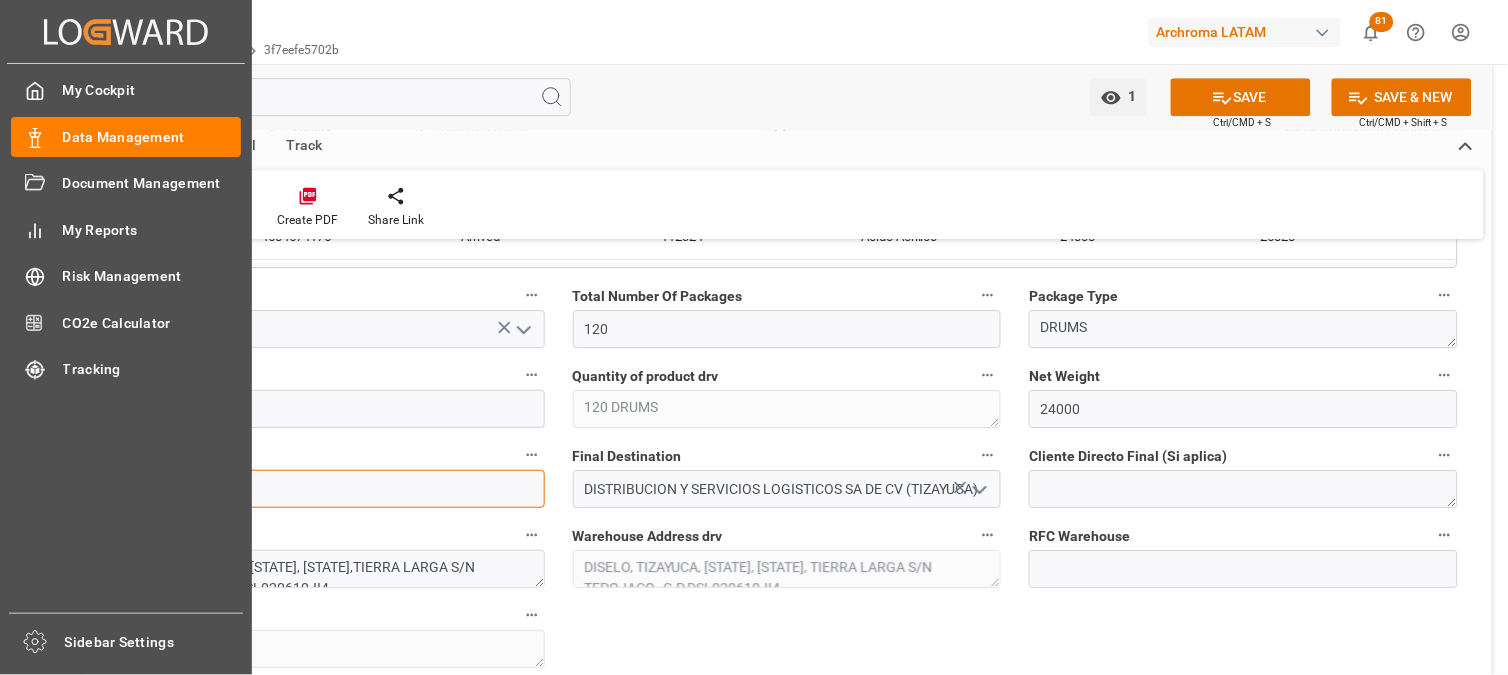 drag, startPoint x: 237, startPoint y: 488, endPoint x: 41, endPoint y: 472, distance: 196.65198 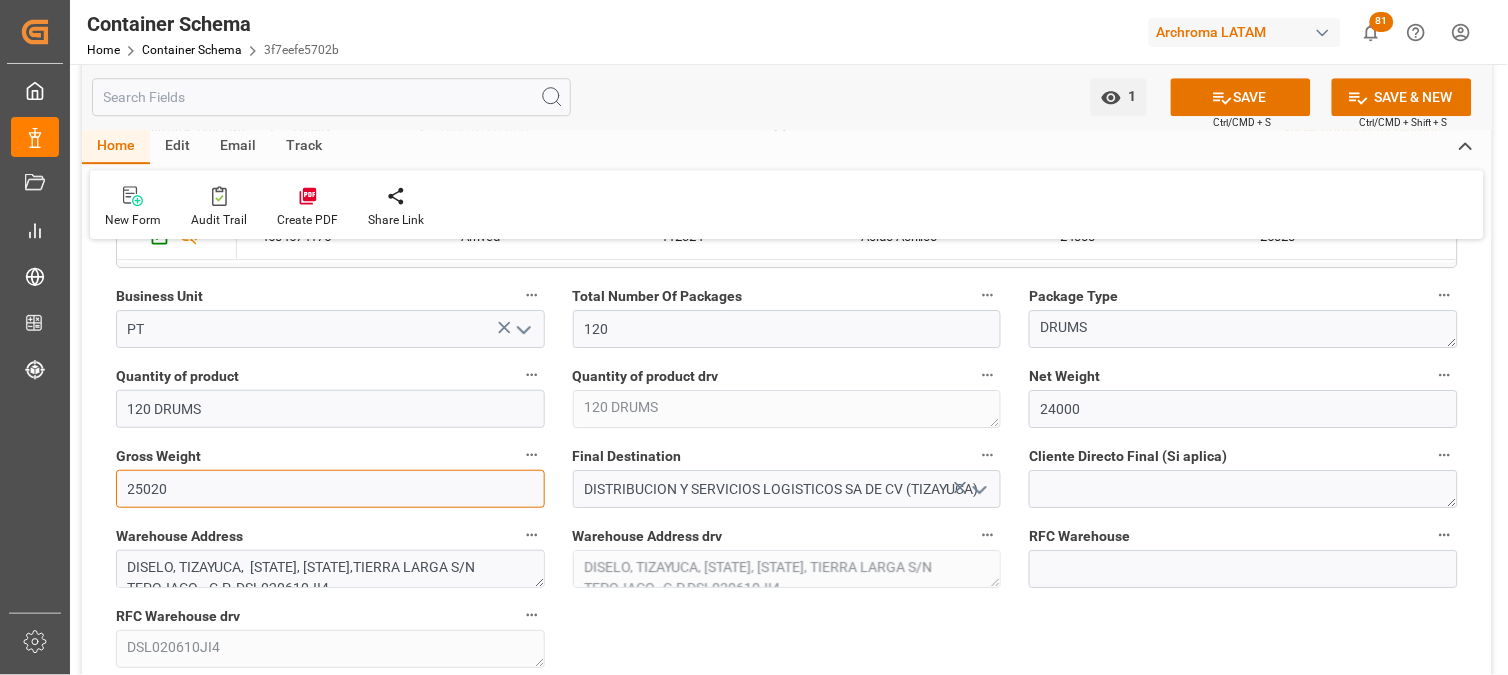 type on "25020" 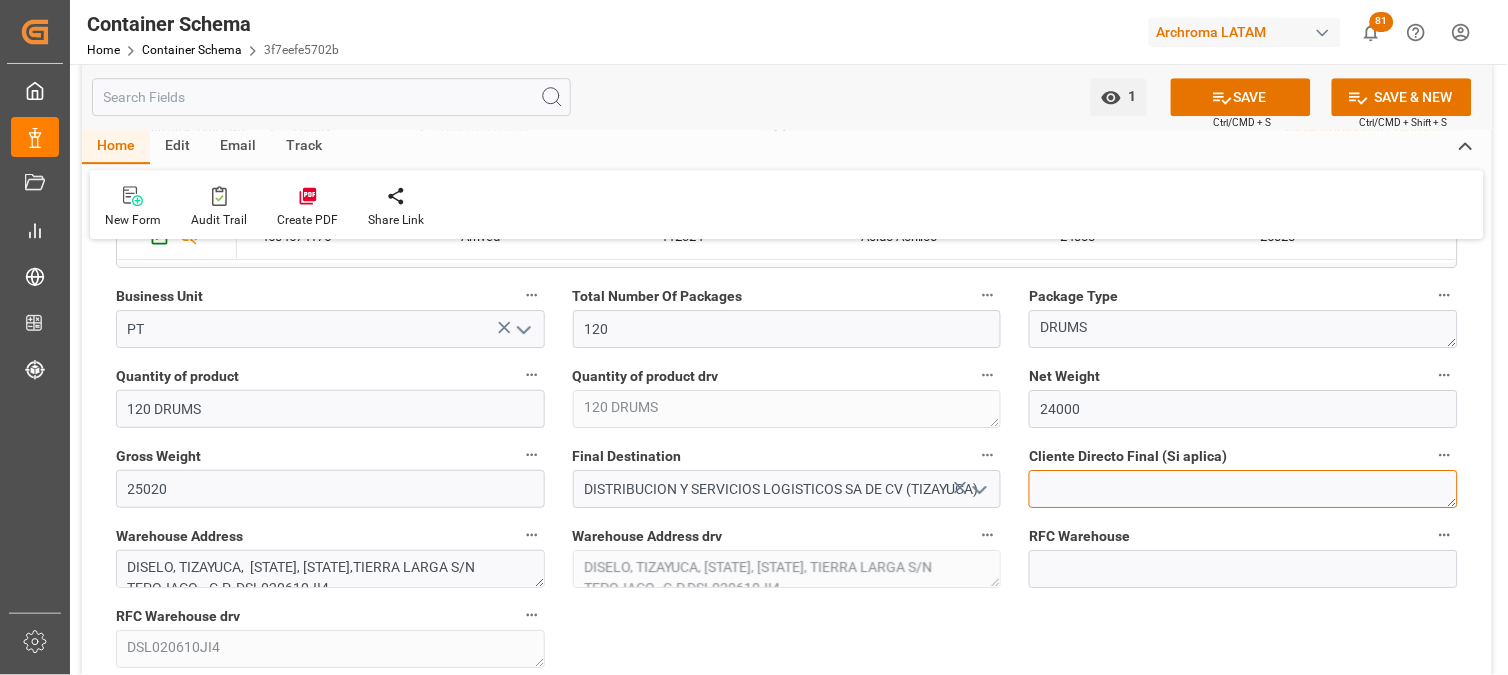 click at bounding box center (1243, 489) 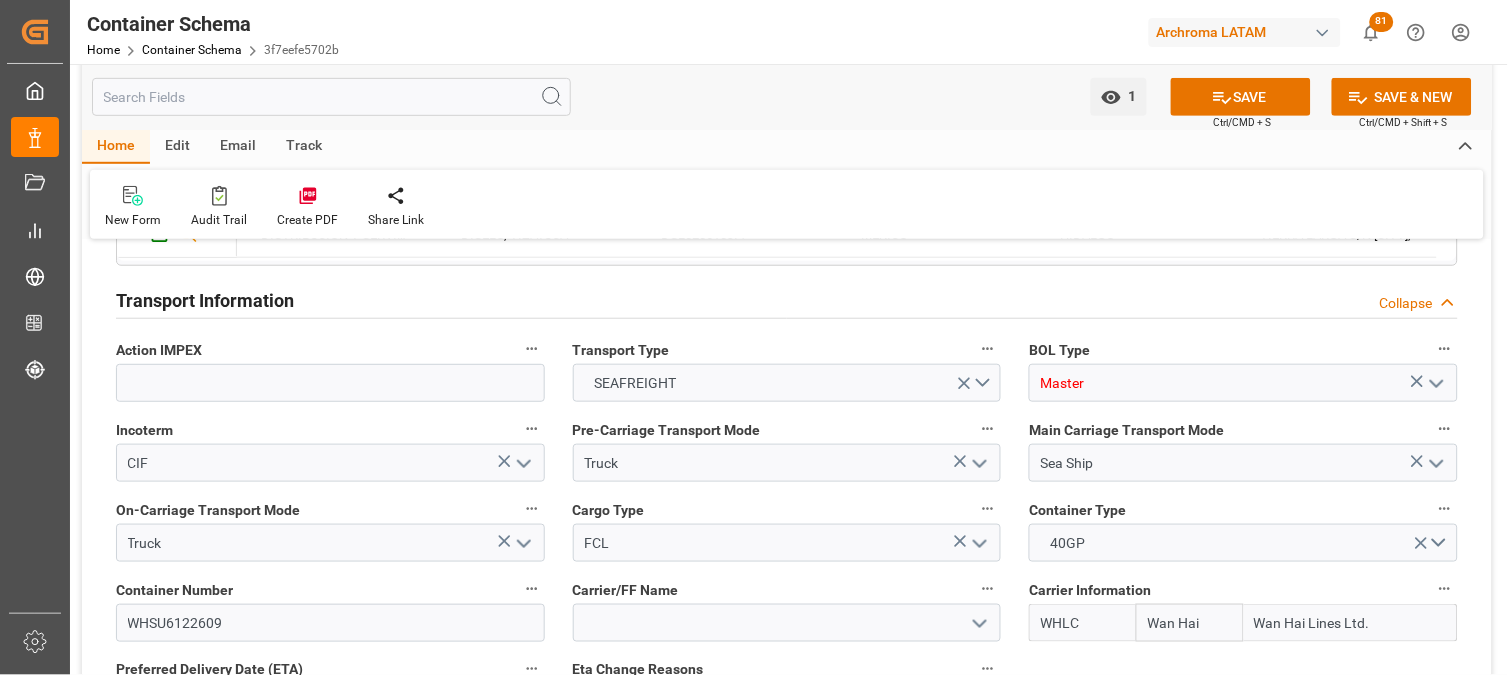 scroll, scrollTop: 2000, scrollLeft: 0, axis: vertical 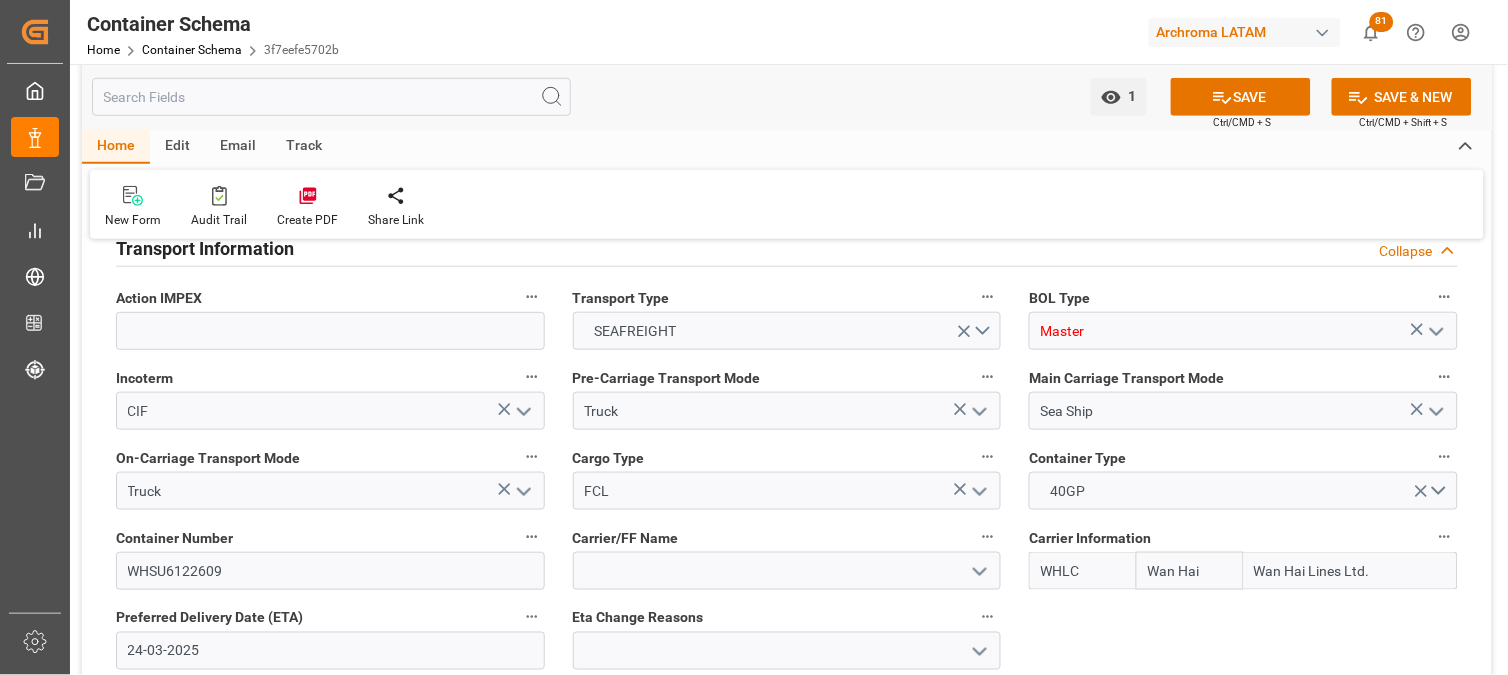 click 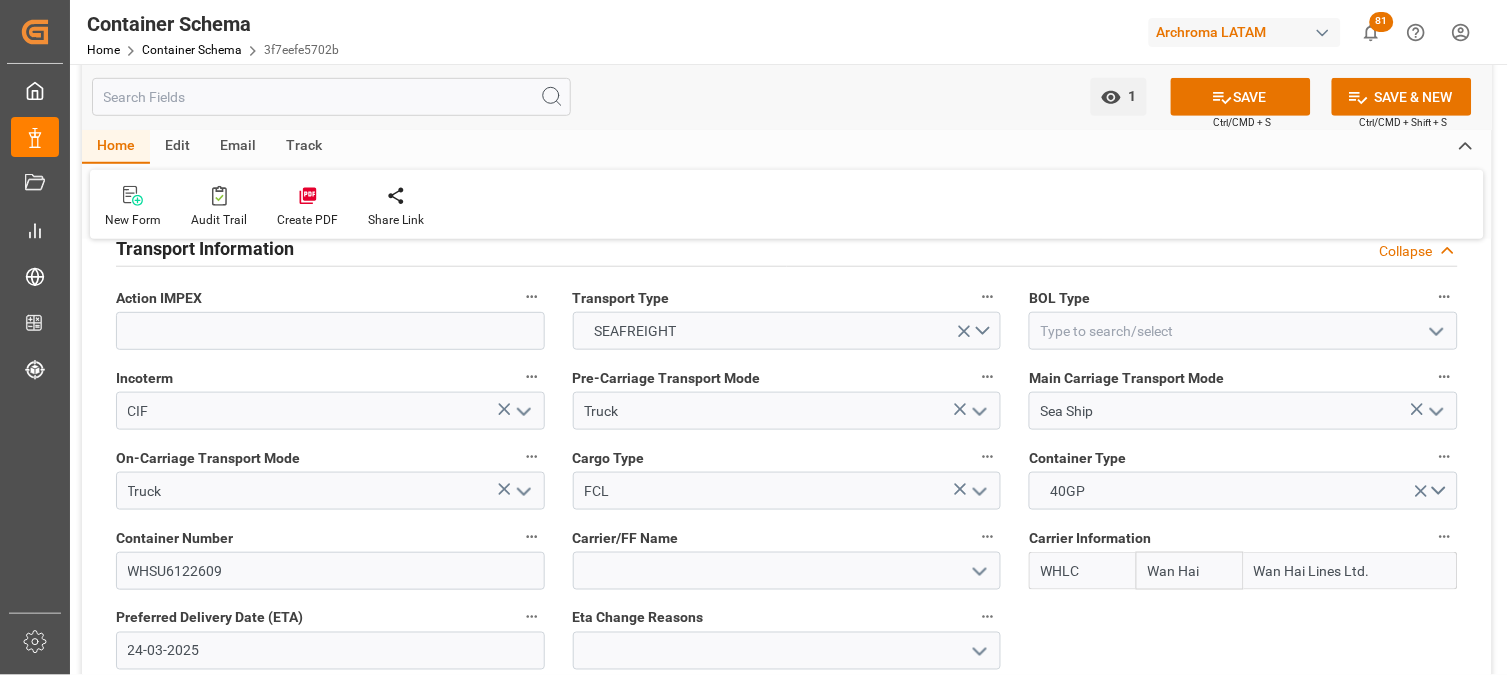 click 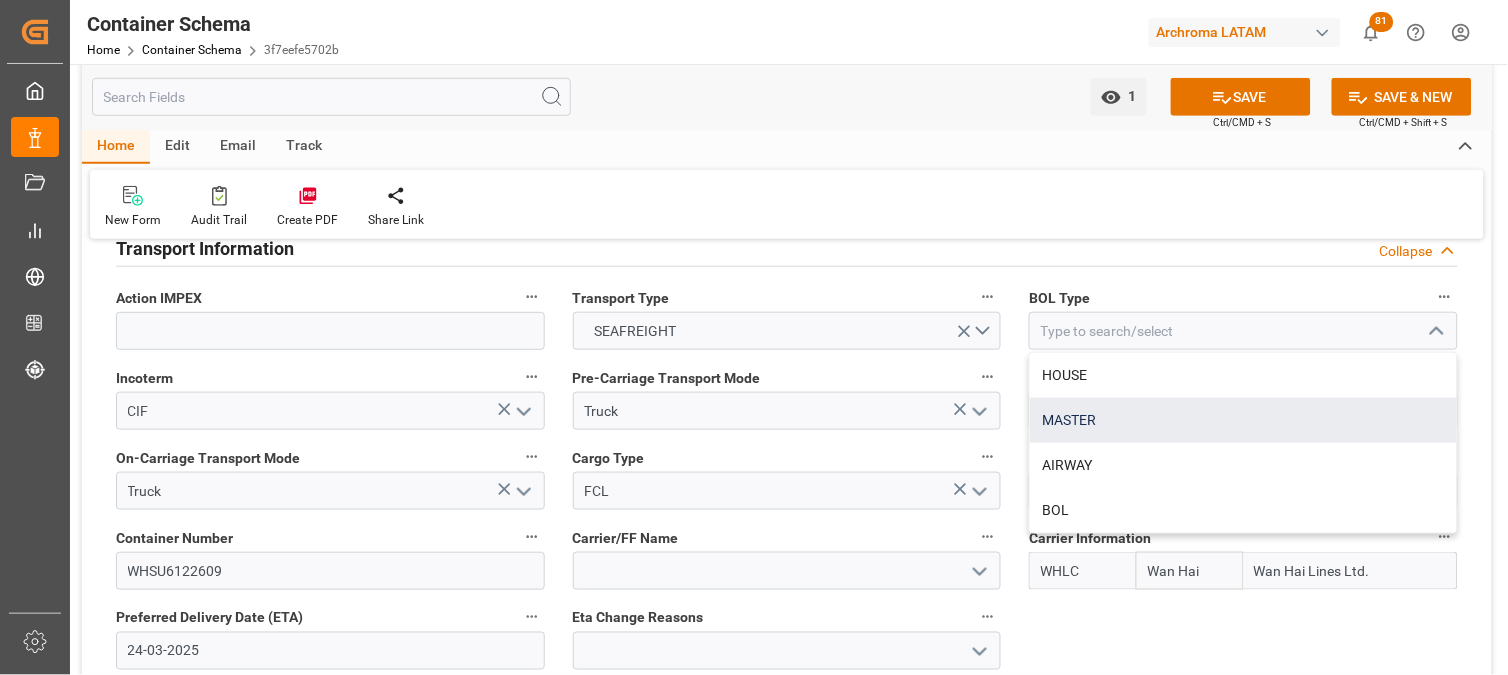 click on "MASTER" at bounding box center (1243, 420) 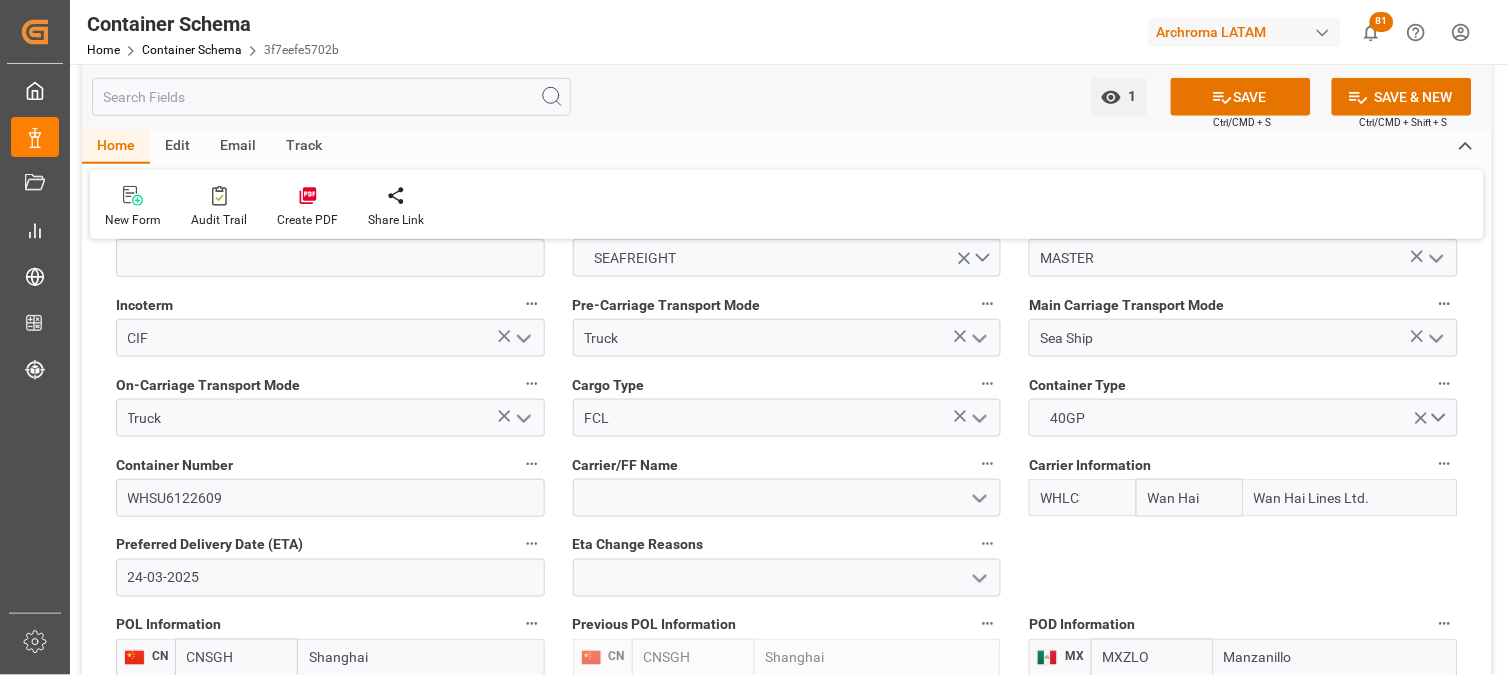 scroll, scrollTop: 2111, scrollLeft: 0, axis: vertical 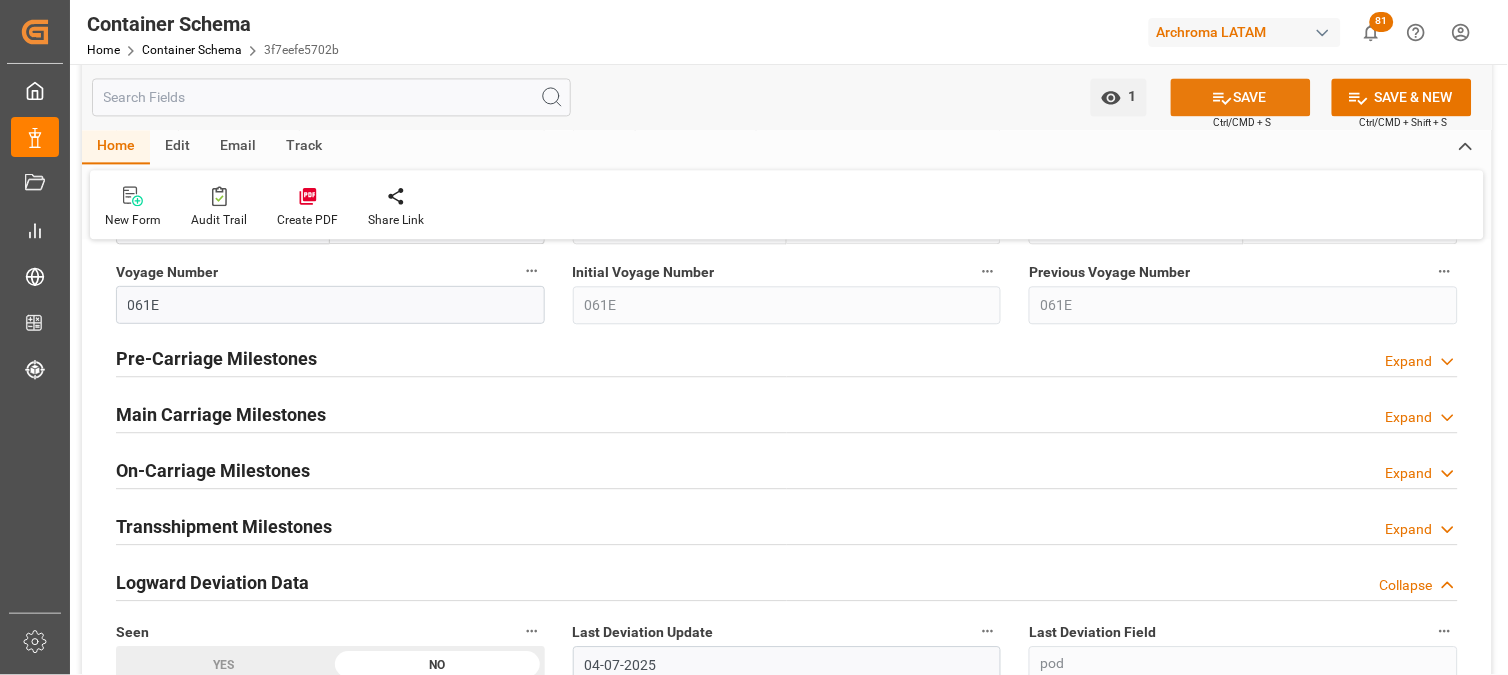 click on "SAVE" at bounding box center [1241, 97] 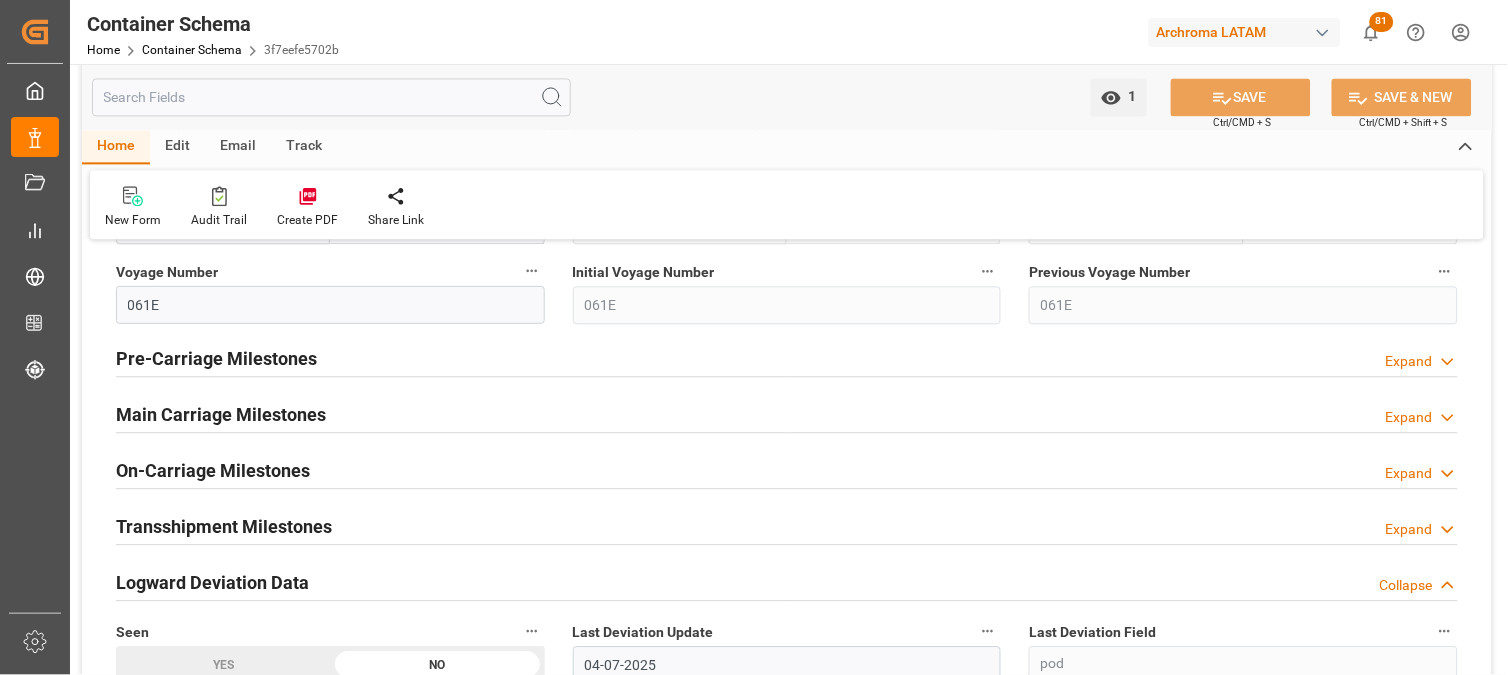 click 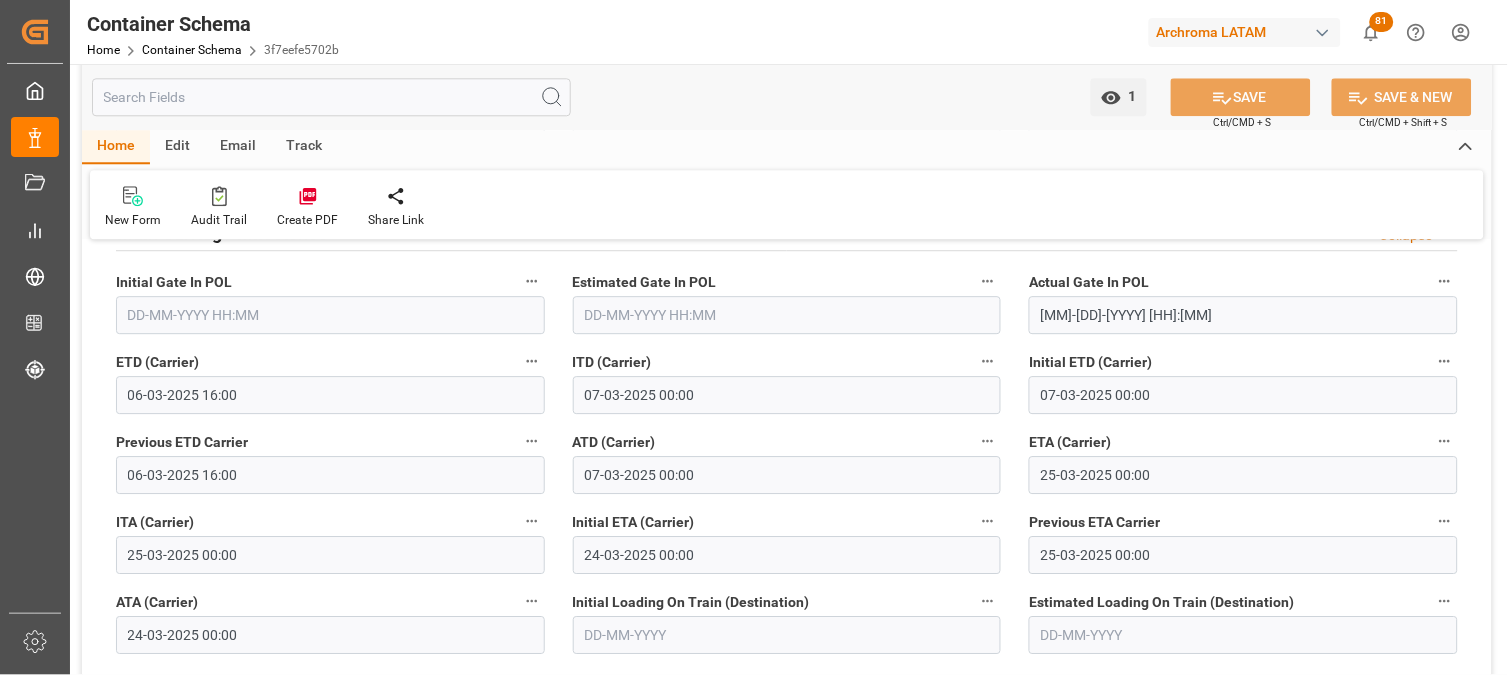 scroll, scrollTop: 2888, scrollLeft: 0, axis: vertical 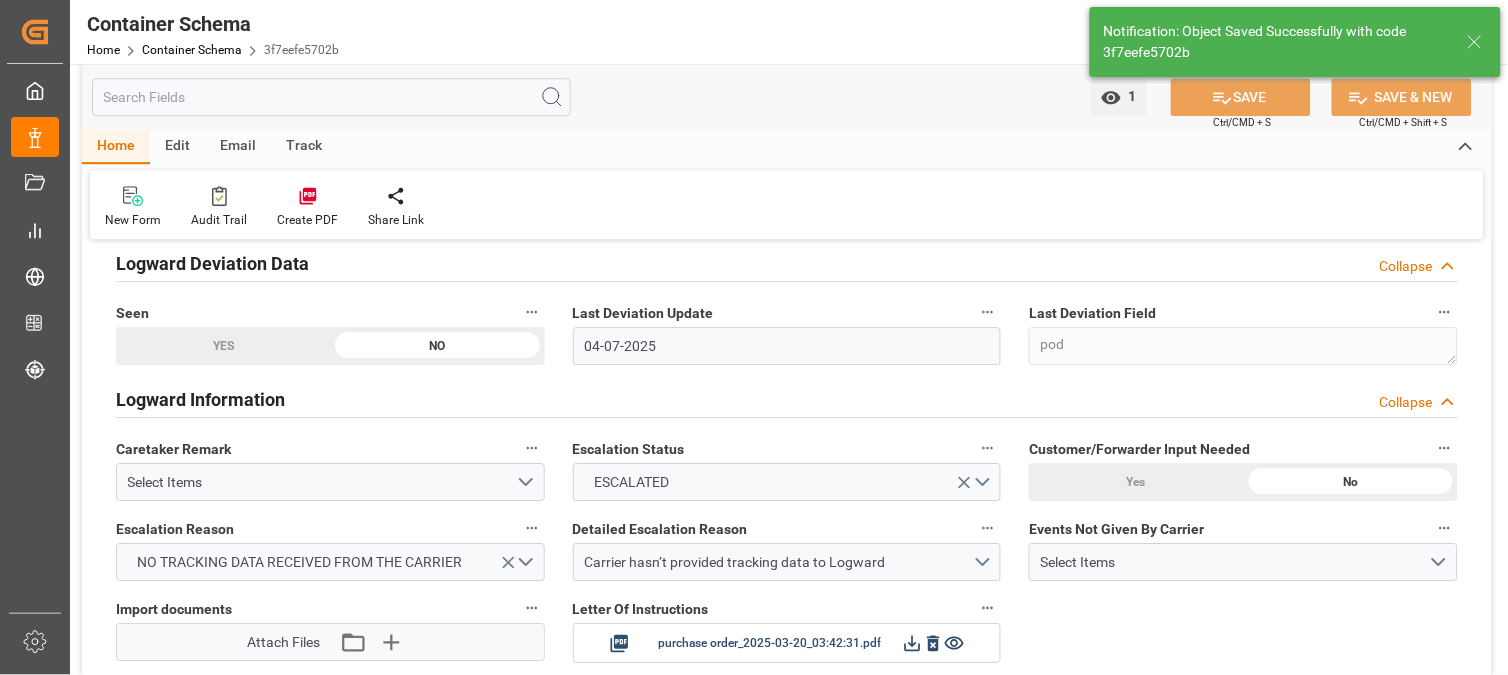 type on "04-08-2025 18:41" 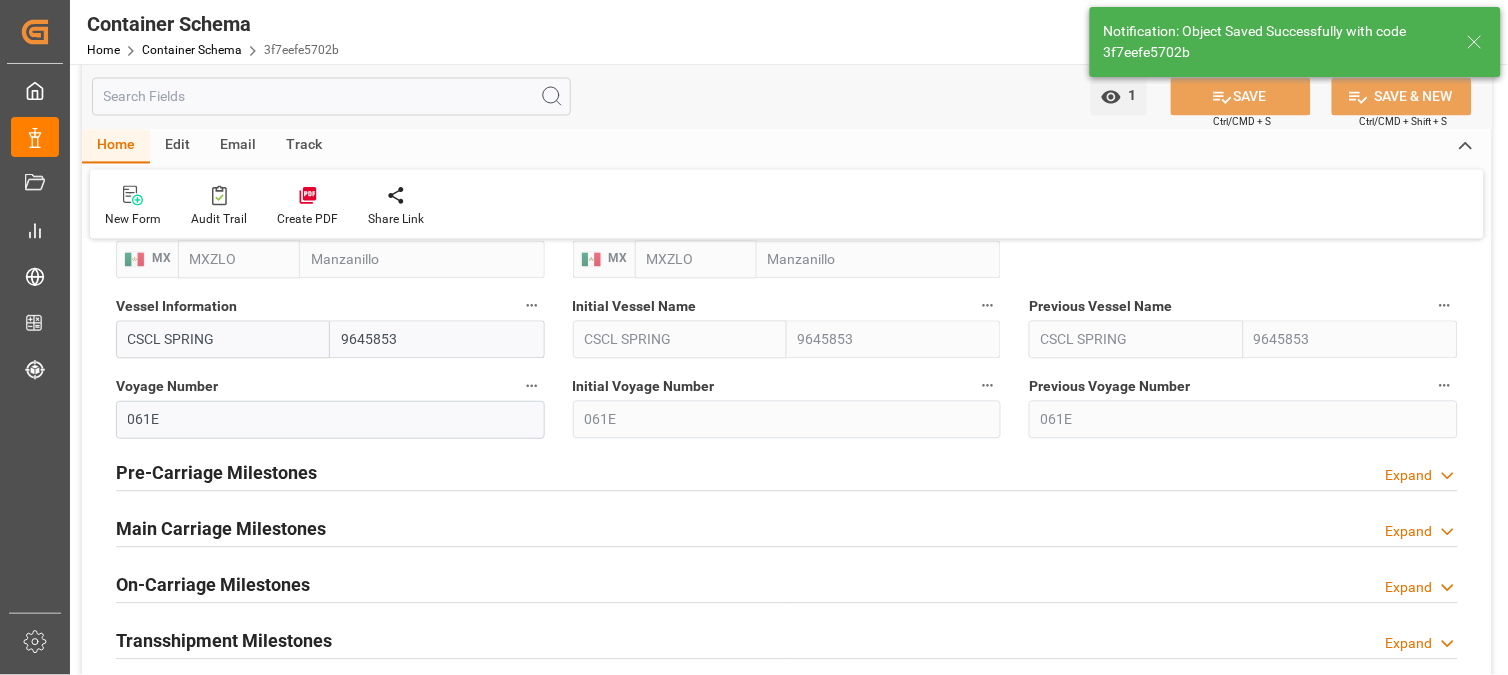 scroll, scrollTop: 2662, scrollLeft: 0, axis: vertical 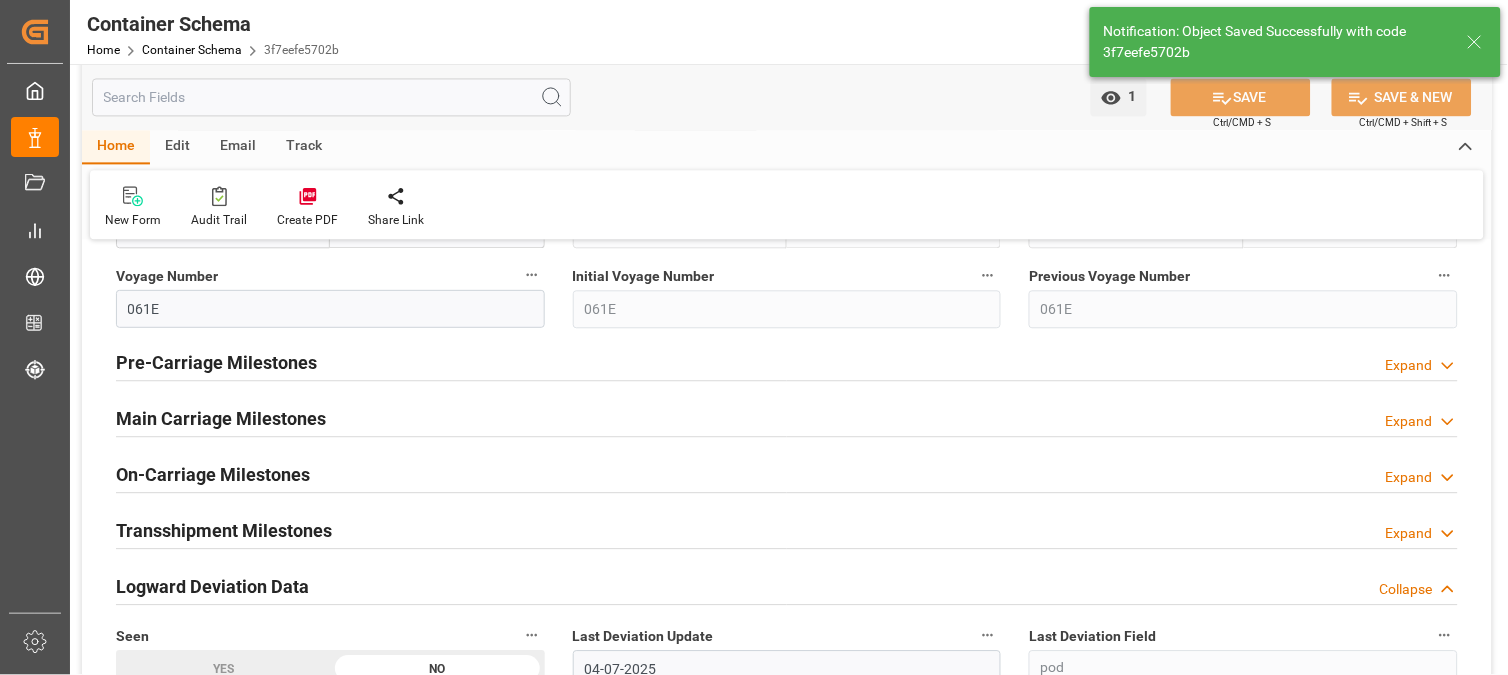 click 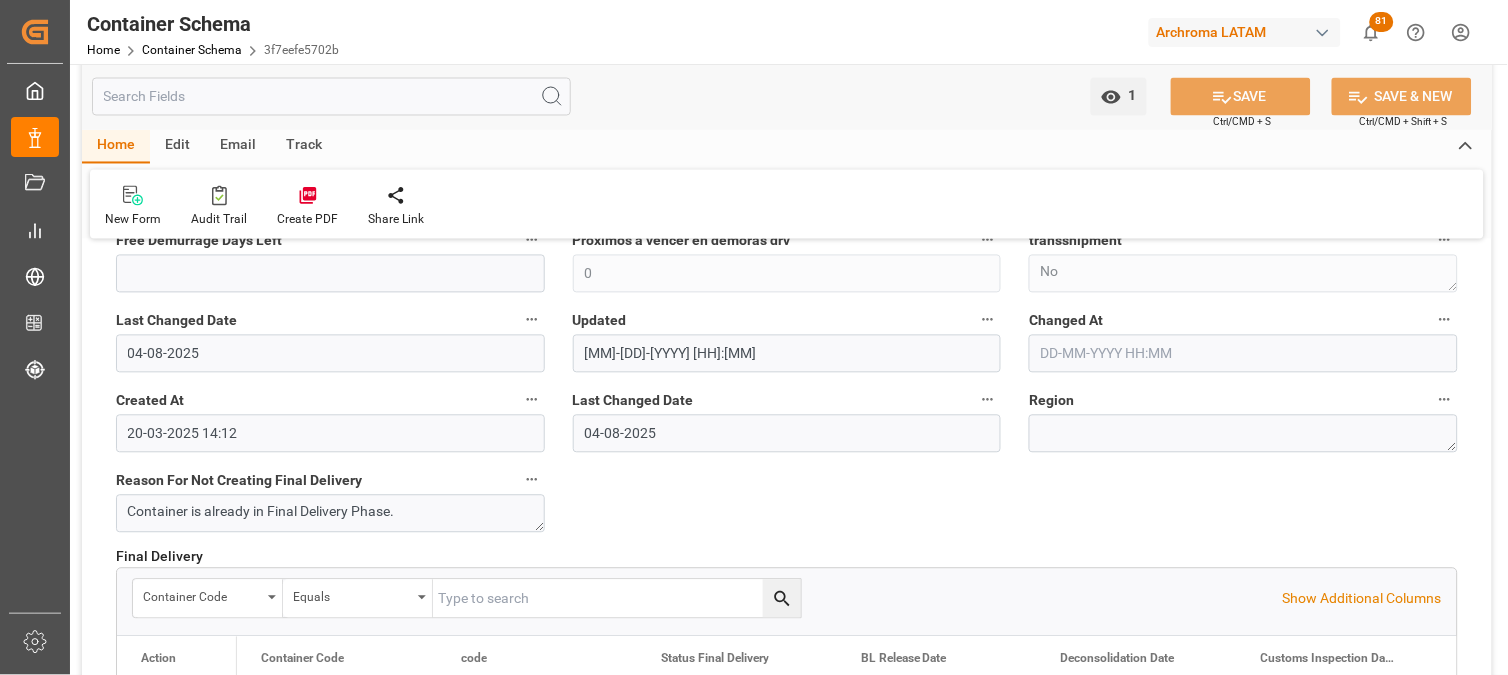scroll, scrollTop: 4440, scrollLeft: 0, axis: vertical 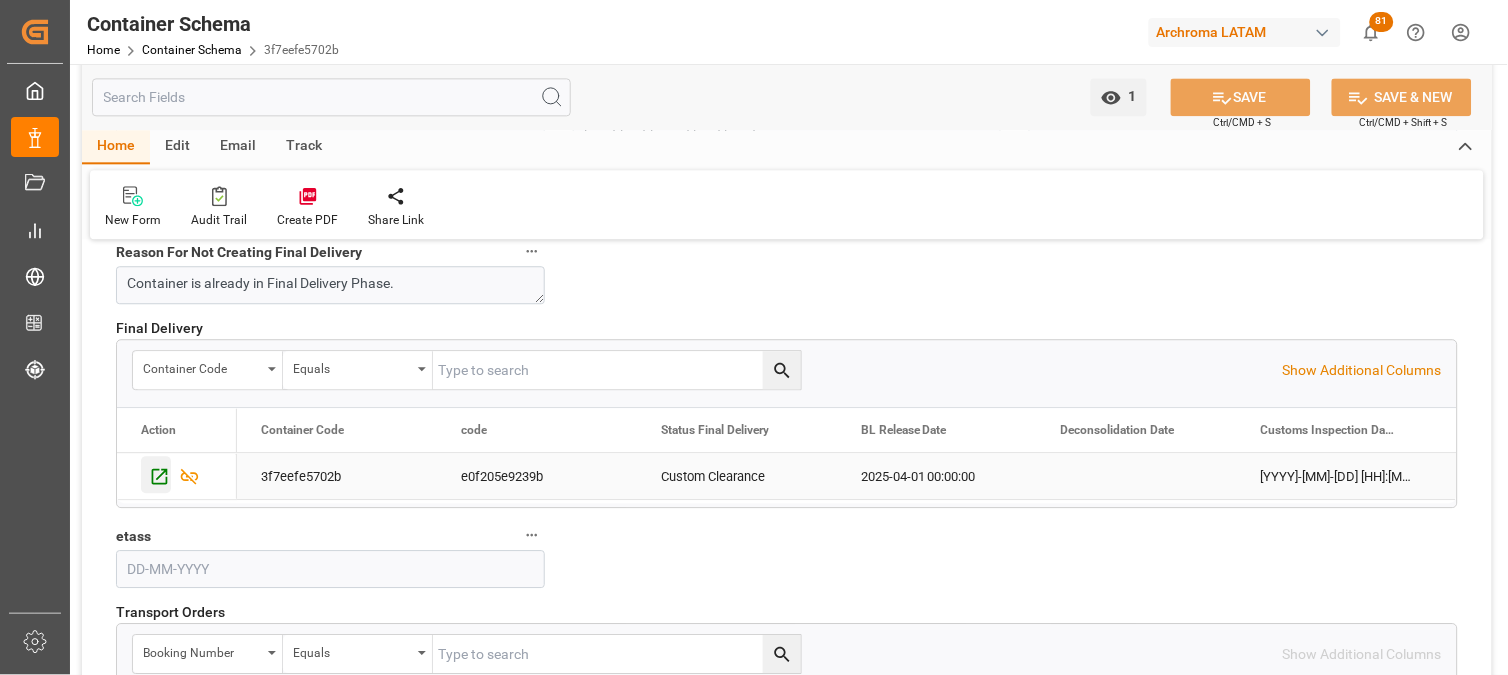 click 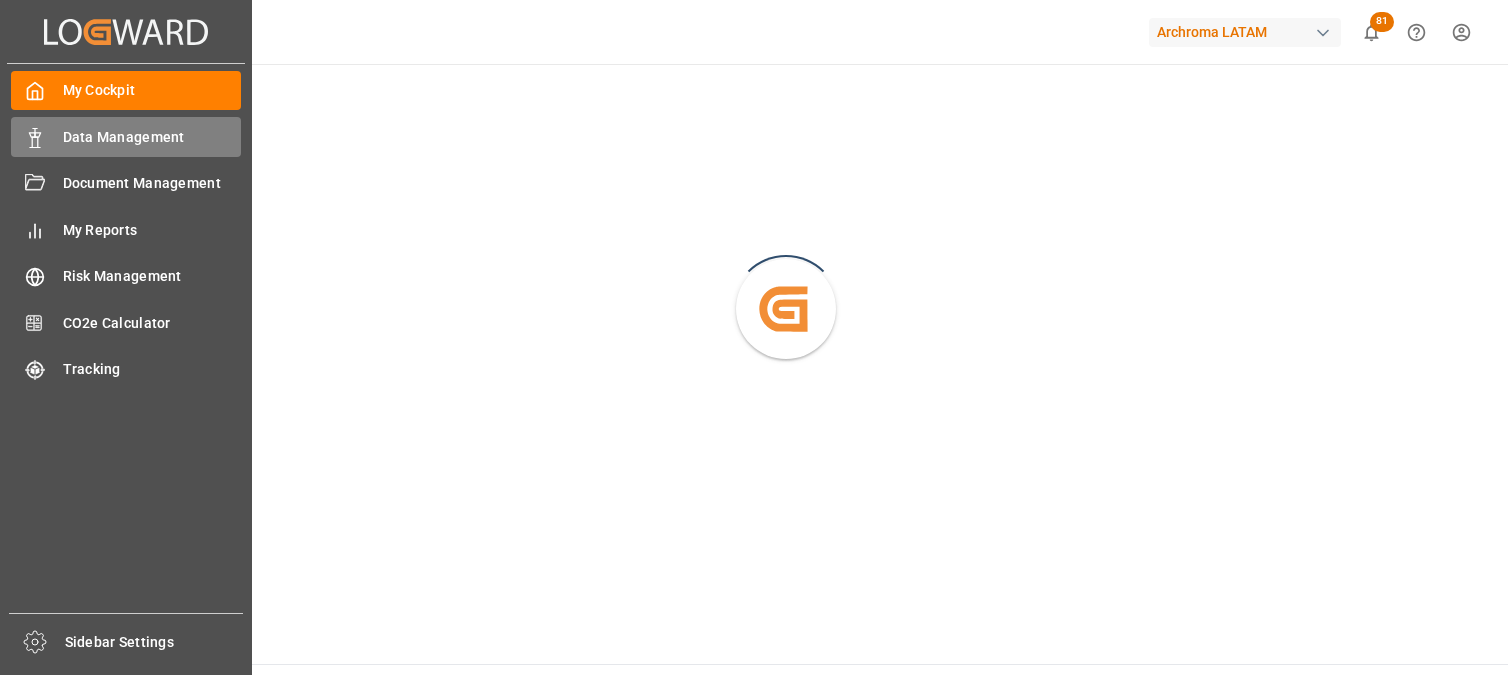 scroll, scrollTop: 0, scrollLeft: 0, axis: both 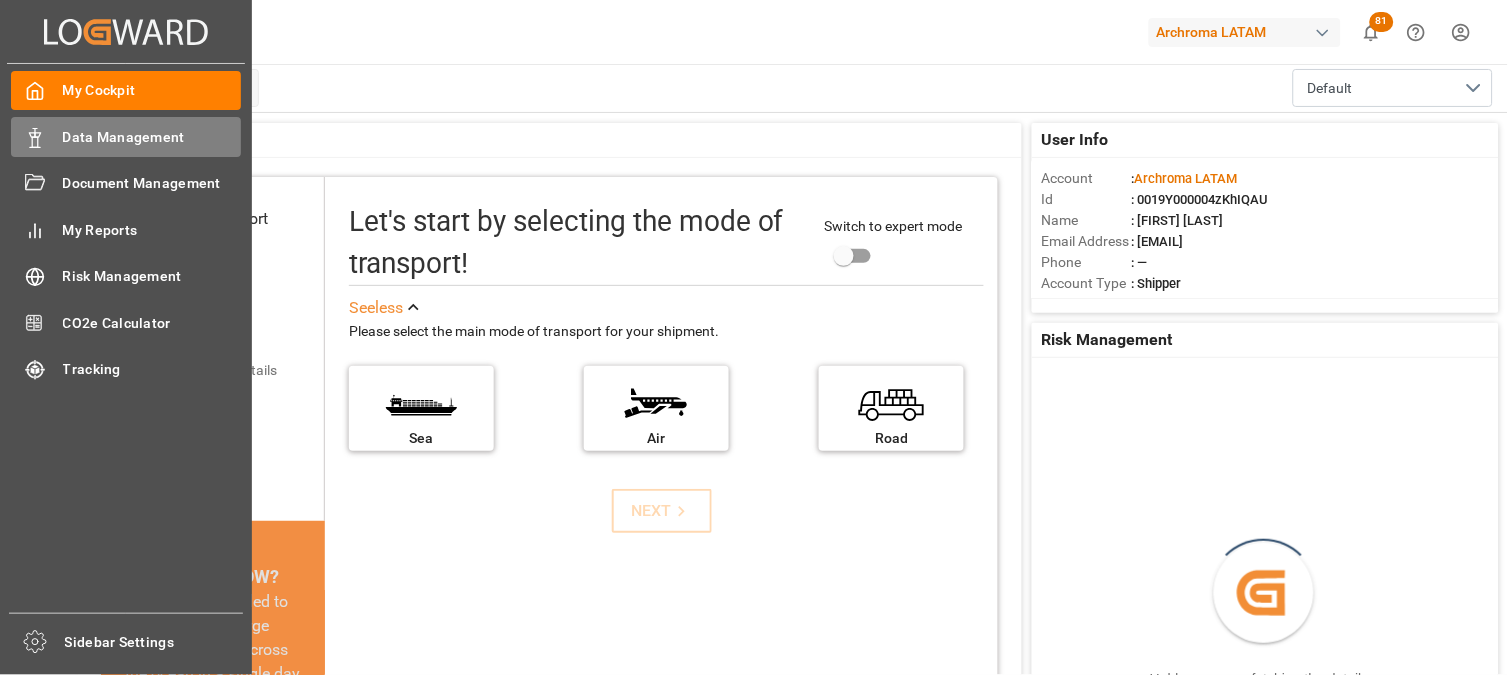 click on "Data Management" at bounding box center [152, 137] 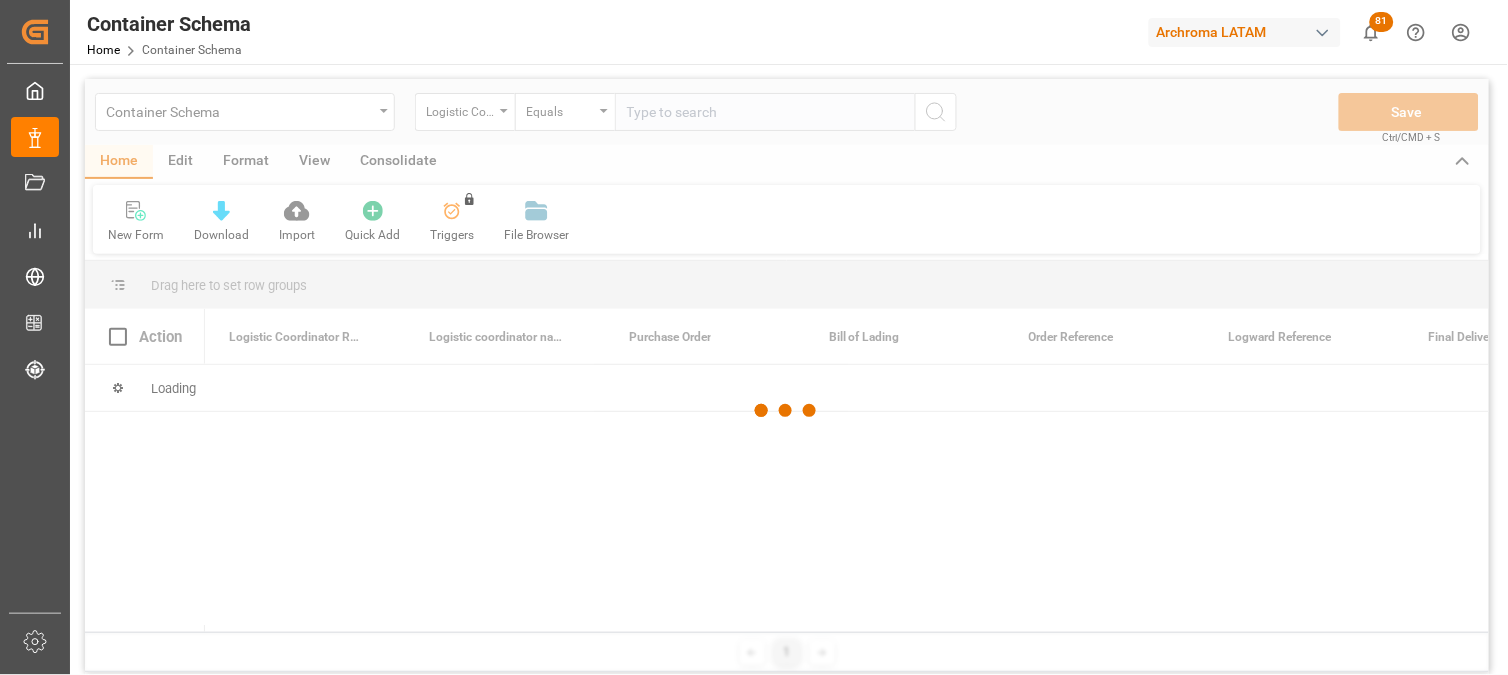 click at bounding box center (787, 410) 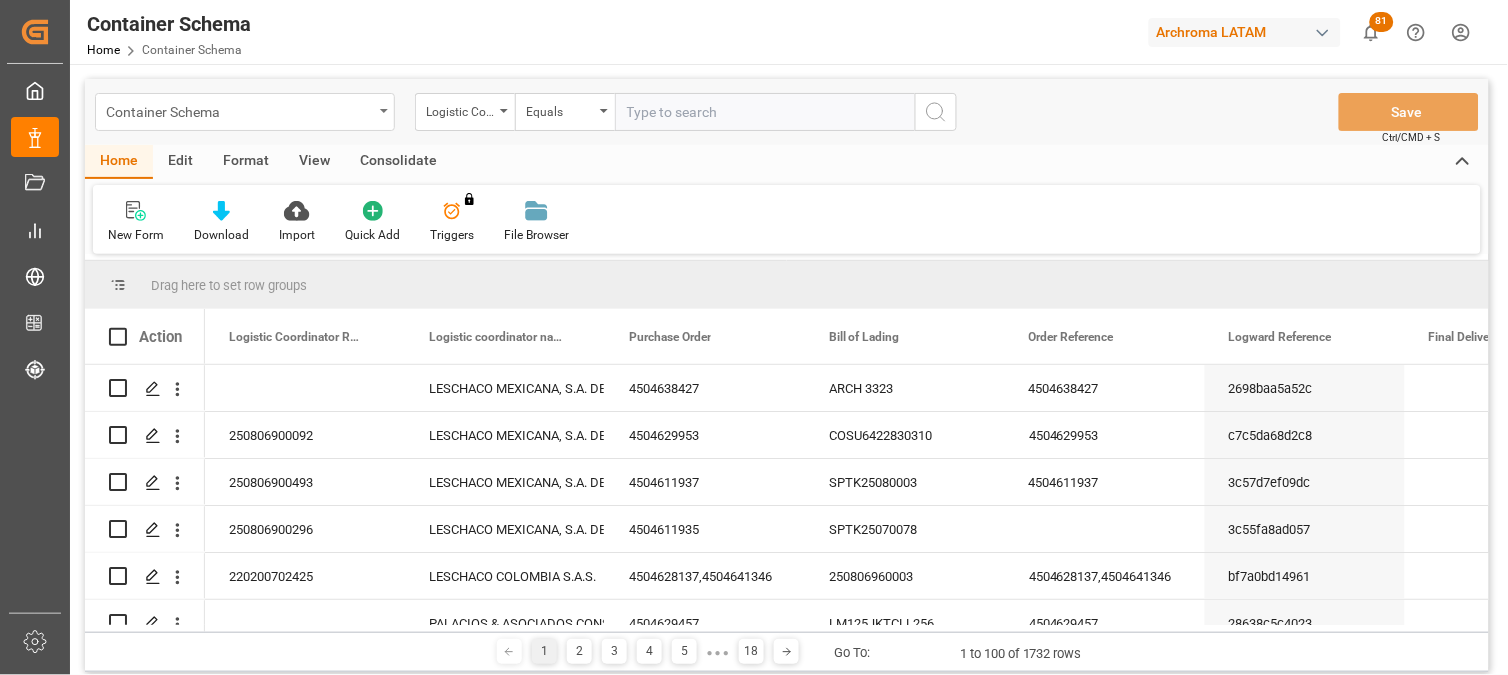 click on "Container Schema" at bounding box center [245, 112] 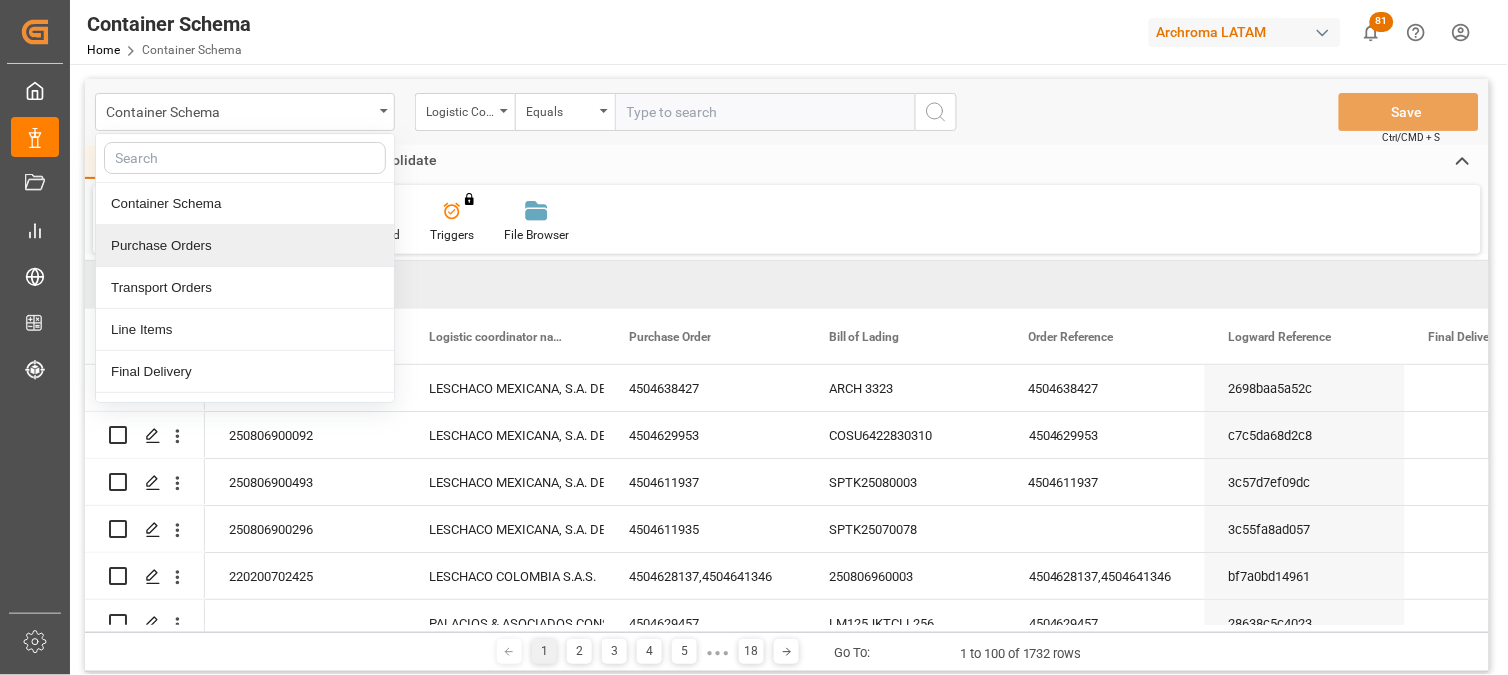 click on "Purchase Orders" at bounding box center (245, 246) 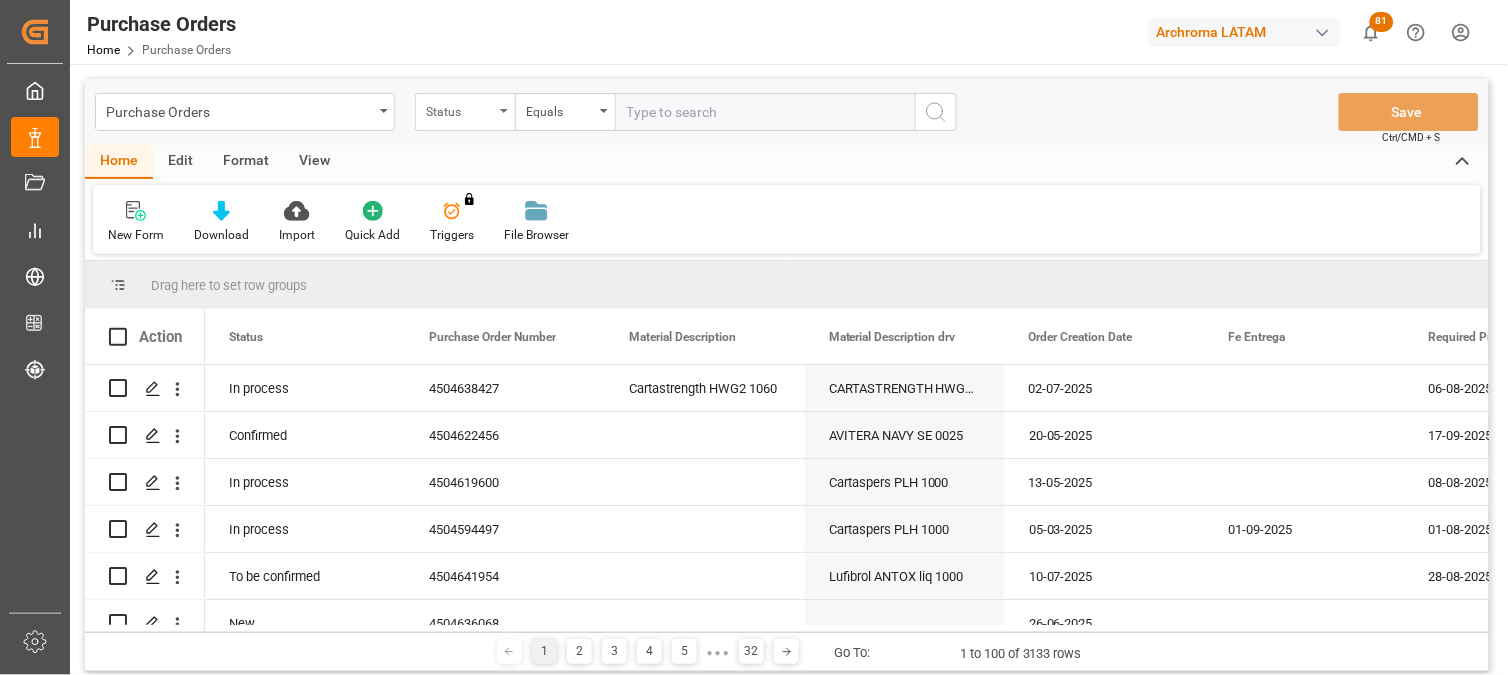 click on "Status" at bounding box center [460, 109] 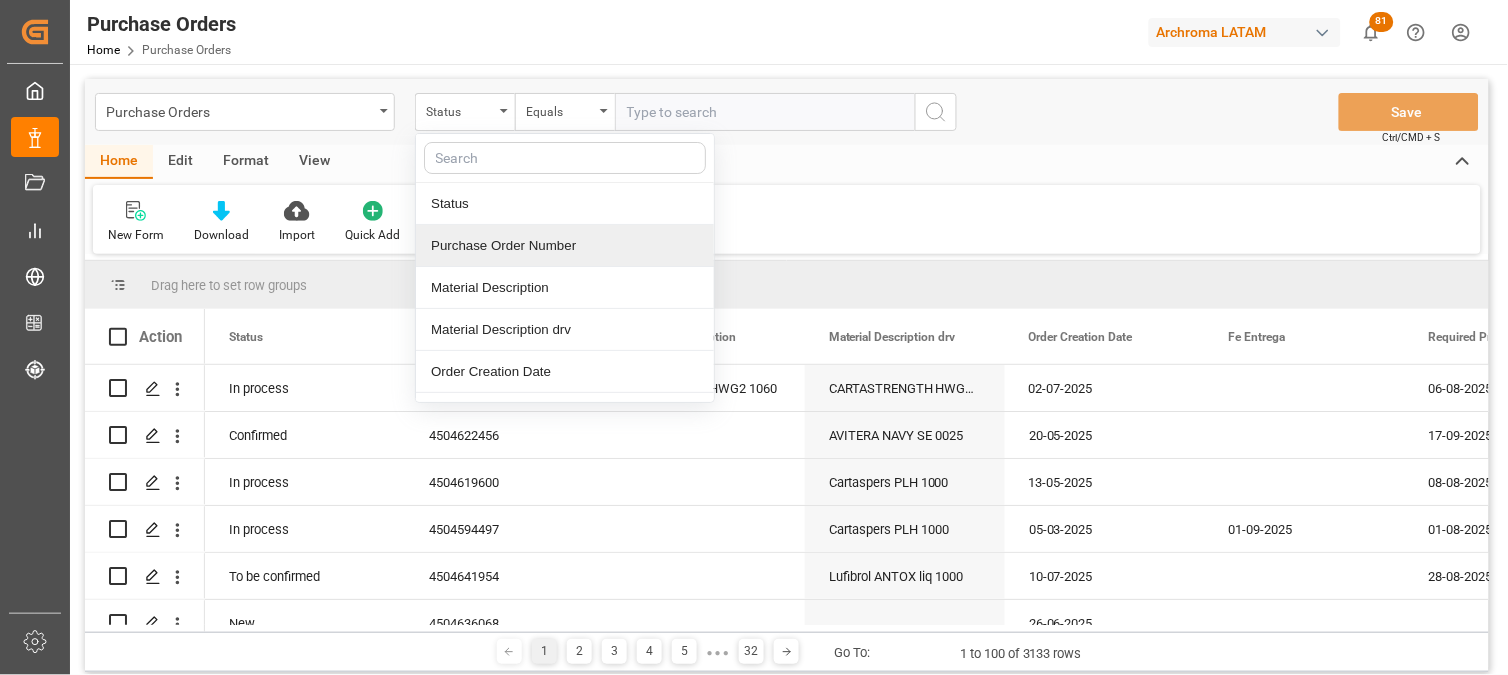 click on "Purchase Order Number" at bounding box center [565, 246] 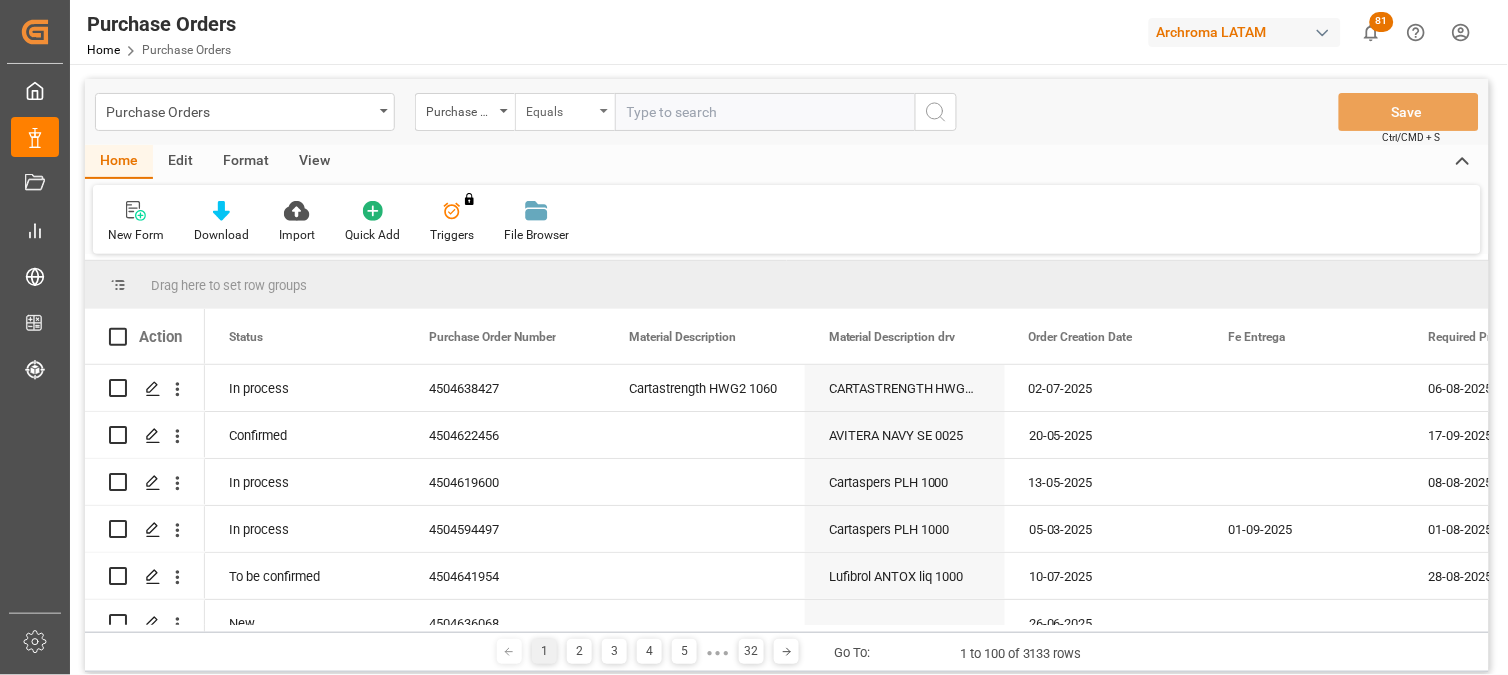 click on "Equals" at bounding box center (560, 109) 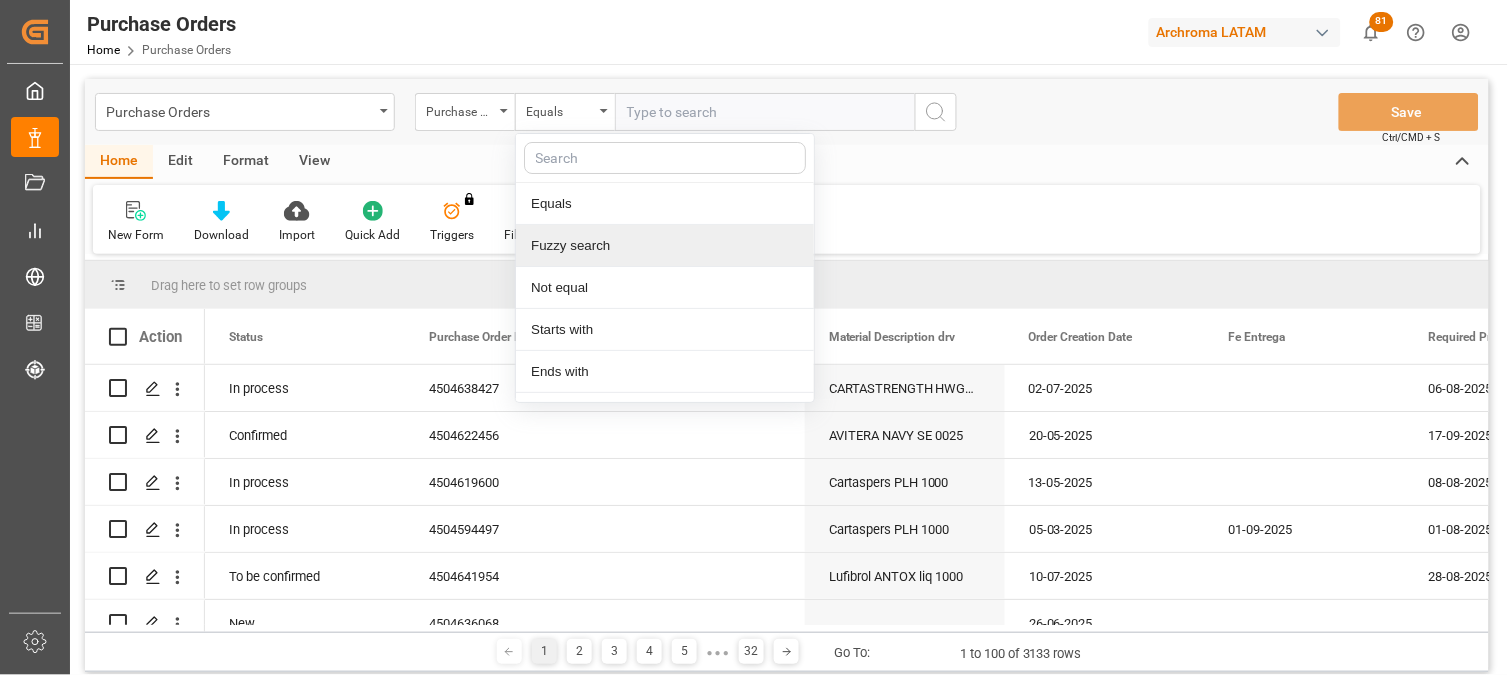 click on "Fuzzy search" at bounding box center (665, 246) 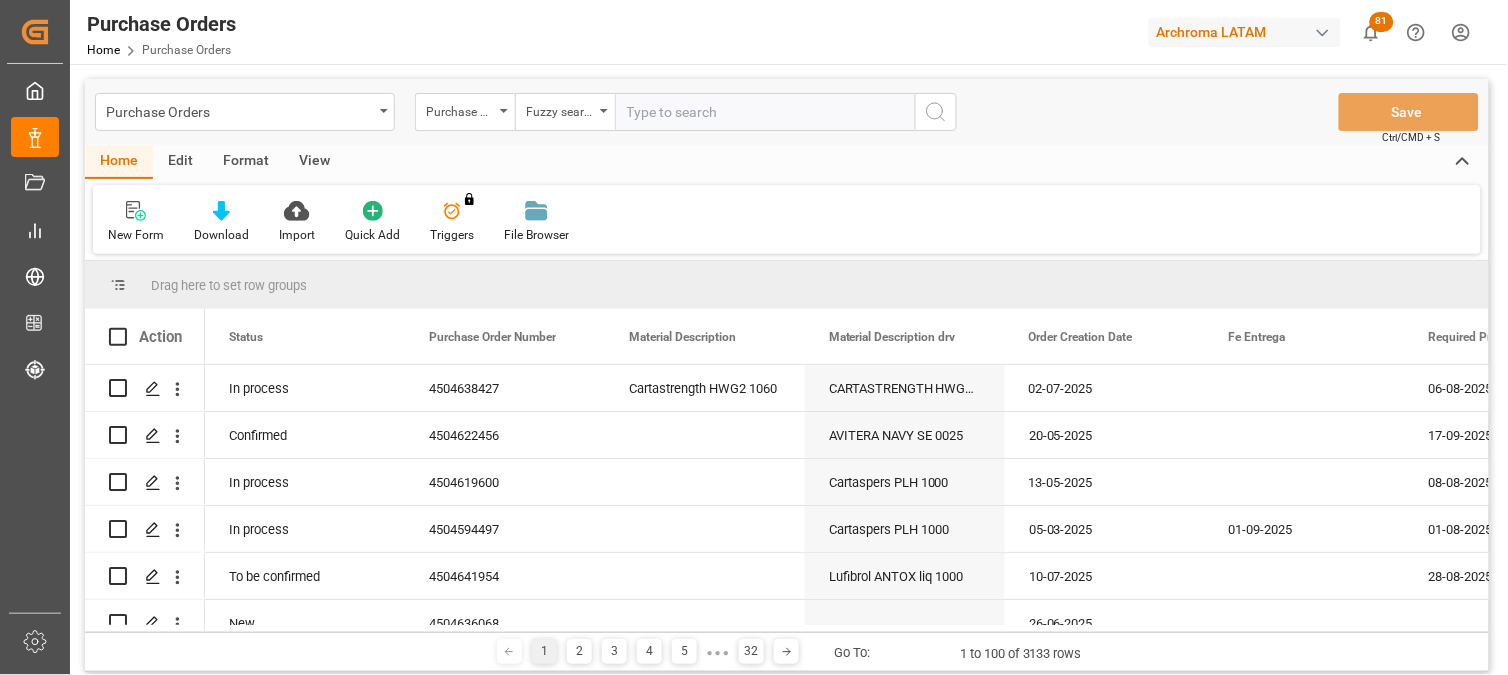 paste on "4504574175" 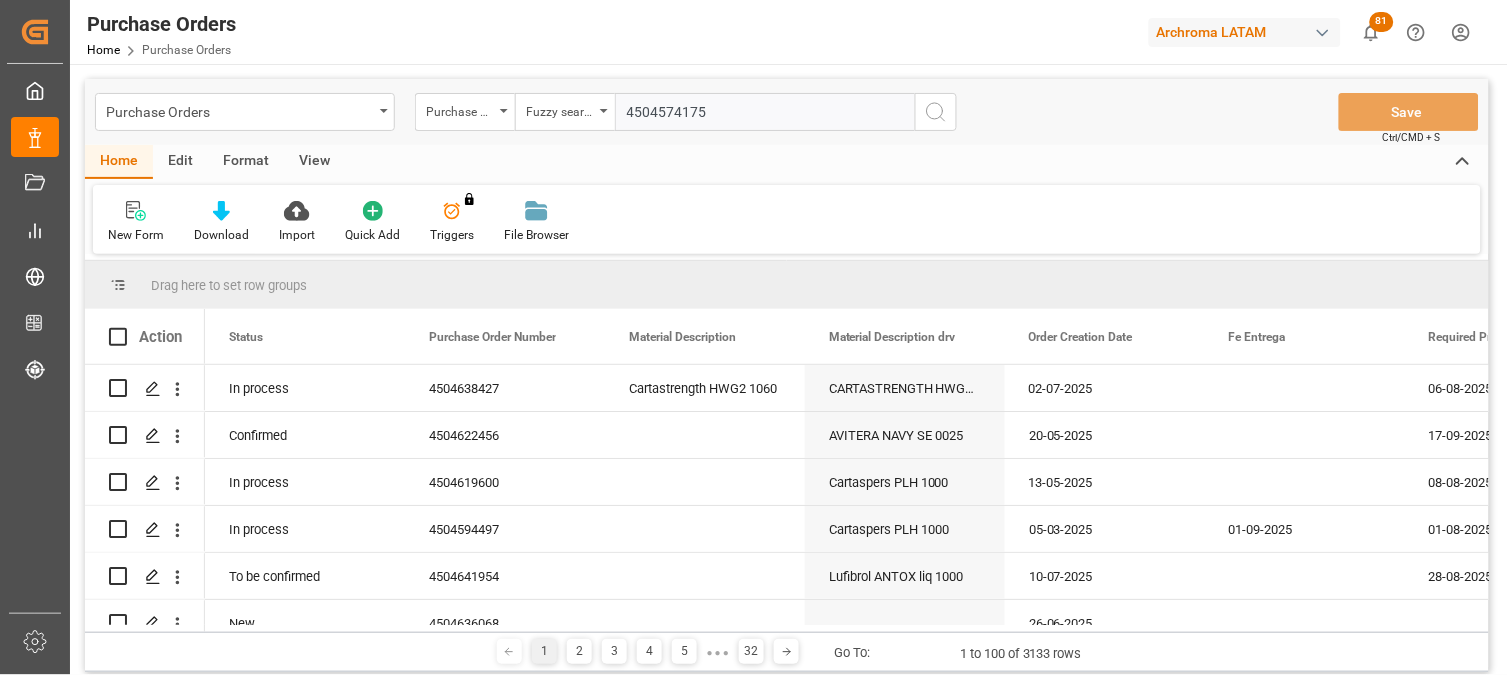 type on "4504574175" 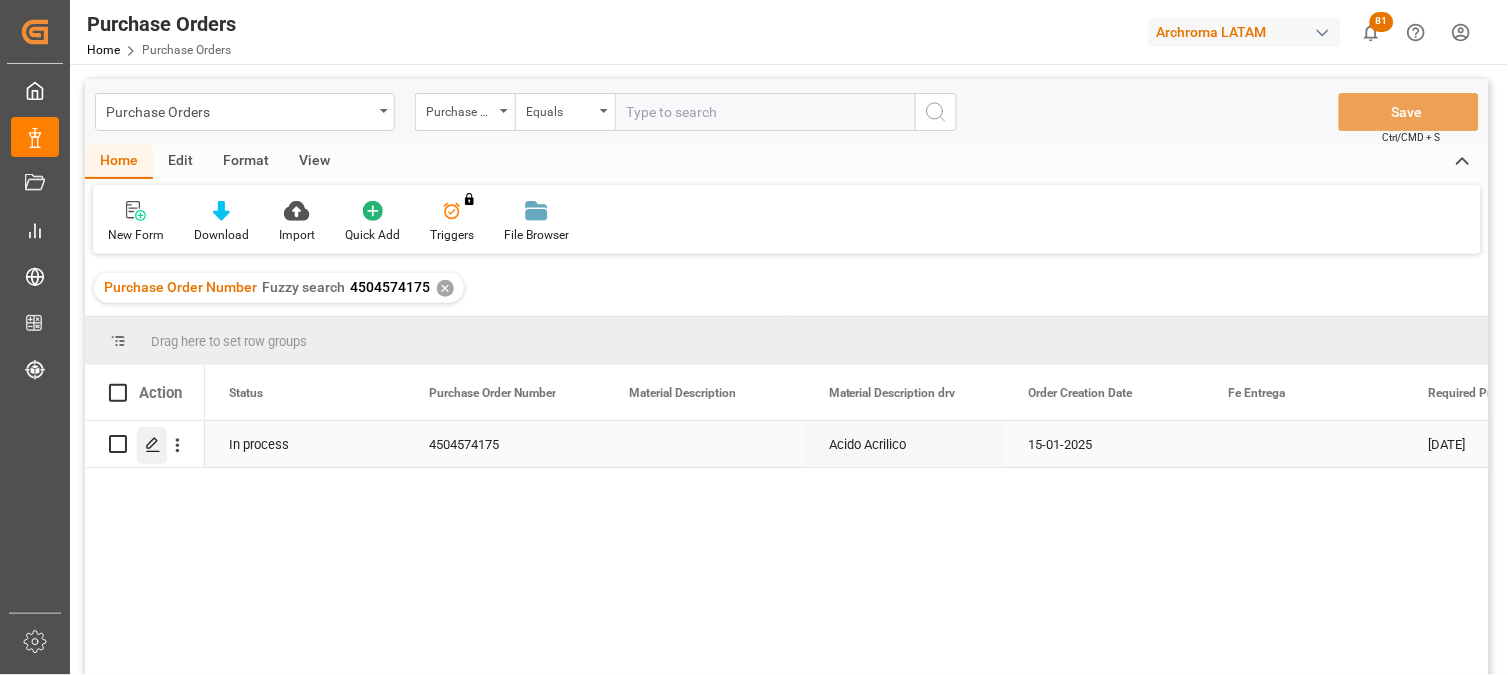 click 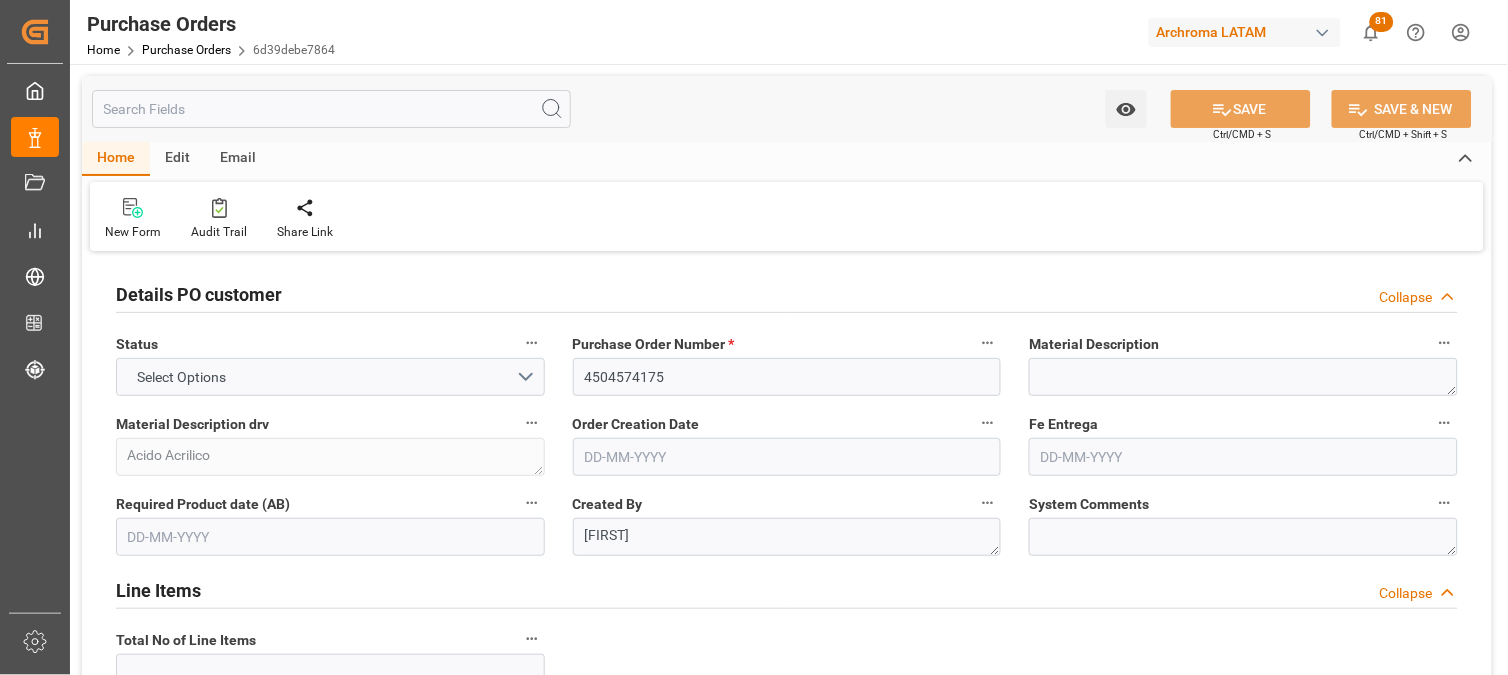 type on "1" 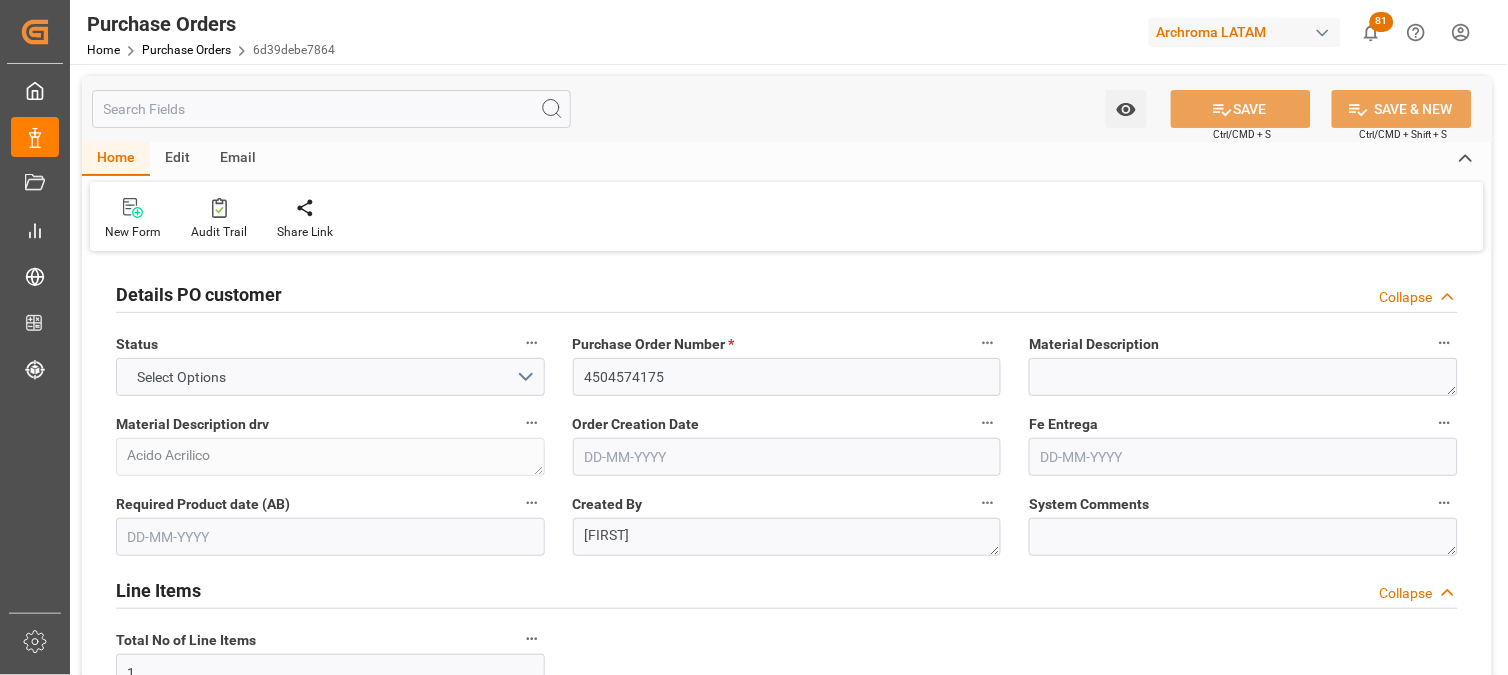 type on "15-01-2025" 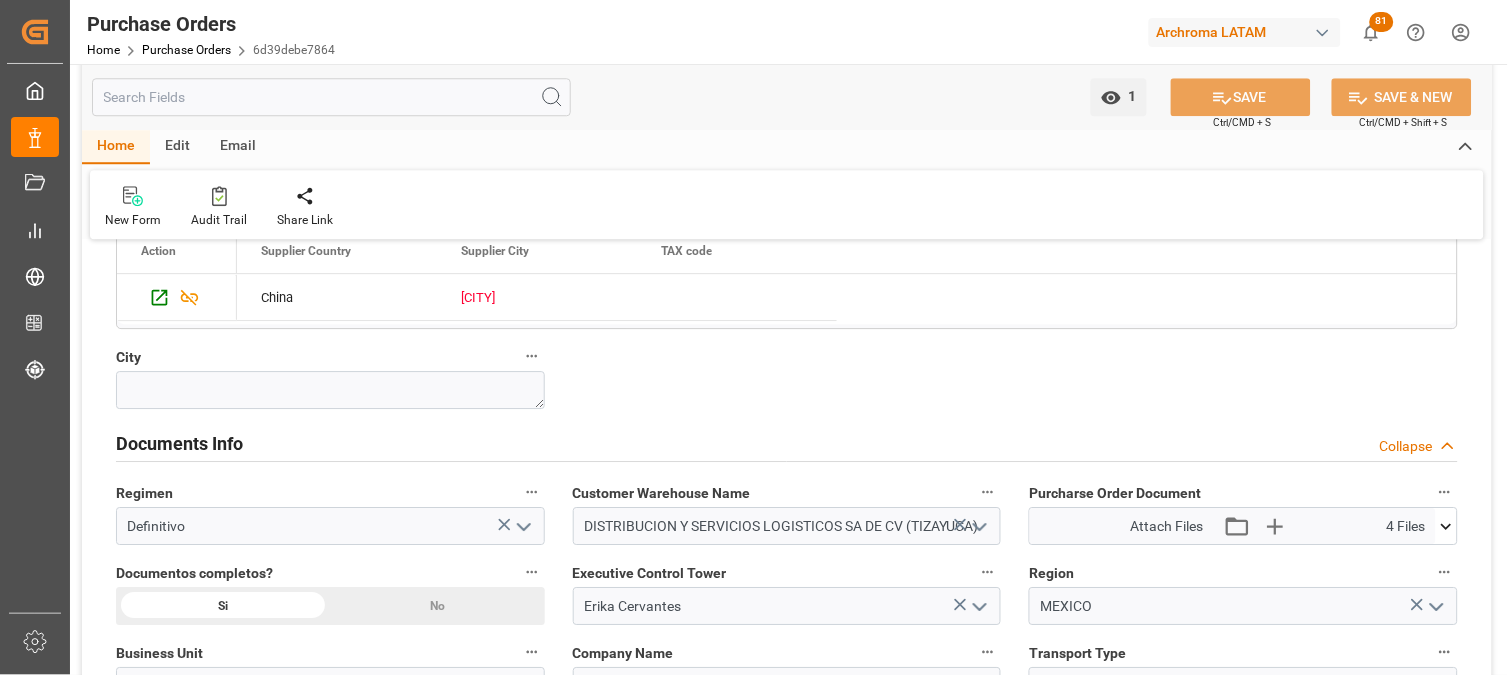 scroll, scrollTop: 1444, scrollLeft: 0, axis: vertical 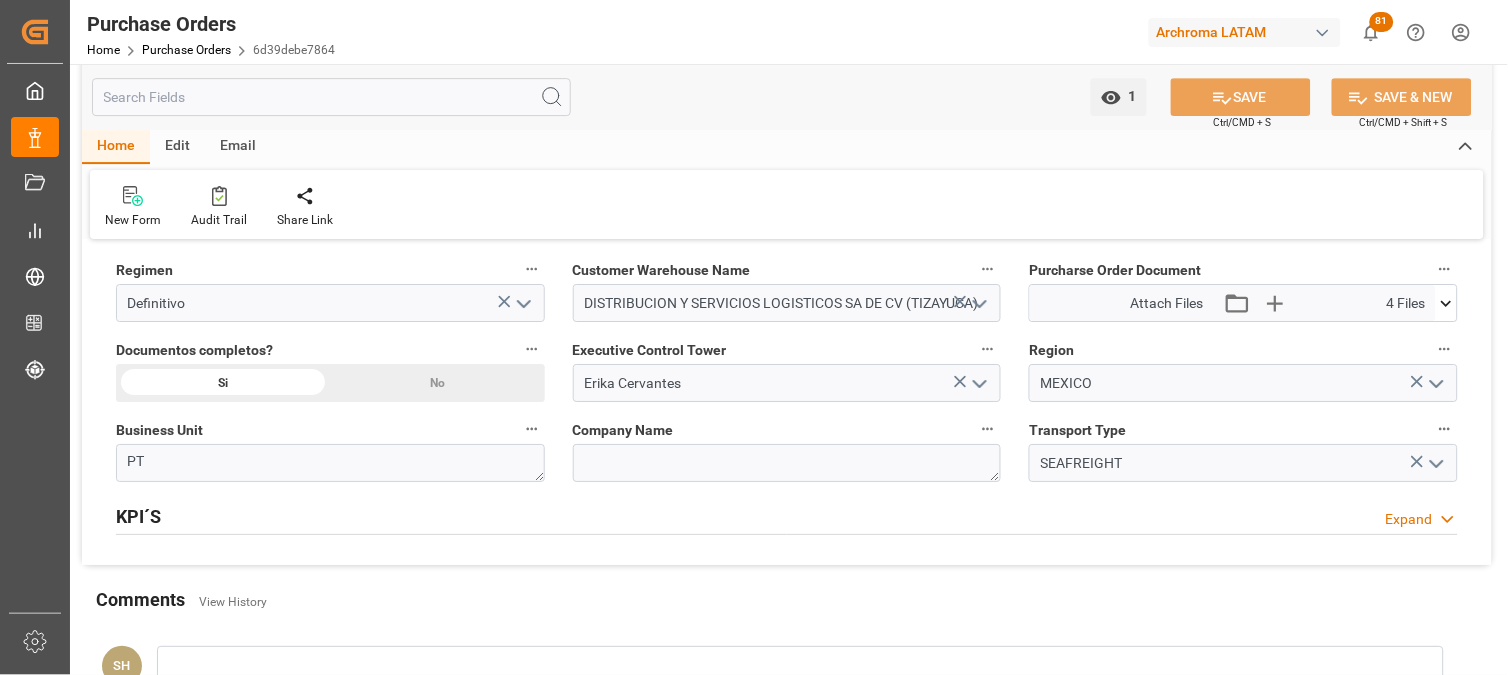 click 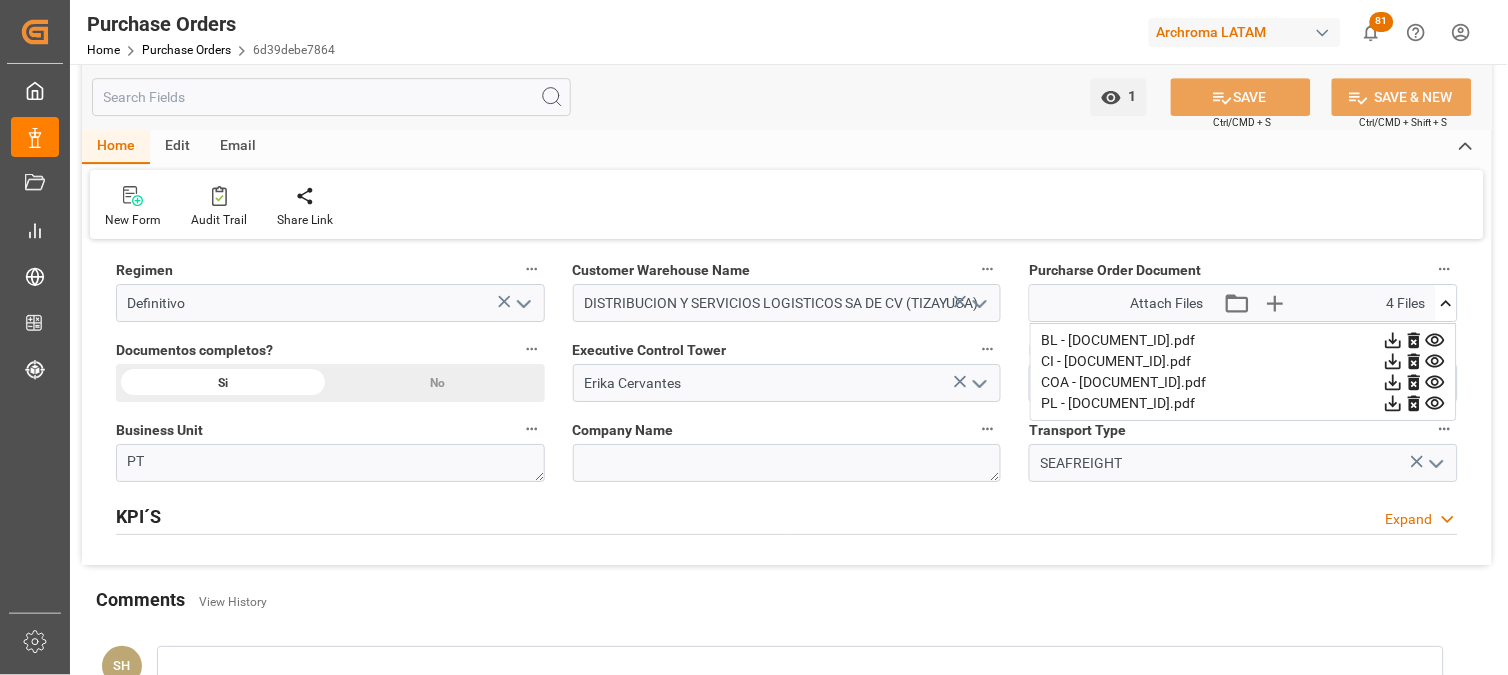 click 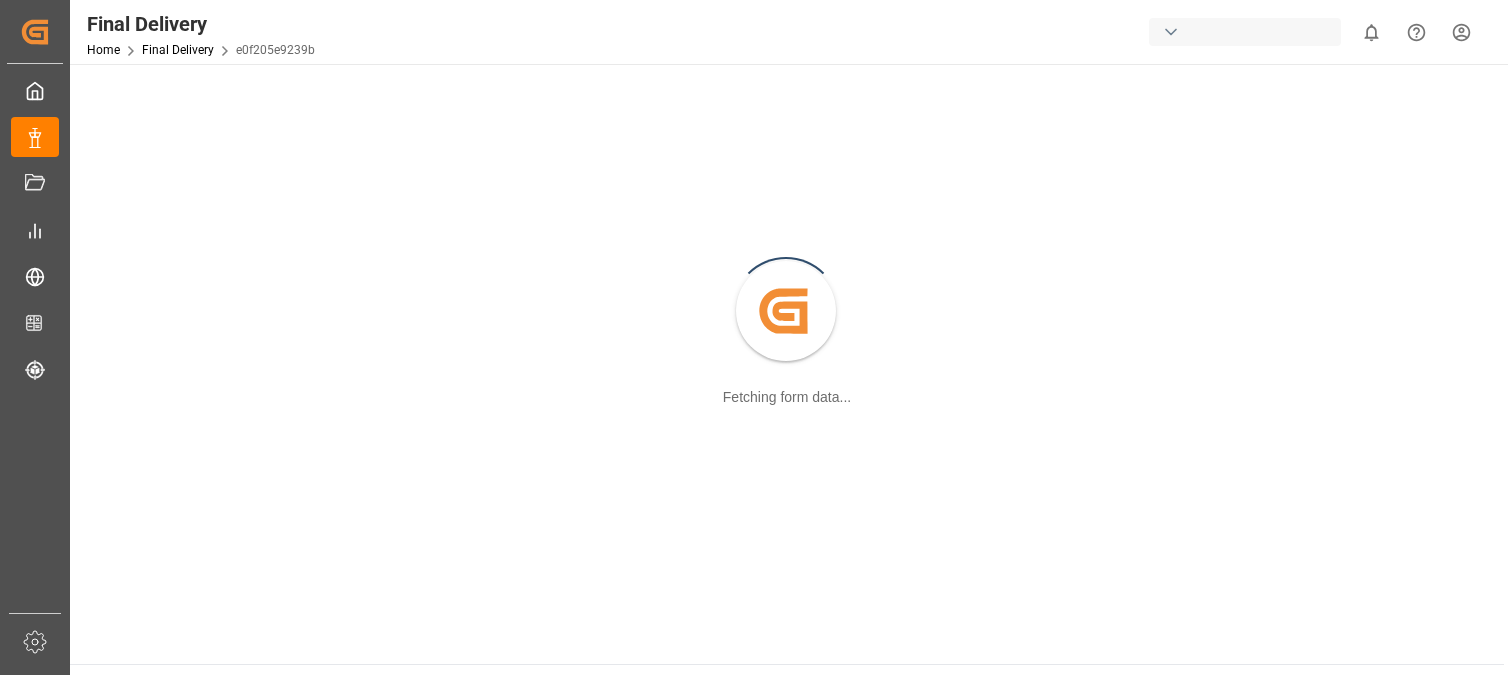 scroll, scrollTop: 0, scrollLeft: 0, axis: both 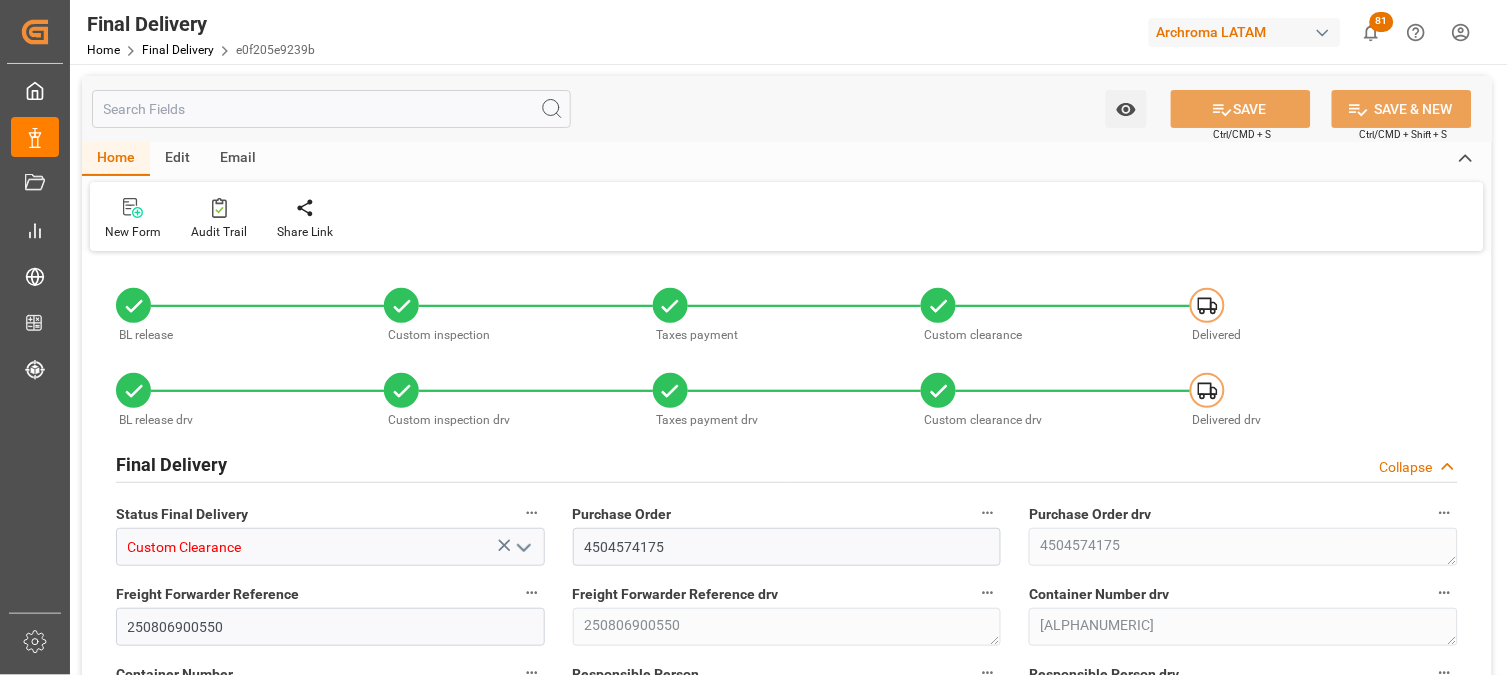 type on "8" 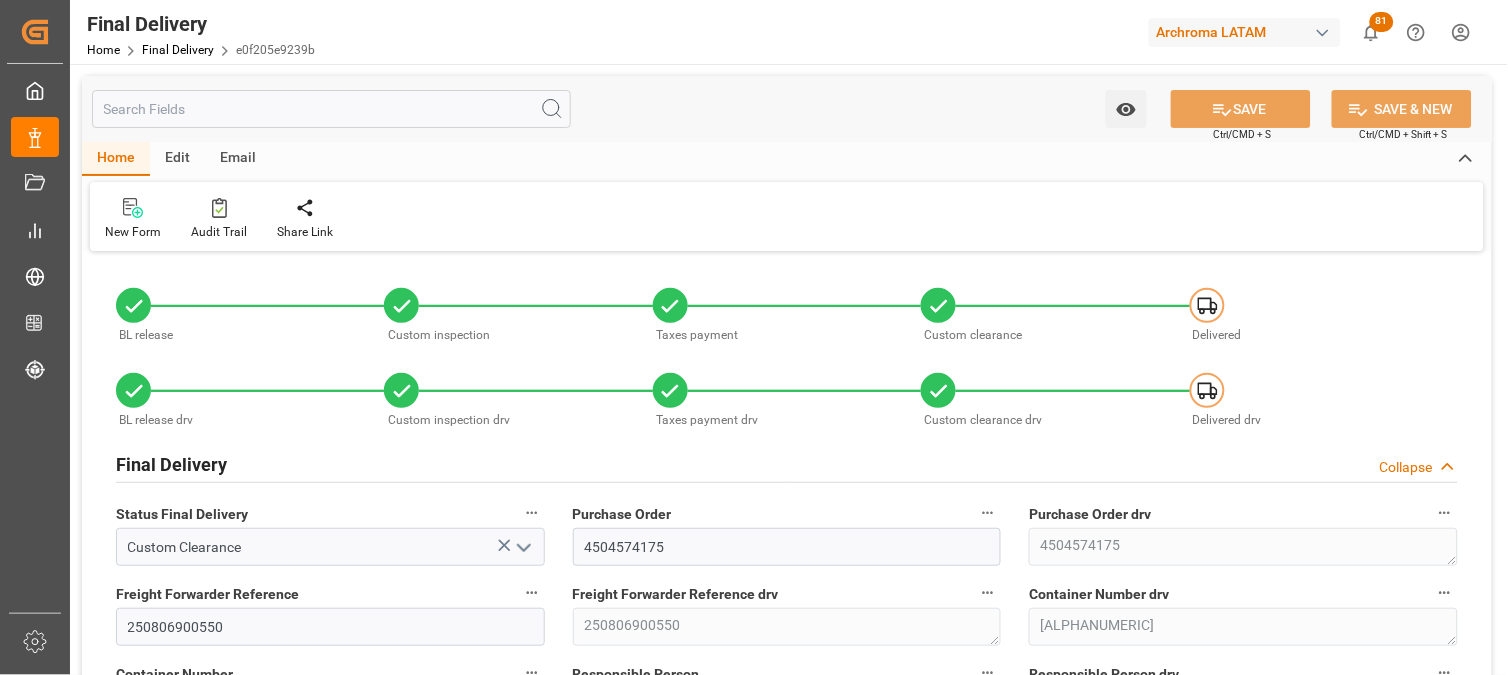 type on "01-04-2025" 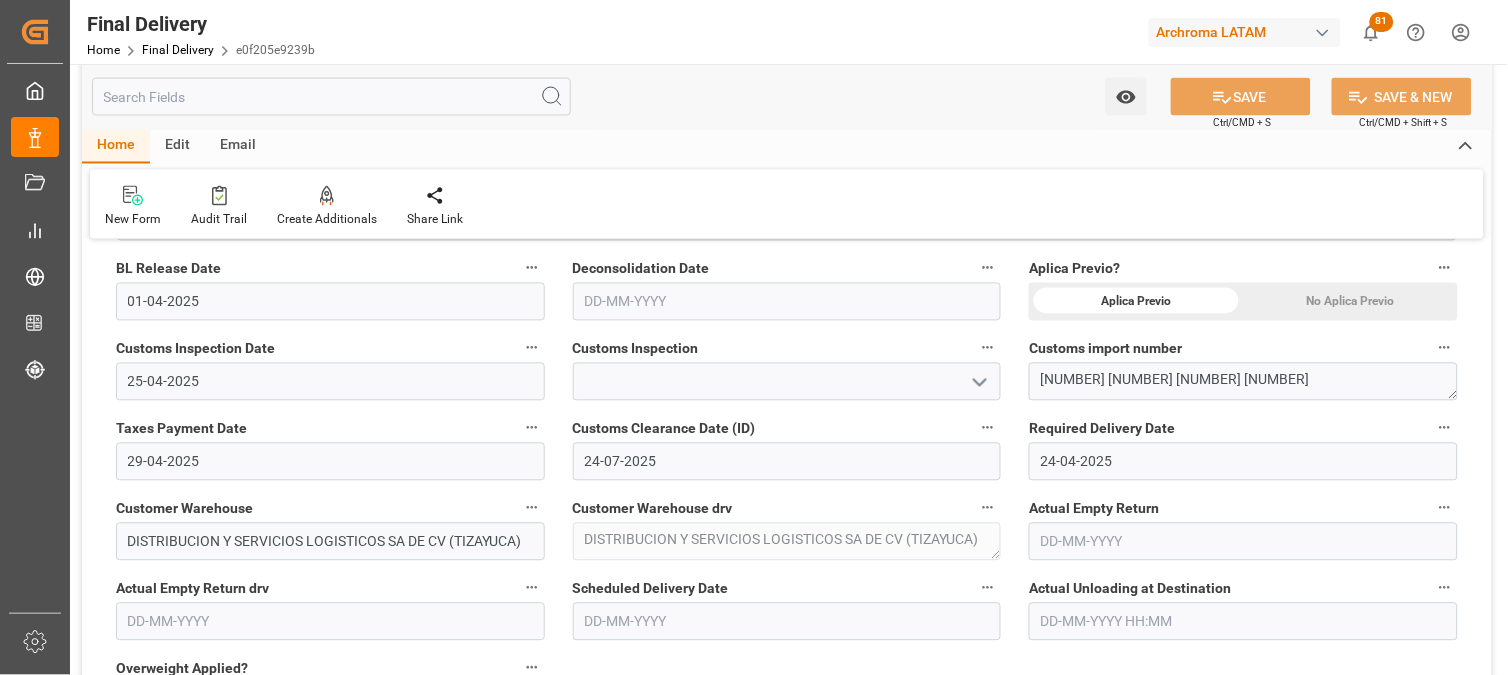 scroll, scrollTop: 777, scrollLeft: 0, axis: vertical 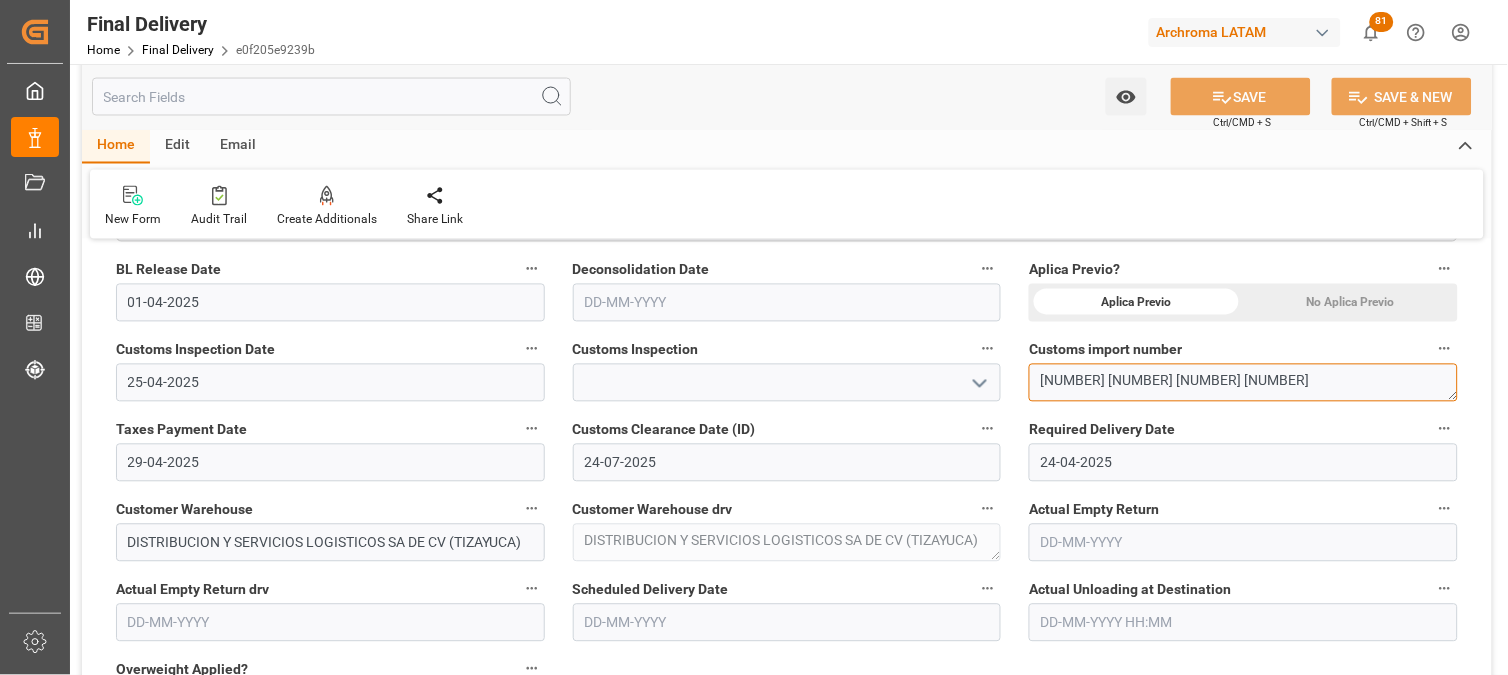 drag, startPoint x: 1187, startPoint y: 372, endPoint x: 1007, endPoint y: 372, distance: 180 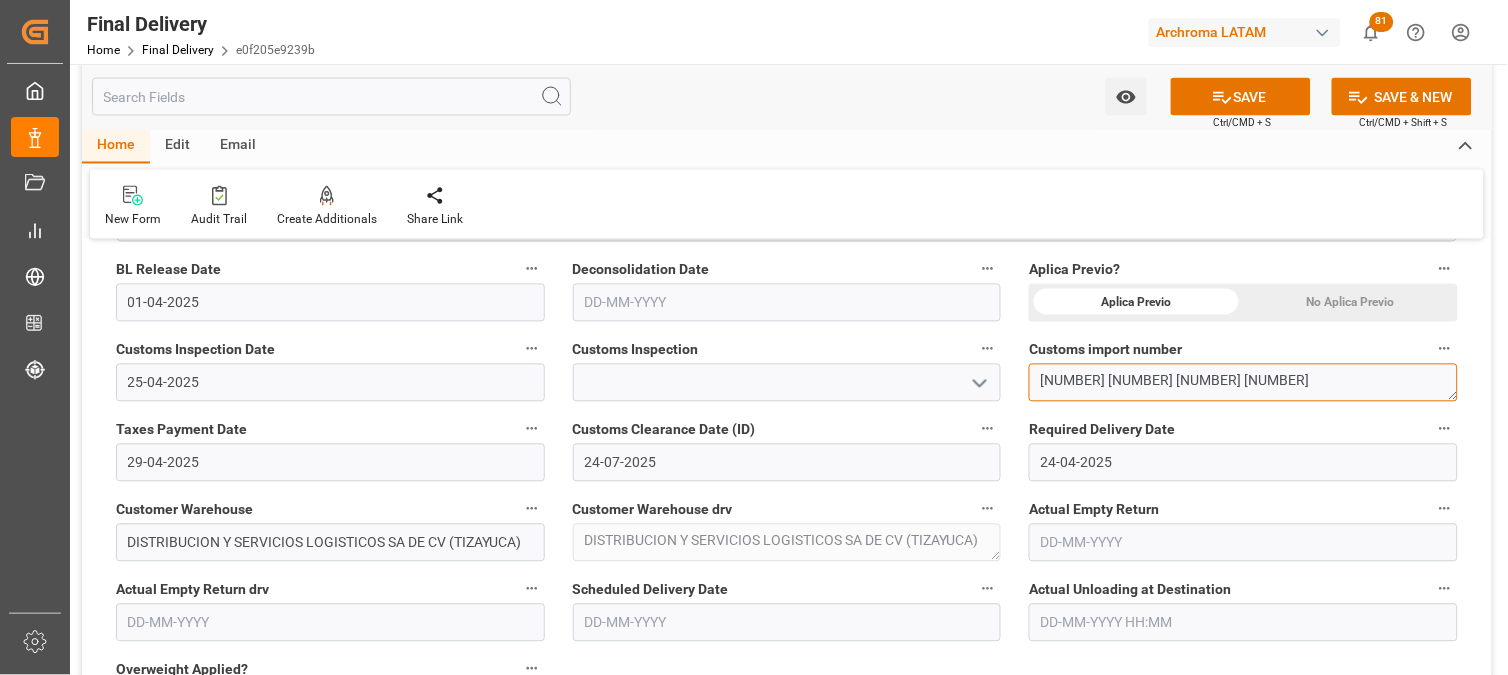click on "25 16 3108 5002644" at bounding box center (1243, 383) 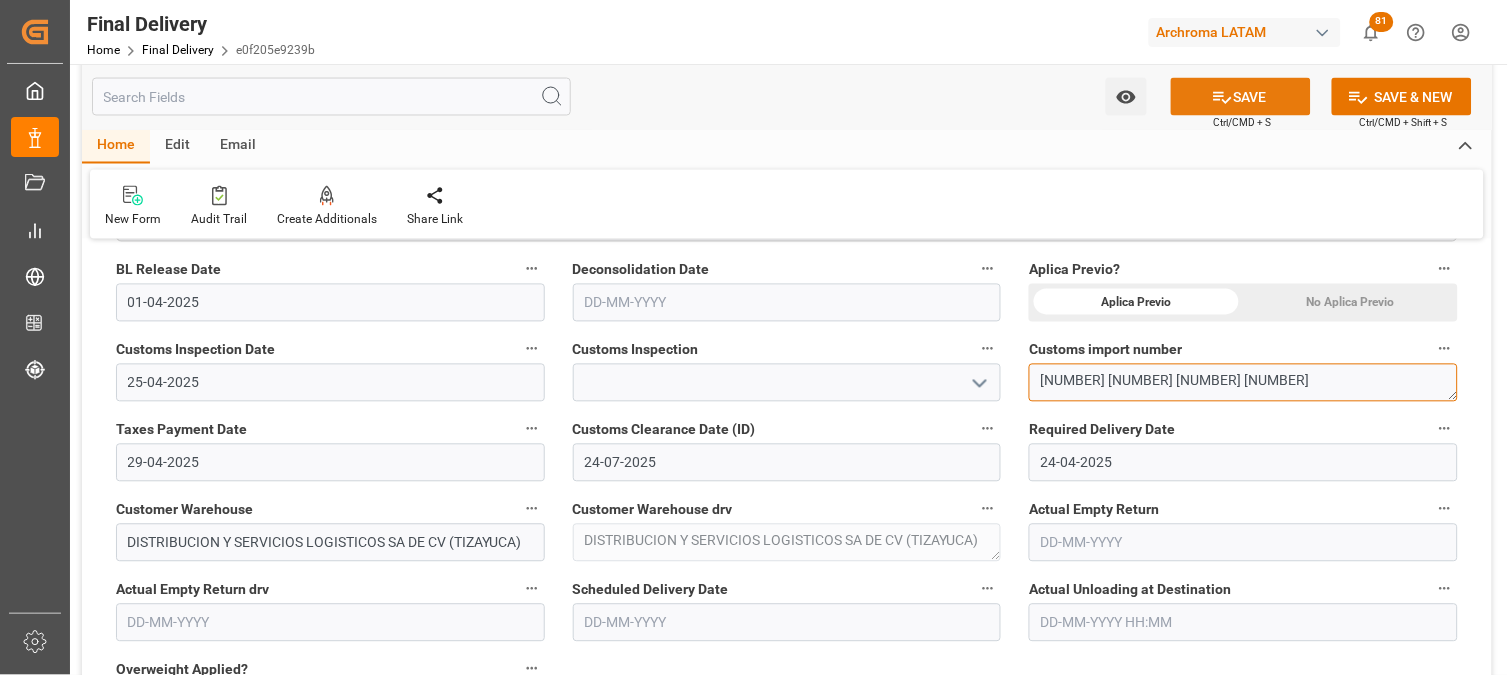 type on "25 16 3108 5002644" 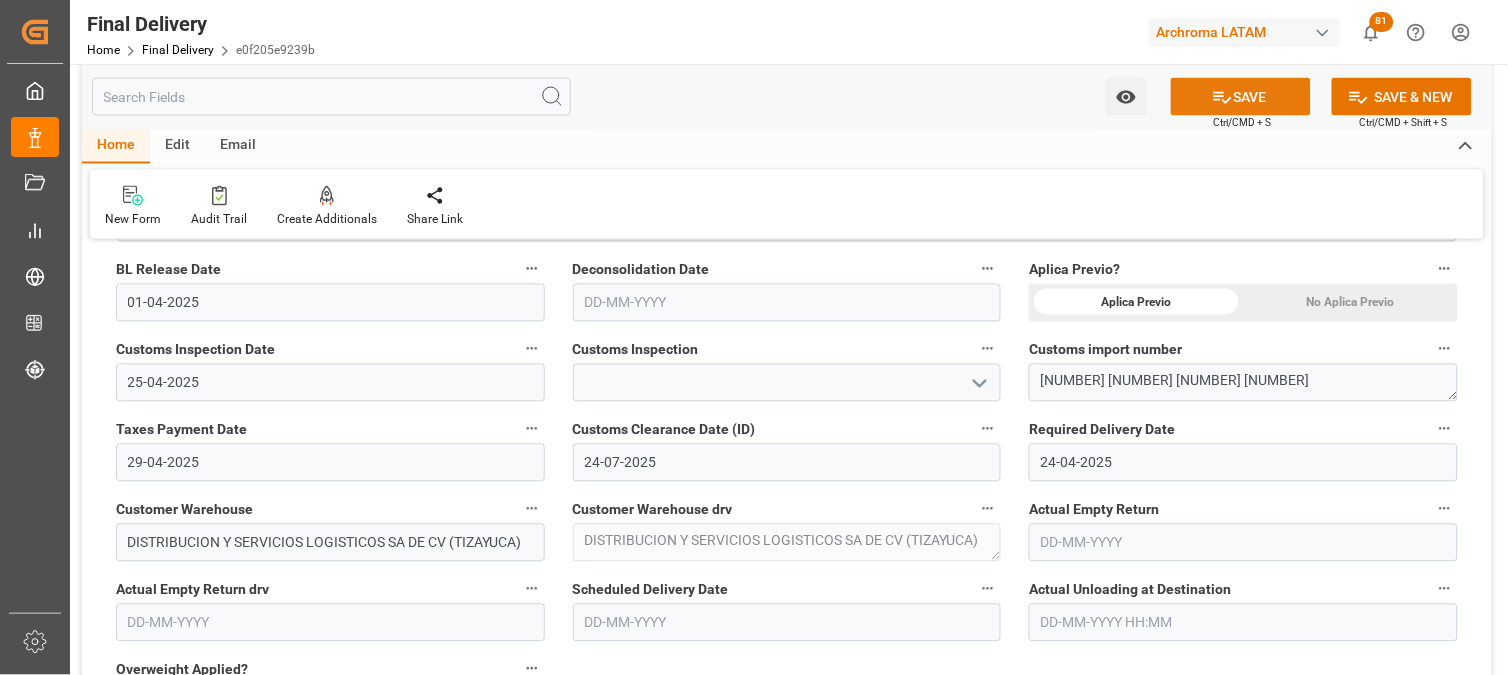 click on "SAVE" at bounding box center (1241, 97) 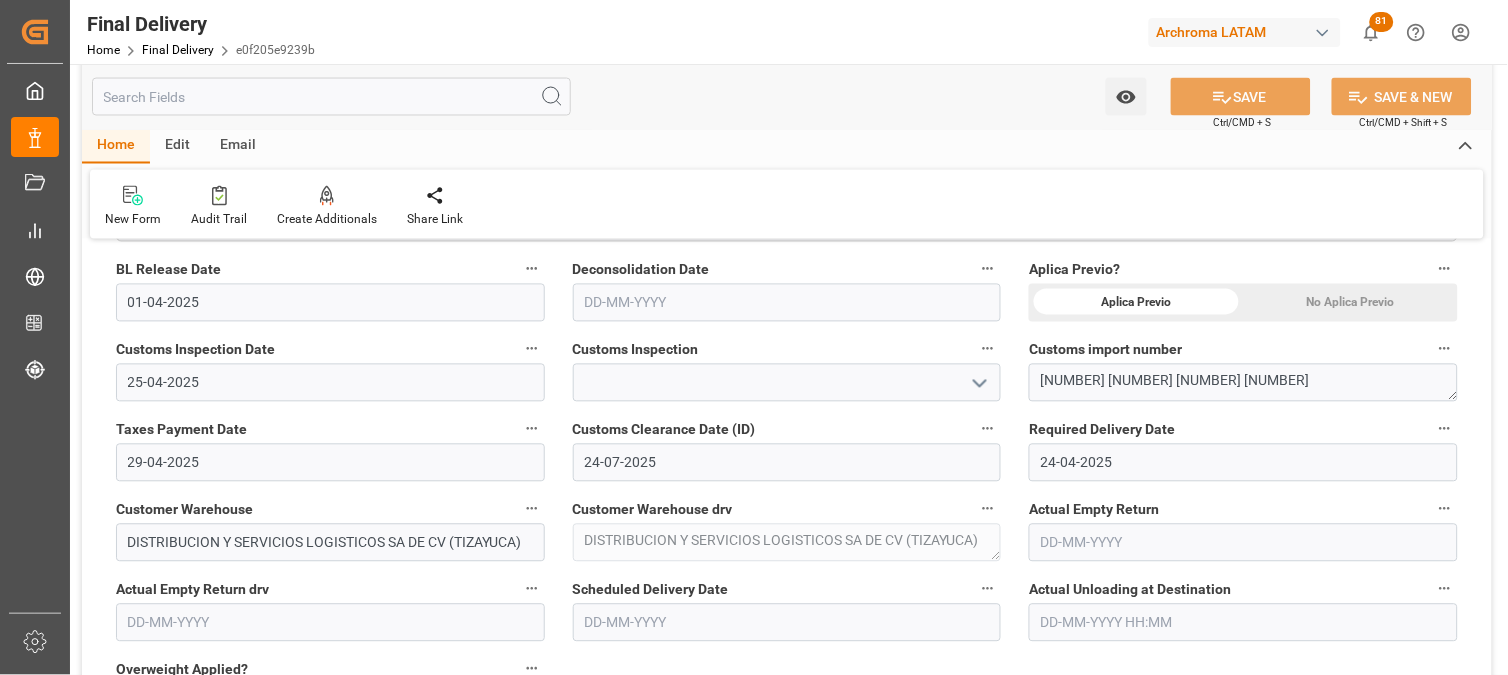 click on "29-04-2025" at bounding box center (330, 463) 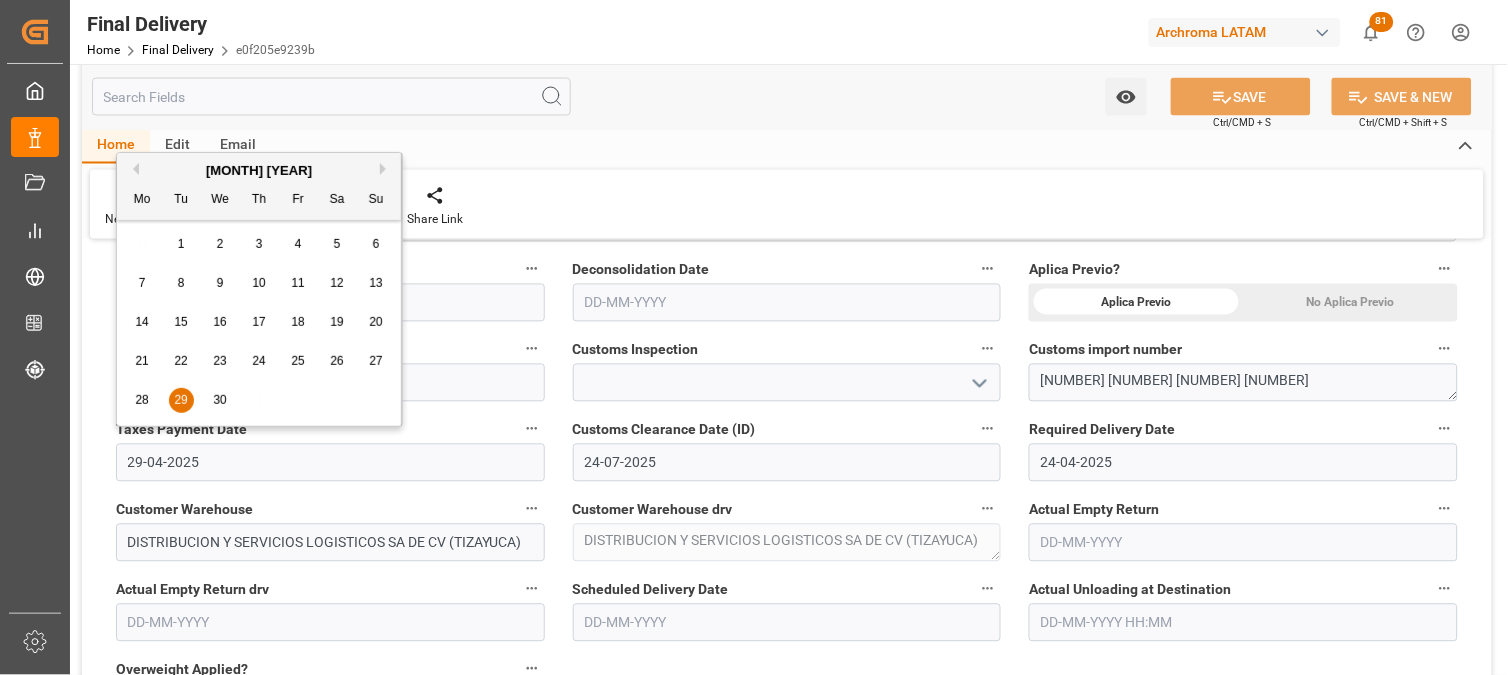 click on "28" at bounding box center (141, 400) 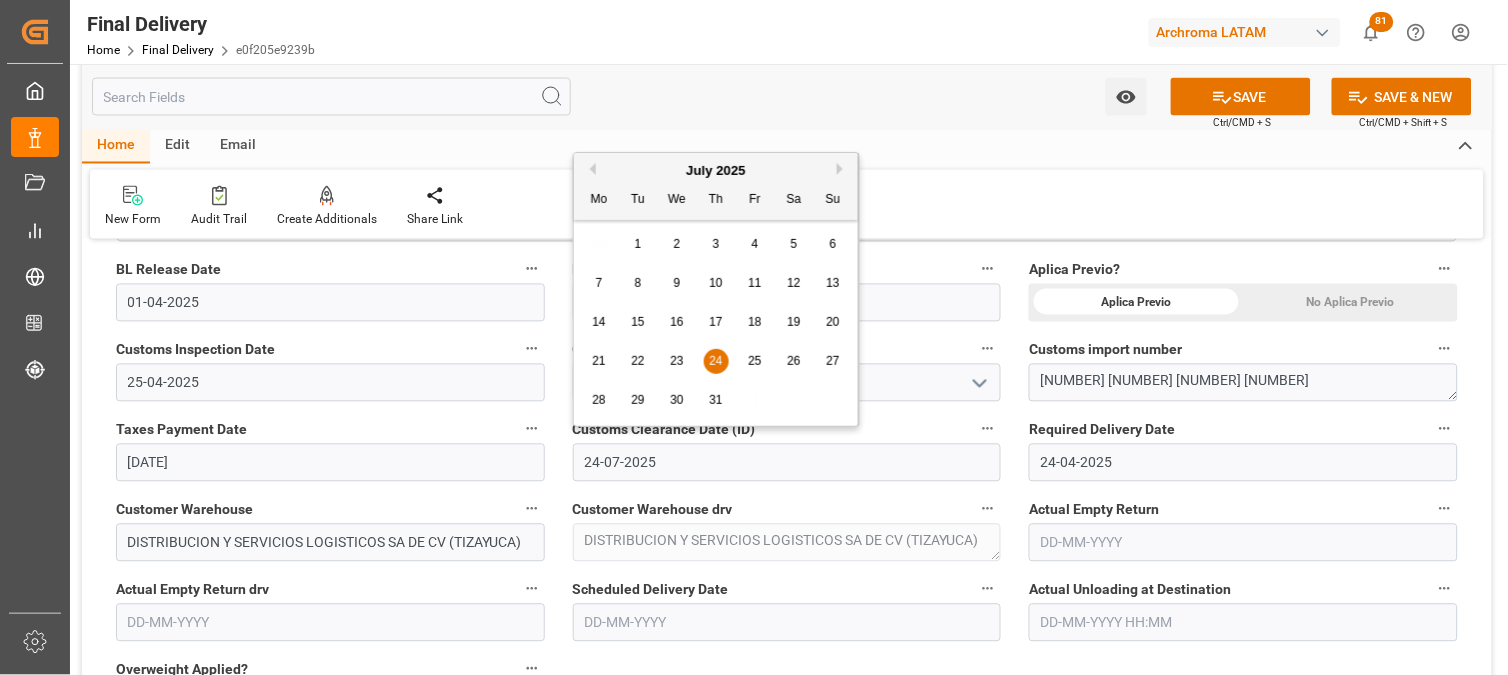drag, startPoint x: 673, startPoint y: 464, endPoint x: 567, endPoint y: 464, distance: 106 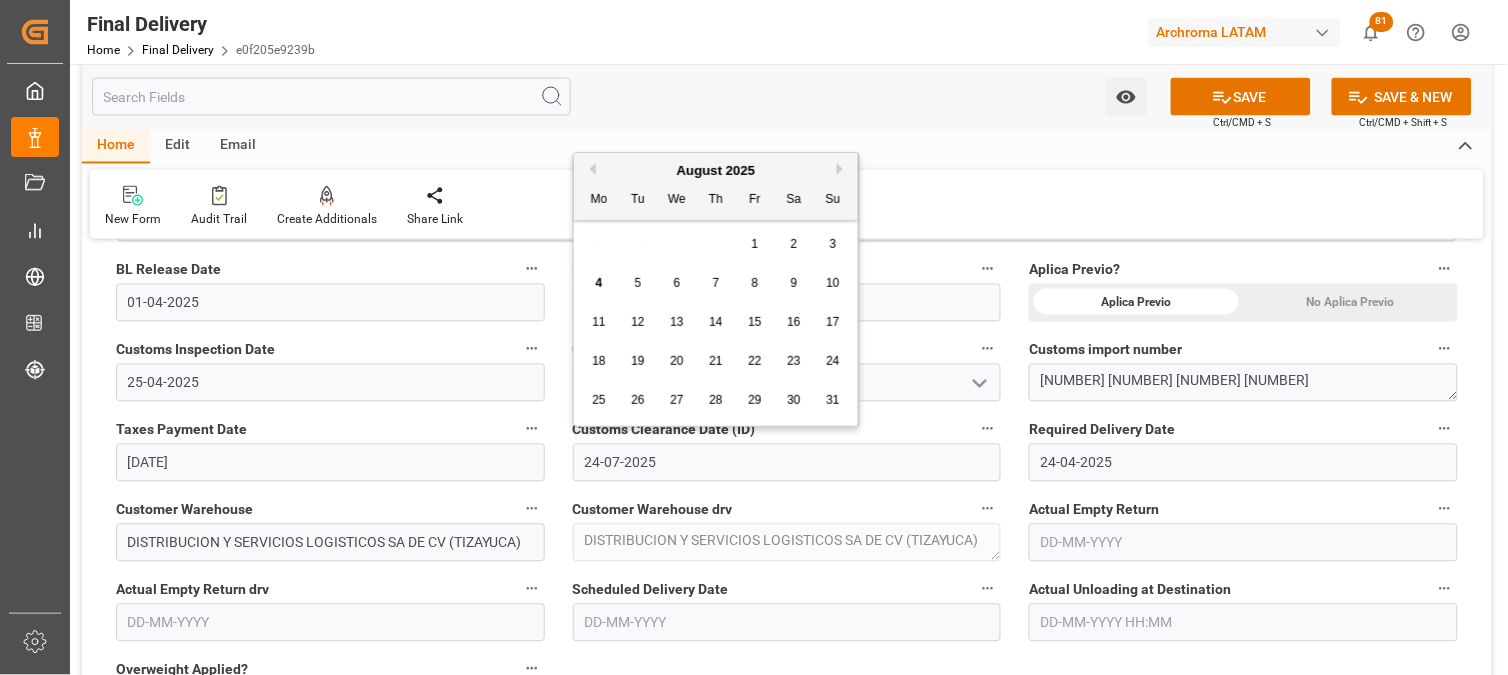 click on "4" at bounding box center [599, 283] 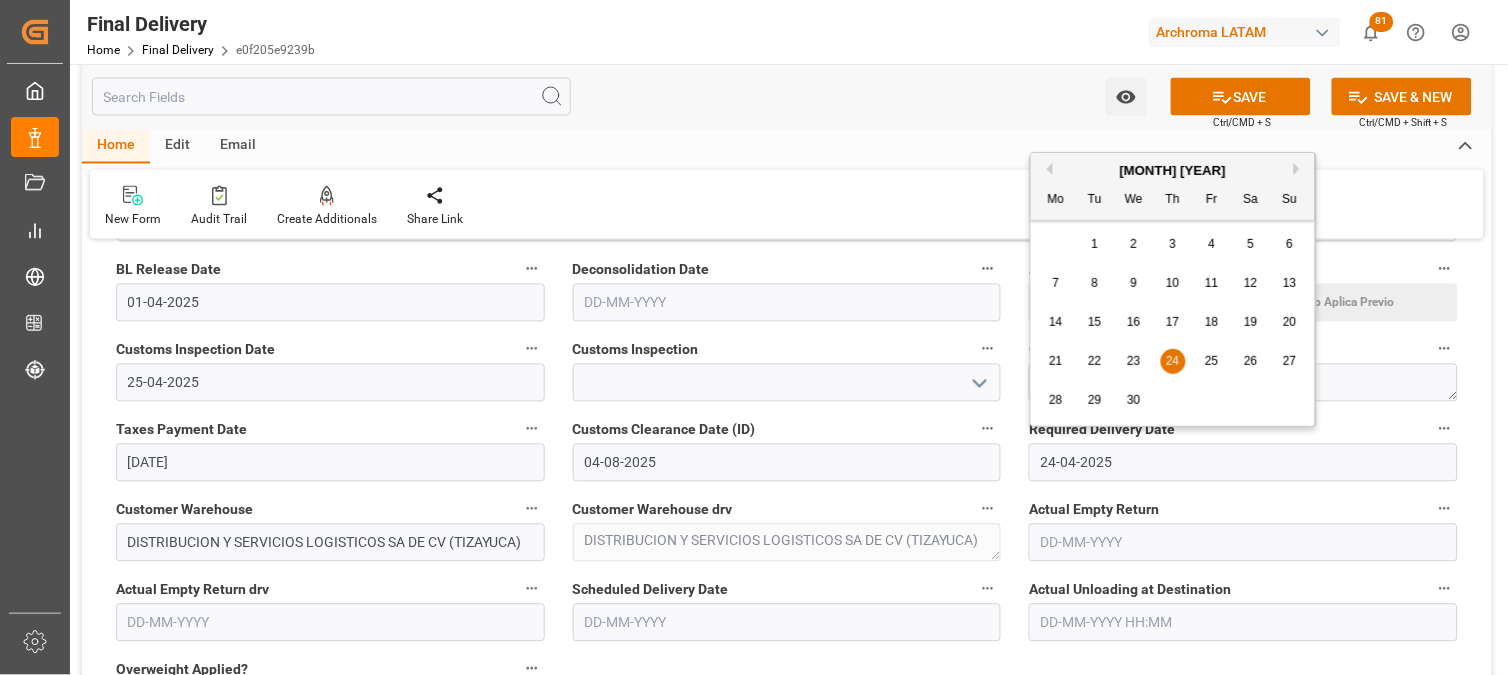drag, startPoint x: 1167, startPoint y: 465, endPoint x: 997, endPoint y: 465, distance: 170 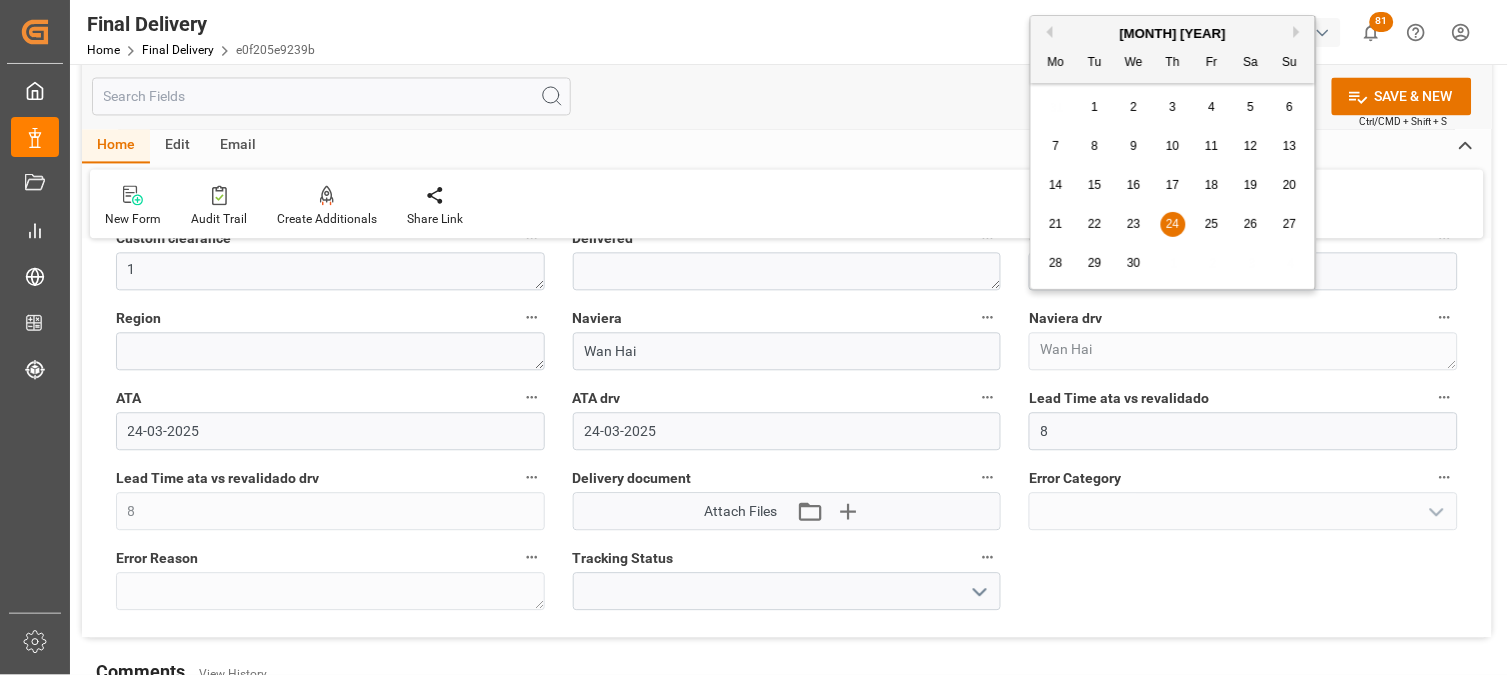 scroll, scrollTop: 2666, scrollLeft: 0, axis: vertical 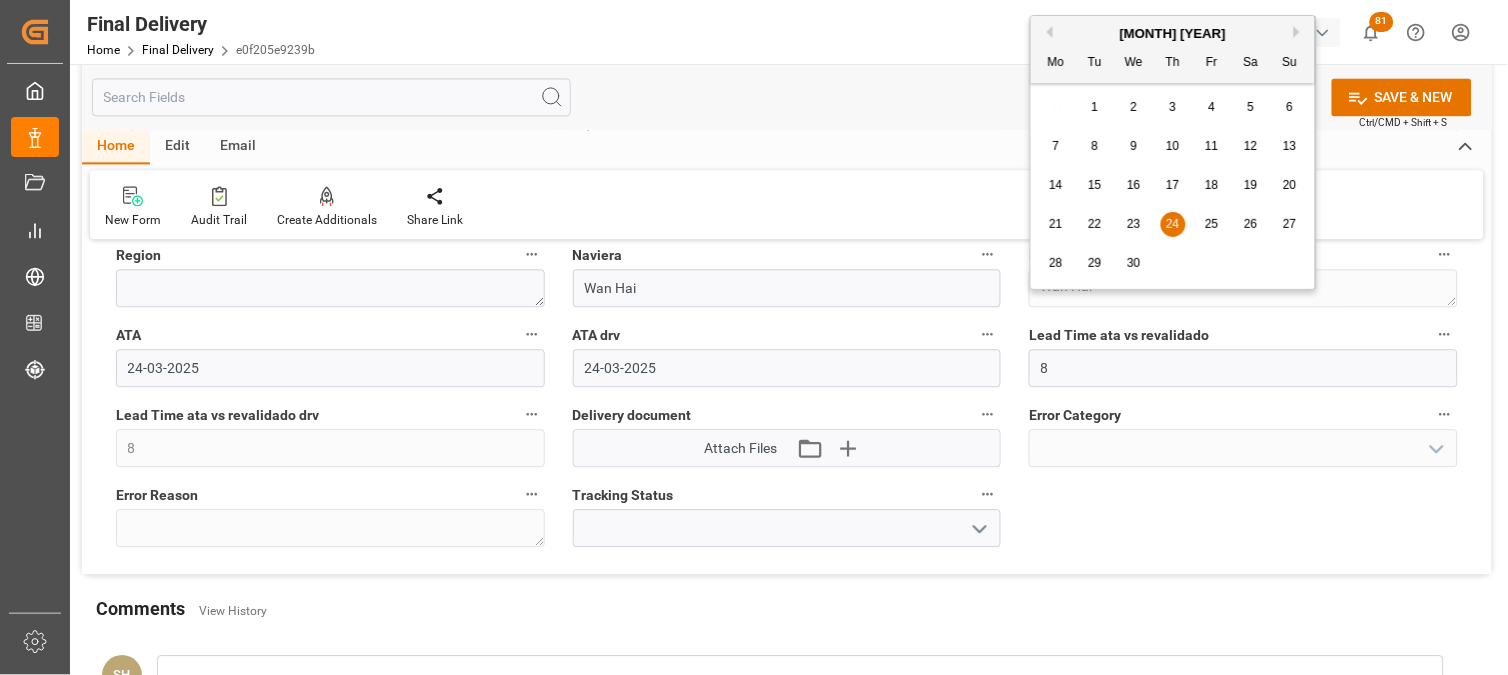 click on "Previous Month" at bounding box center (1047, 32) 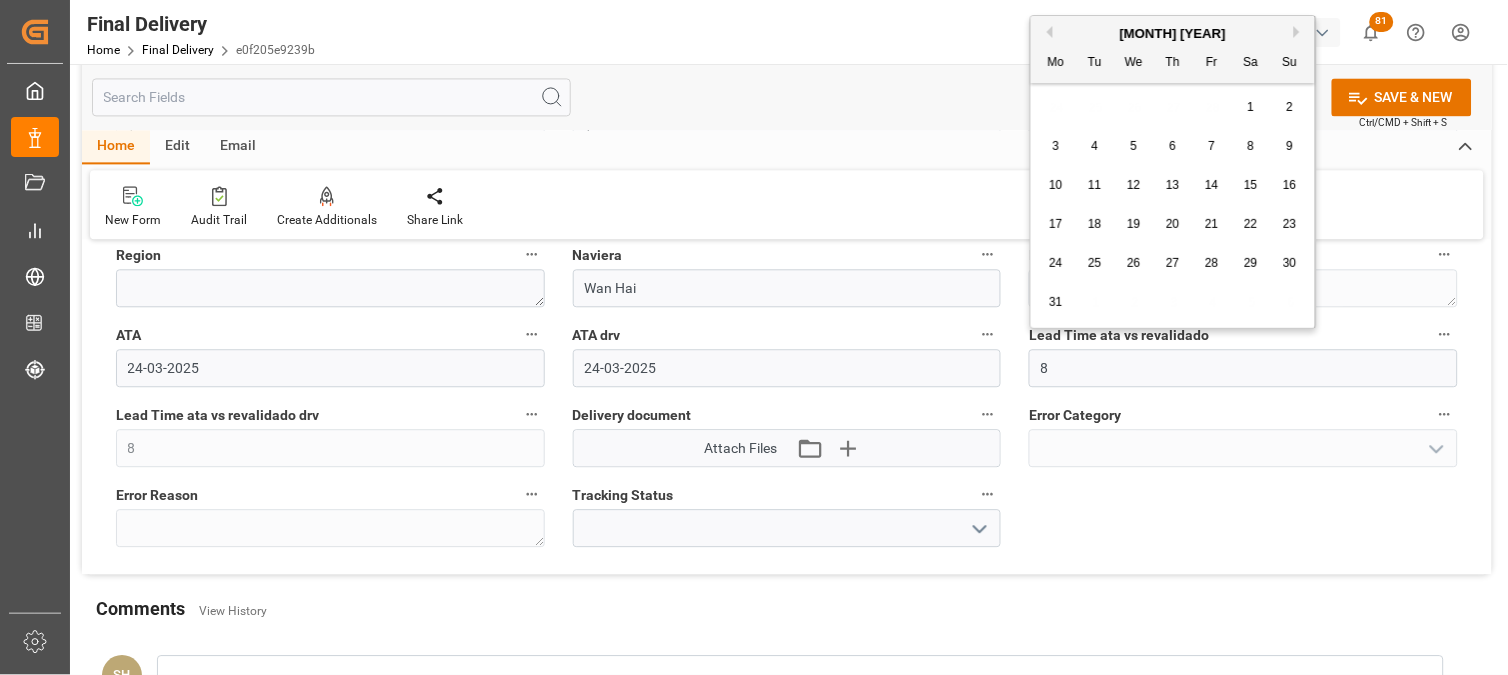 click on "Previous Month" at bounding box center (1047, 32) 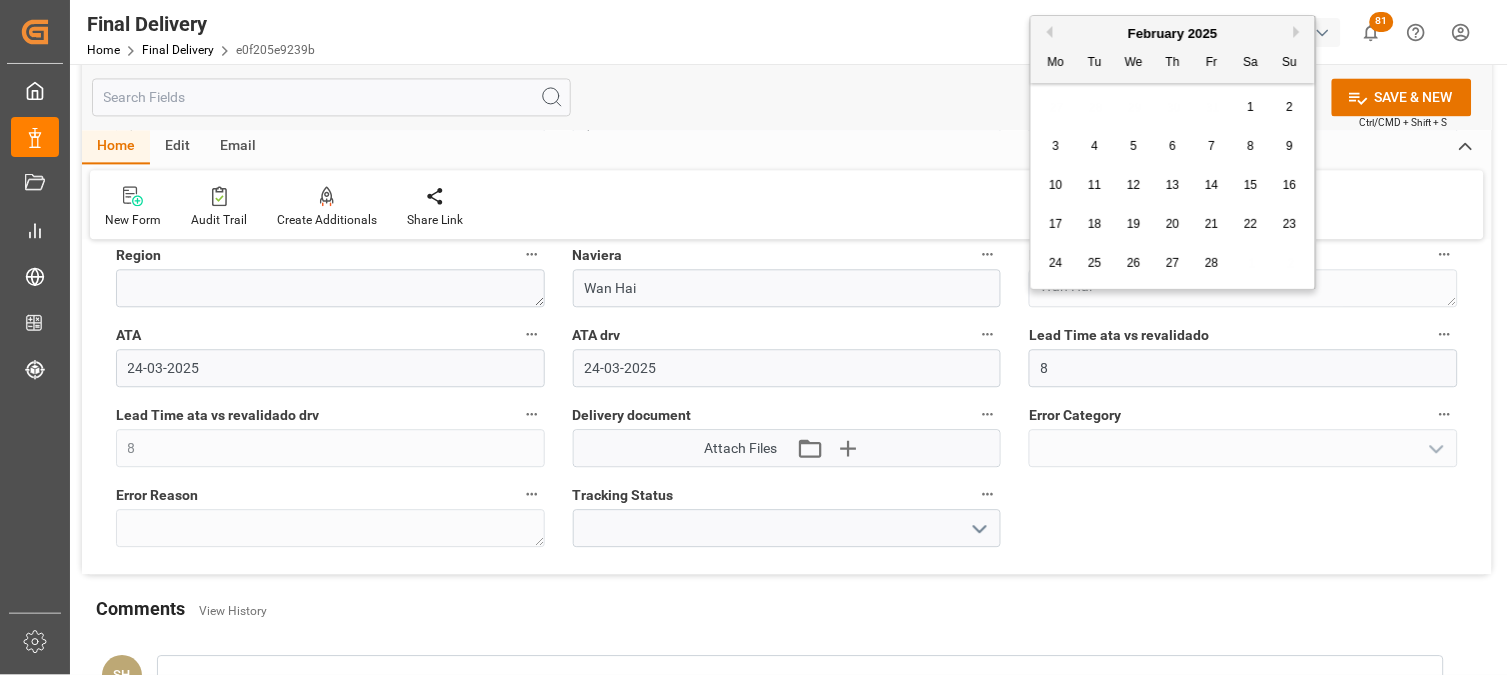 click on "Next Month" at bounding box center (1300, 32) 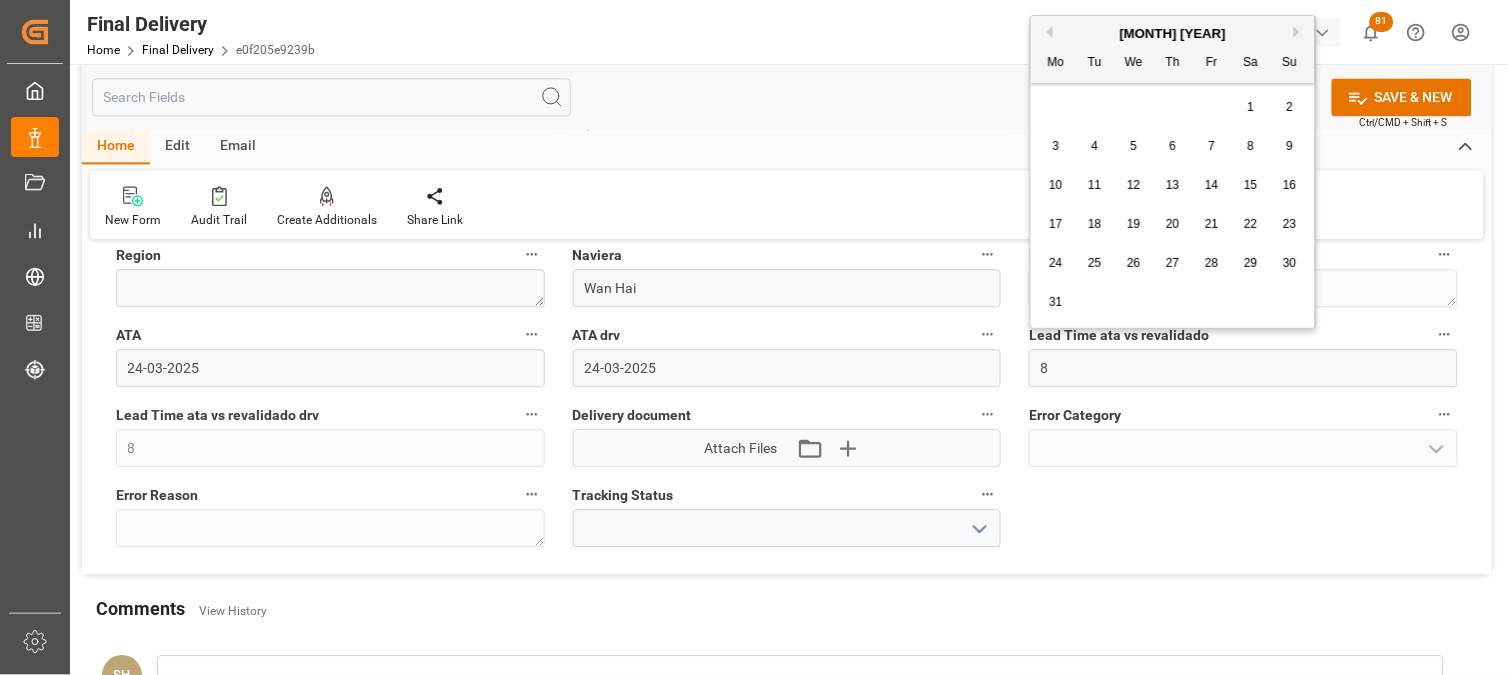 click on "Next Month" at bounding box center (1300, 32) 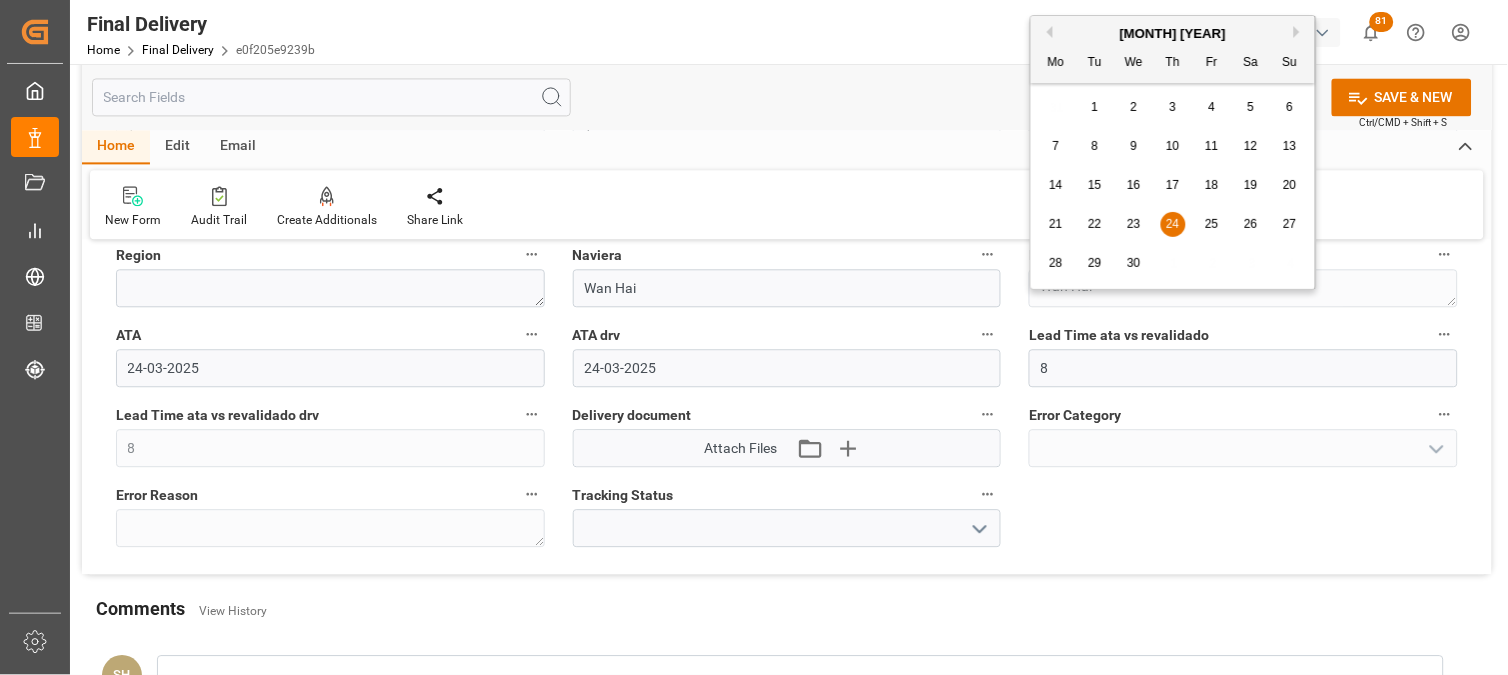 click on "BL release Custom inspection Taxes payment Custom clearance Delivered   BL release drv Custom inspection drv Taxes payment drv Custom clearance drv Delivered drv   Final Delivery Collapse Status Final Delivery     Custom Clearance Purchase Order     4504574175 Purchase Order drv     4504574175 Freight Forwarder Reference     250806900550 Freight Forwarder Reference drv     250806900550 Container Number drv     WHSU6122609 Container Number     WHSU6122609 Responsible Person     Maria Piranquive Responsible Person drv     Maria Piranquive Cargo Type     FCL Cargo Type drv     FCL   Line Items Details   Go to Line Items Grid  Purchase Order Number Equals Show Additional Columns
Drag here to set row groups Drag here to set column labels
Action" at bounding box center [787, -918] 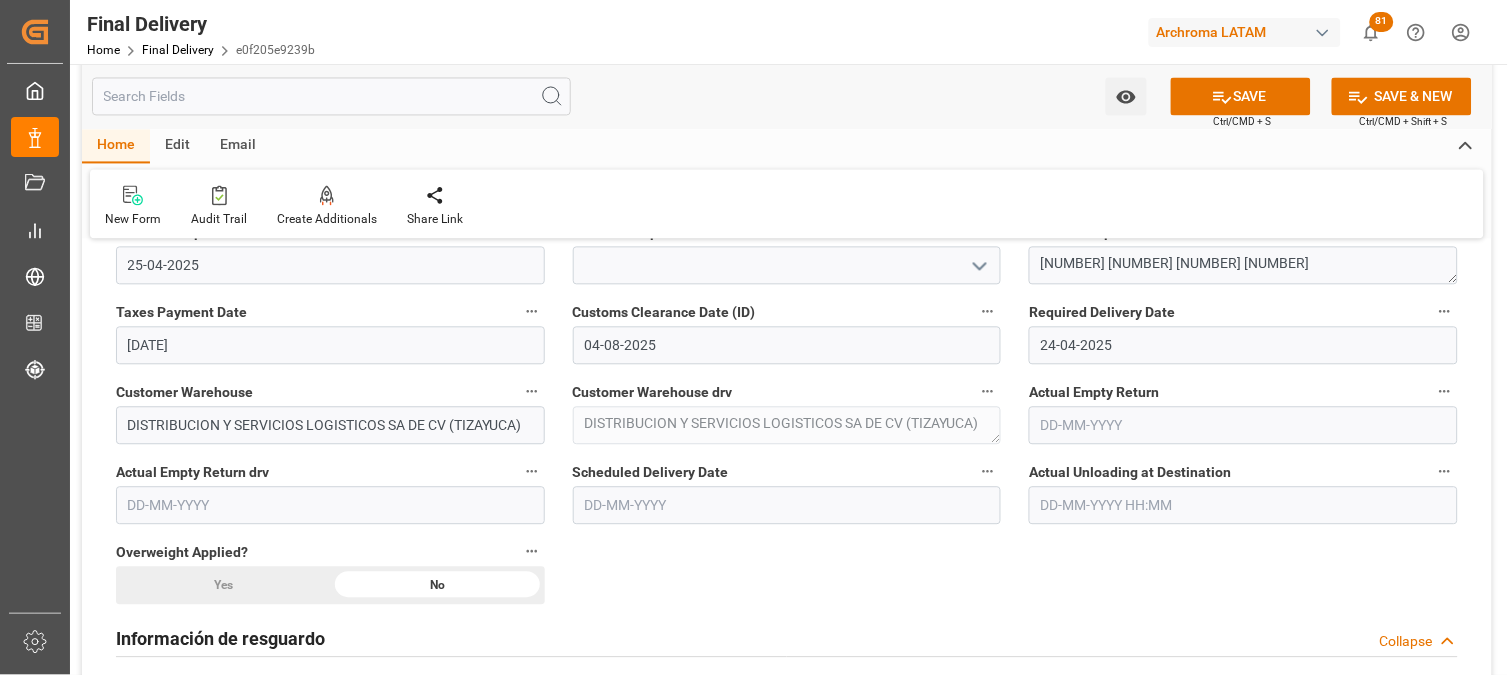 scroll, scrollTop: 888, scrollLeft: 0, axis: vertical 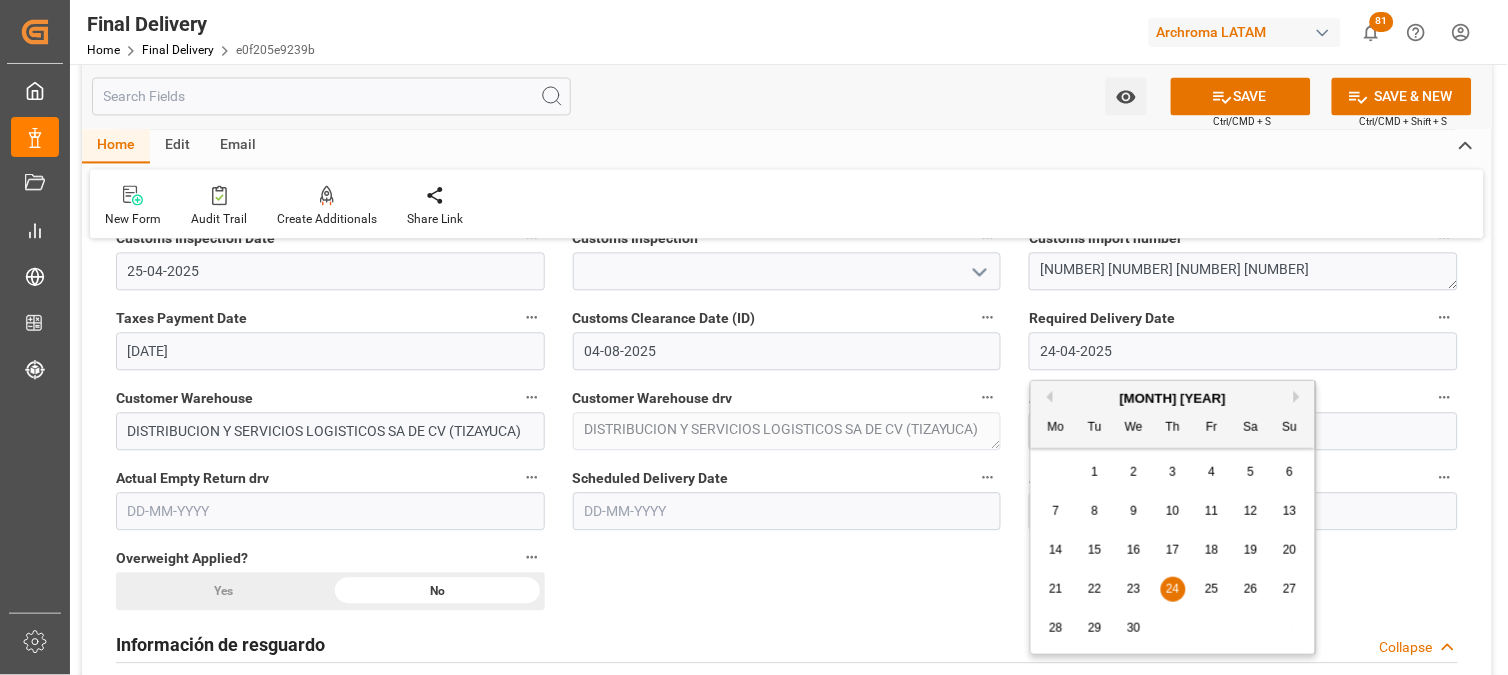 drag, startPoint x: 1143, startPoint y: 352, endPoint x: 1010, endPoint y: 347, distance: 133.09395 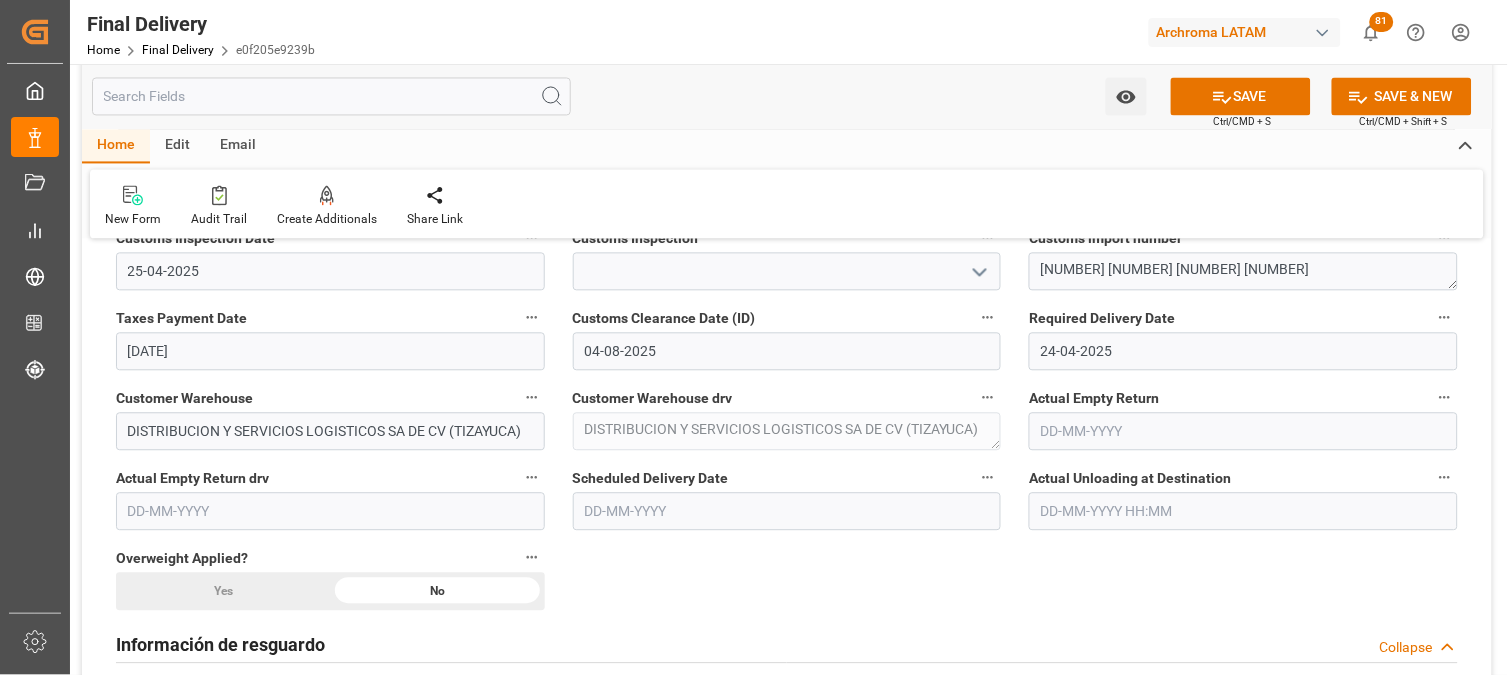 type on "03-04-2025" 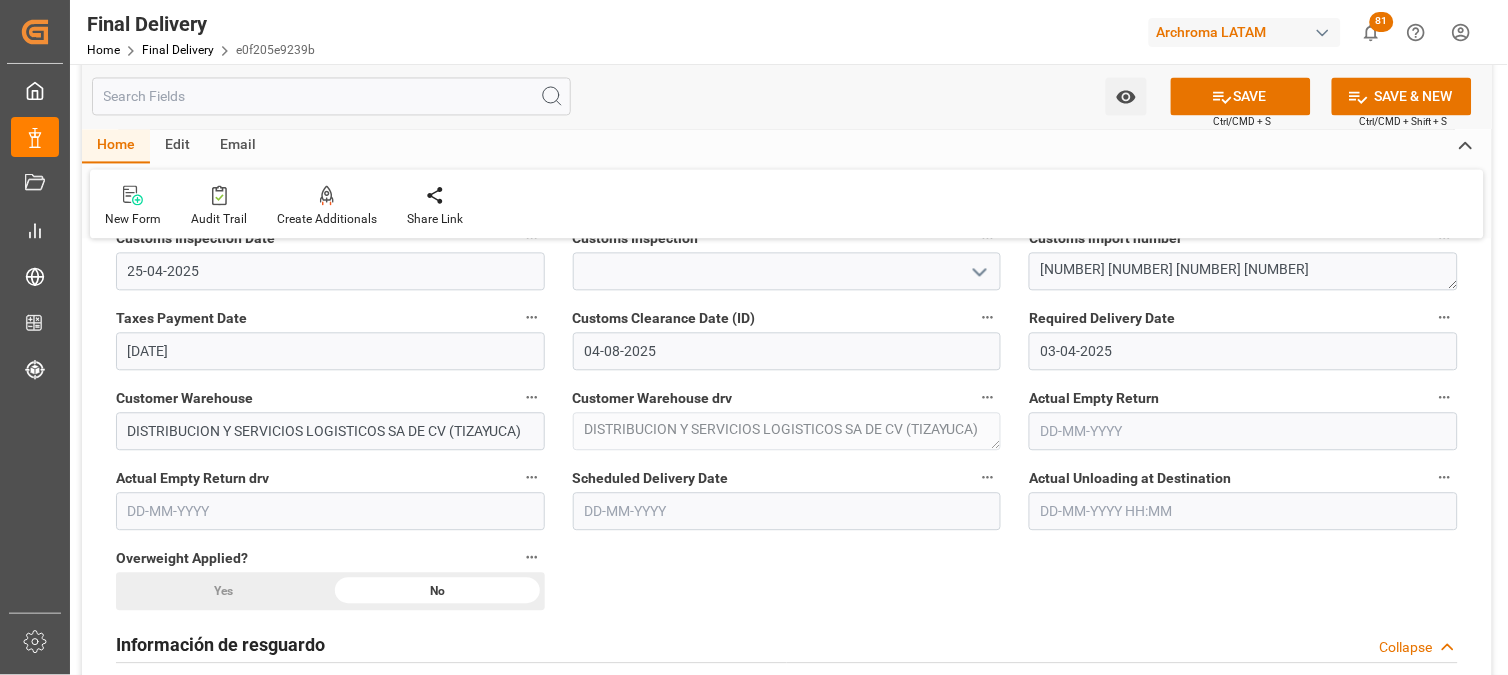 click on "28-04-2025" at bounding box center [330, 352] 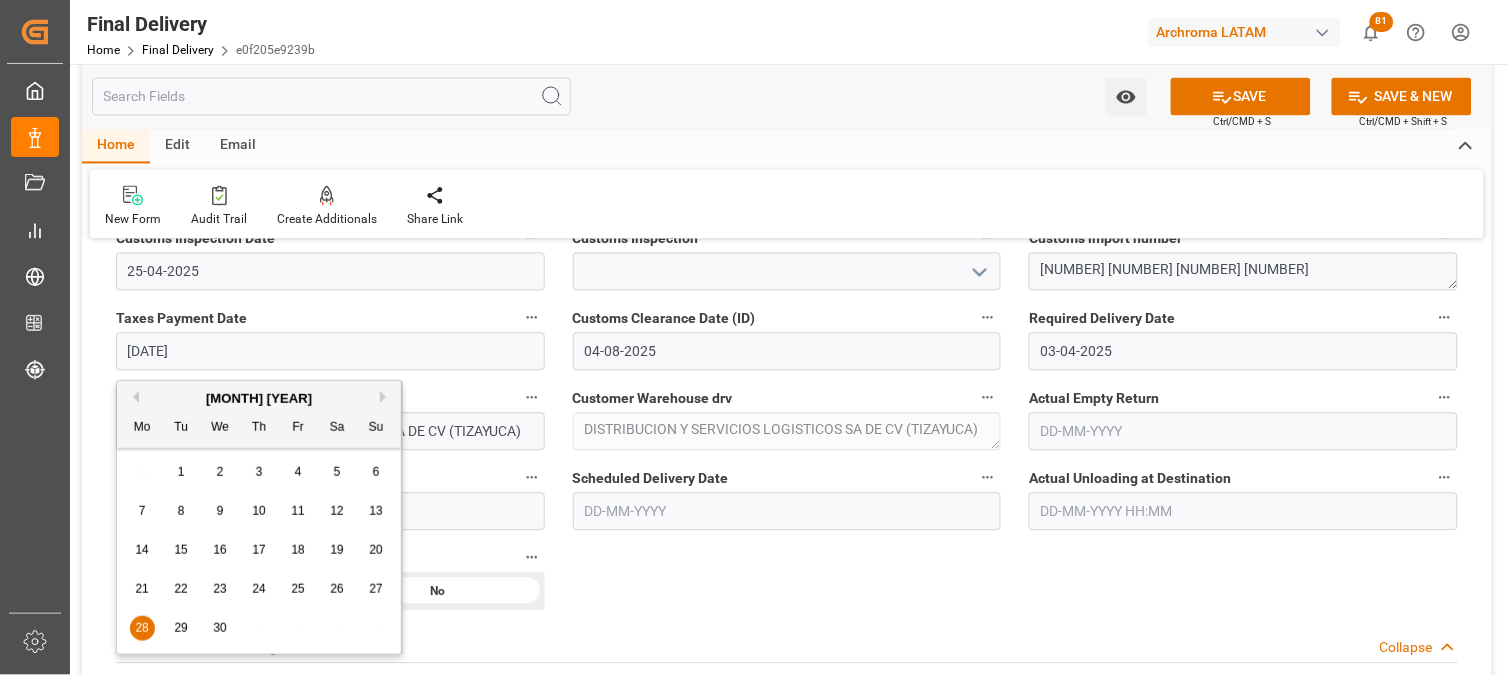 drag, startPoint x: 257, startPoint y: 350, endPoint x: 70, endPoint y: 343, distance: 187.13097 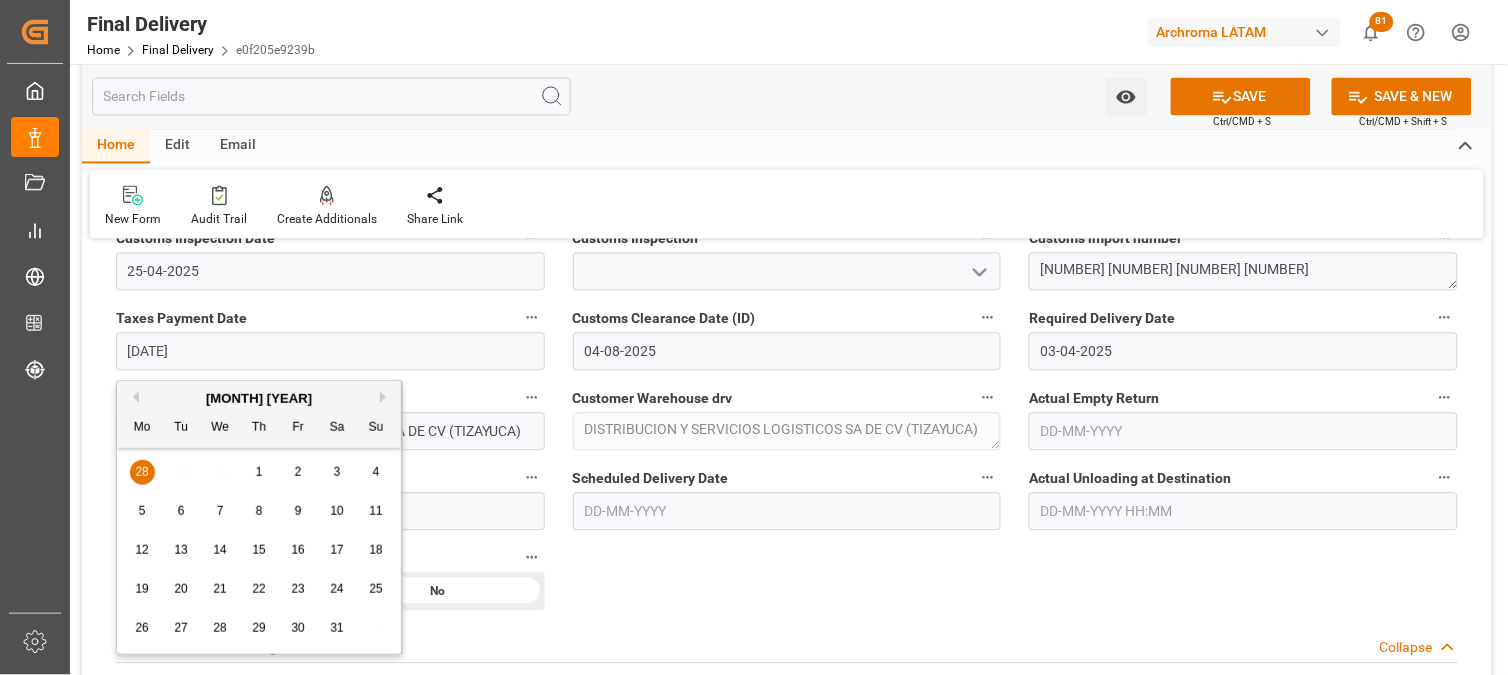 click on "Next Month" at bounding box center (386, 397) 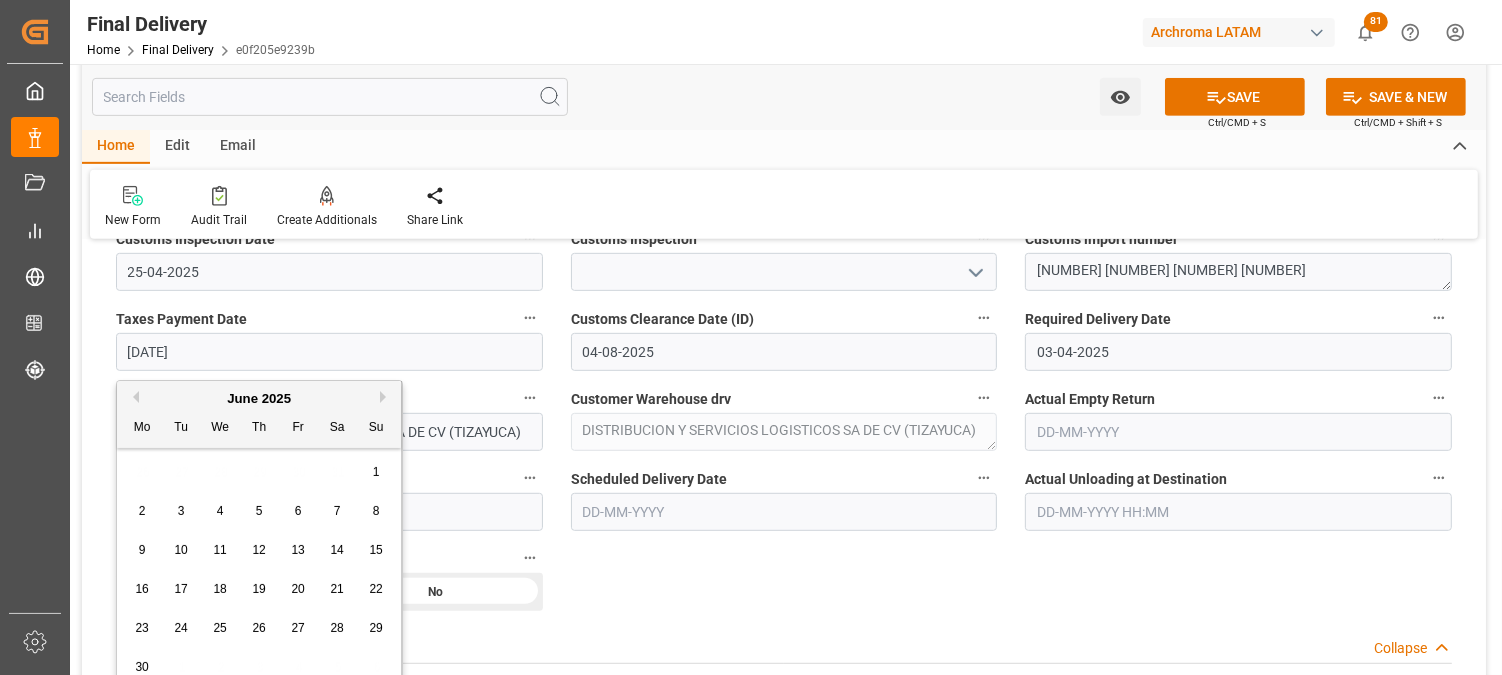 click on "Next Month" at bounding box center [386, 397] 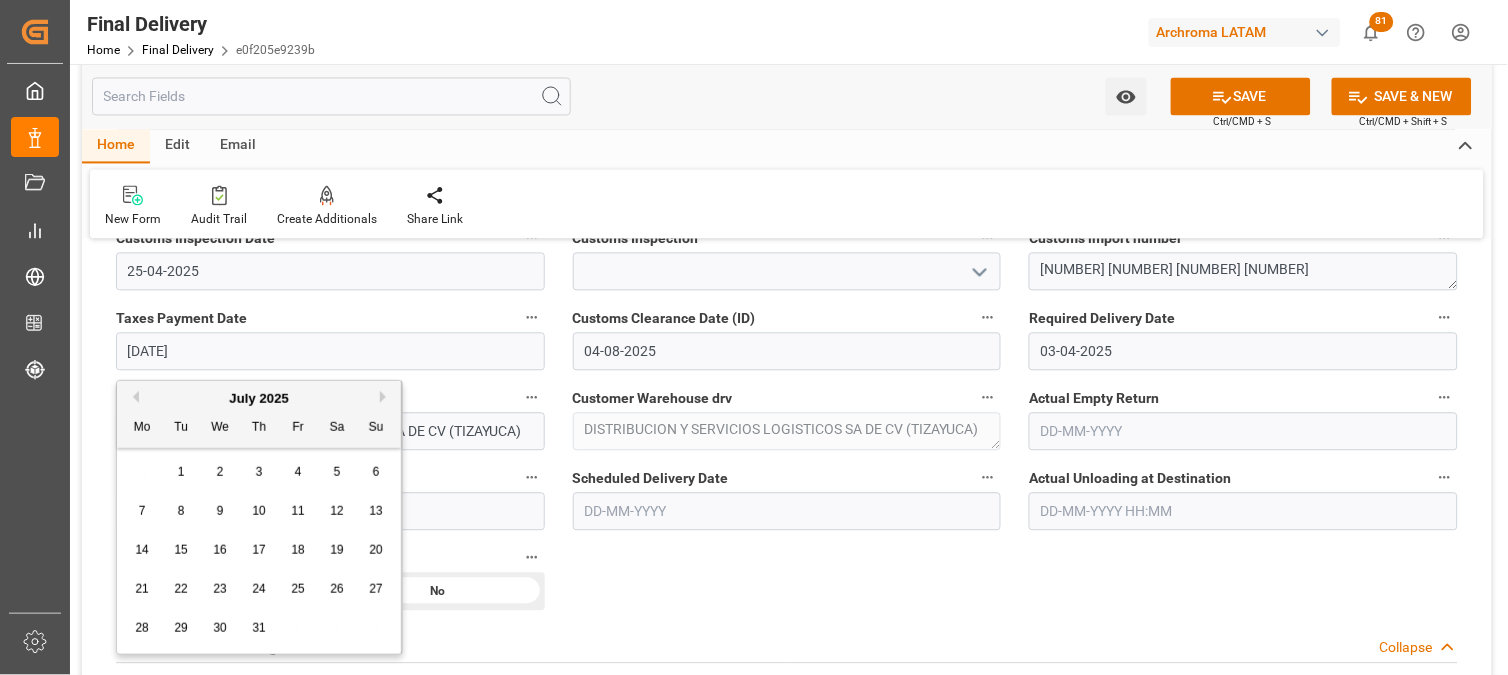 click on "Next Month" at bounding box center [386, 397] 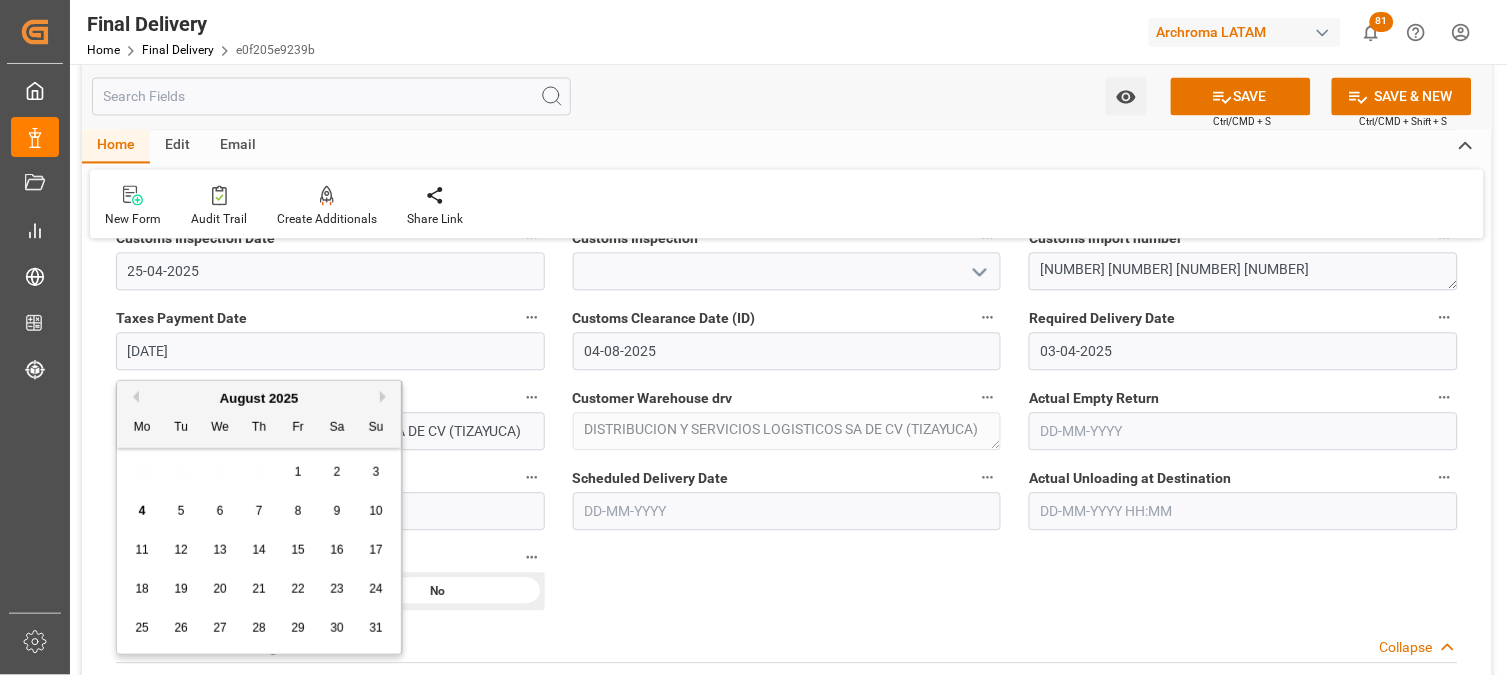 click on "Previous Month" at bounding box center [133, 397] 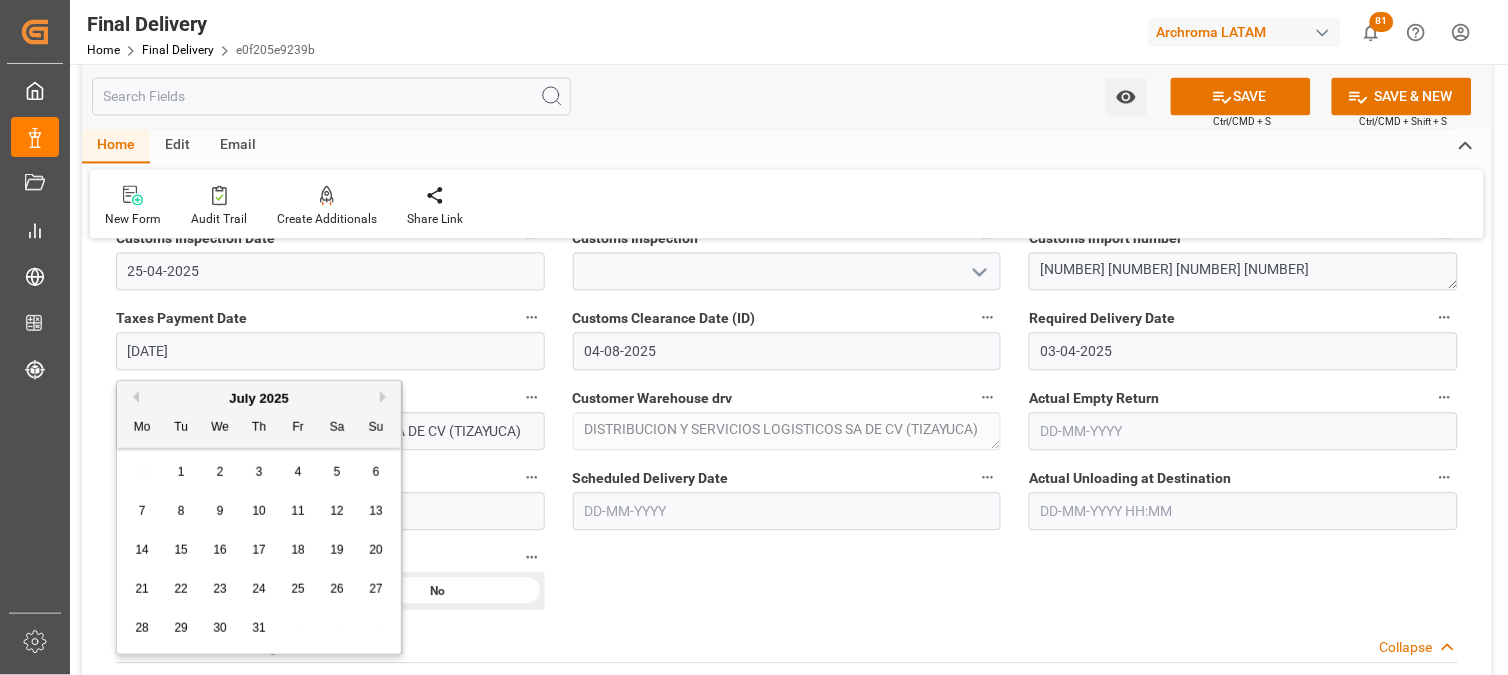 click on "24" at bounding box center (258, 589) 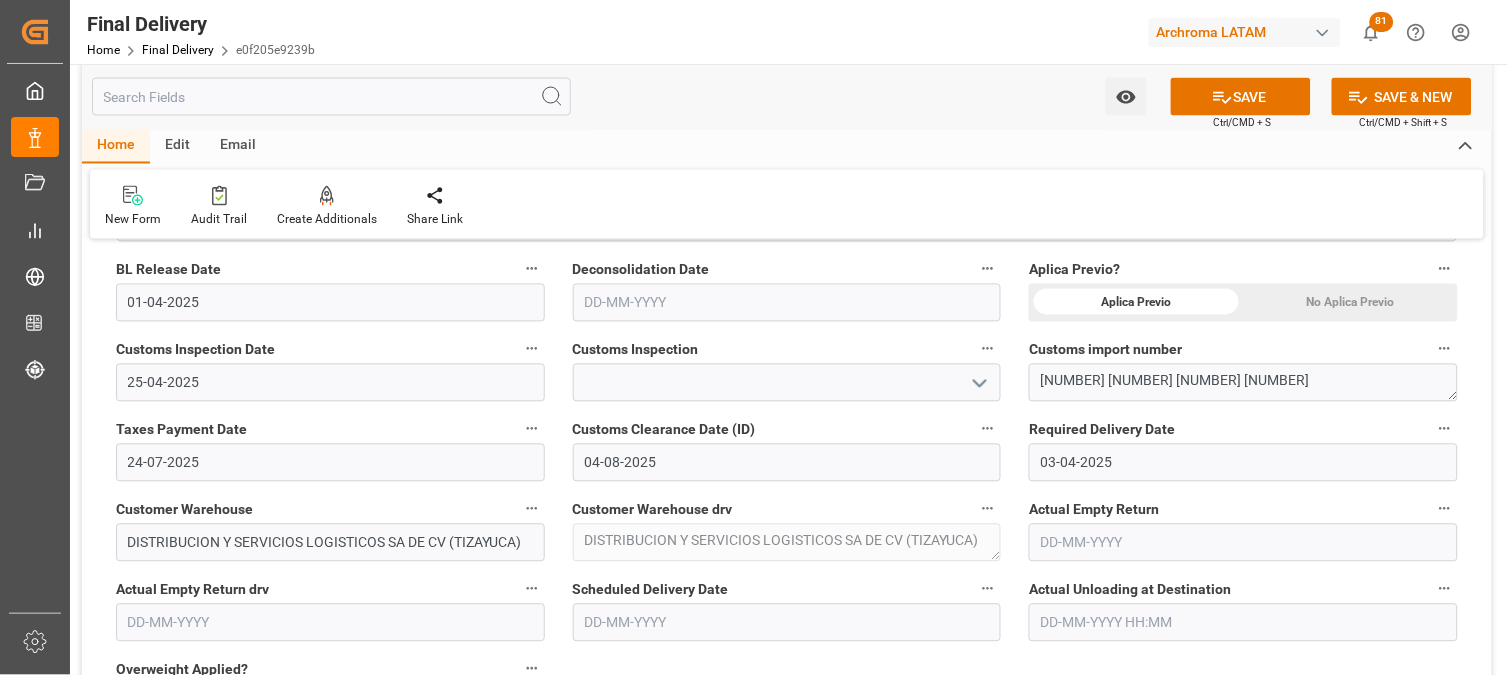 scroll, scrollTop: 888, scrollLeft: 0, axis: vertical 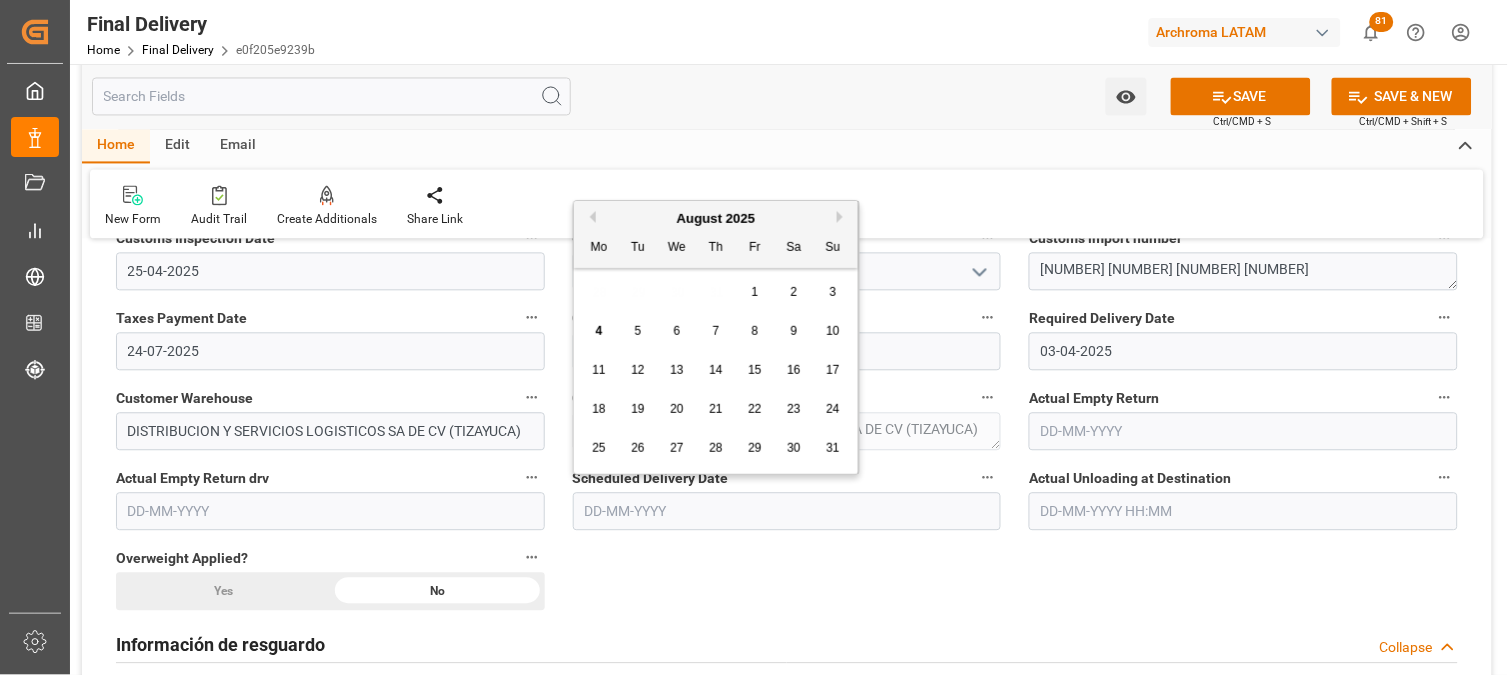 click at bounding box center [787, 512] 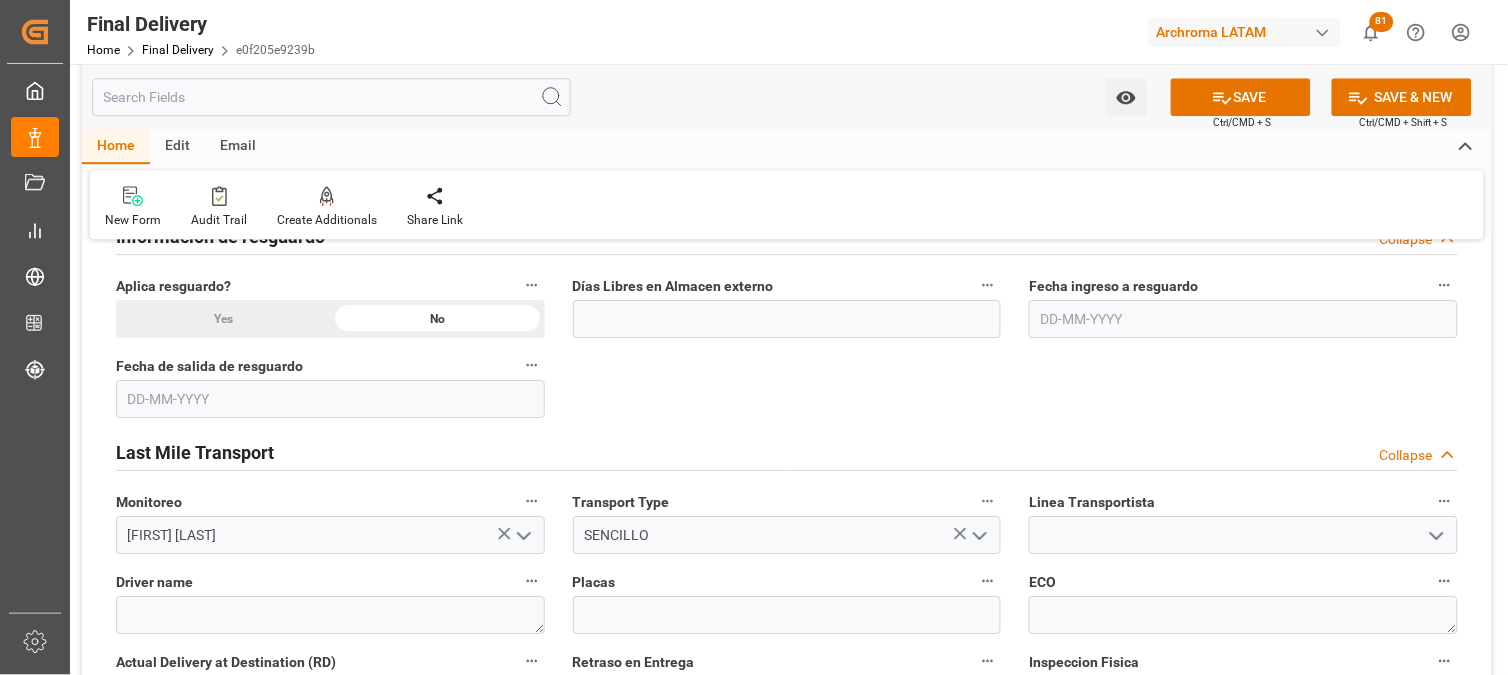 scroll, scrollTop: 1333, scrollLeft: 0, axis: vertical 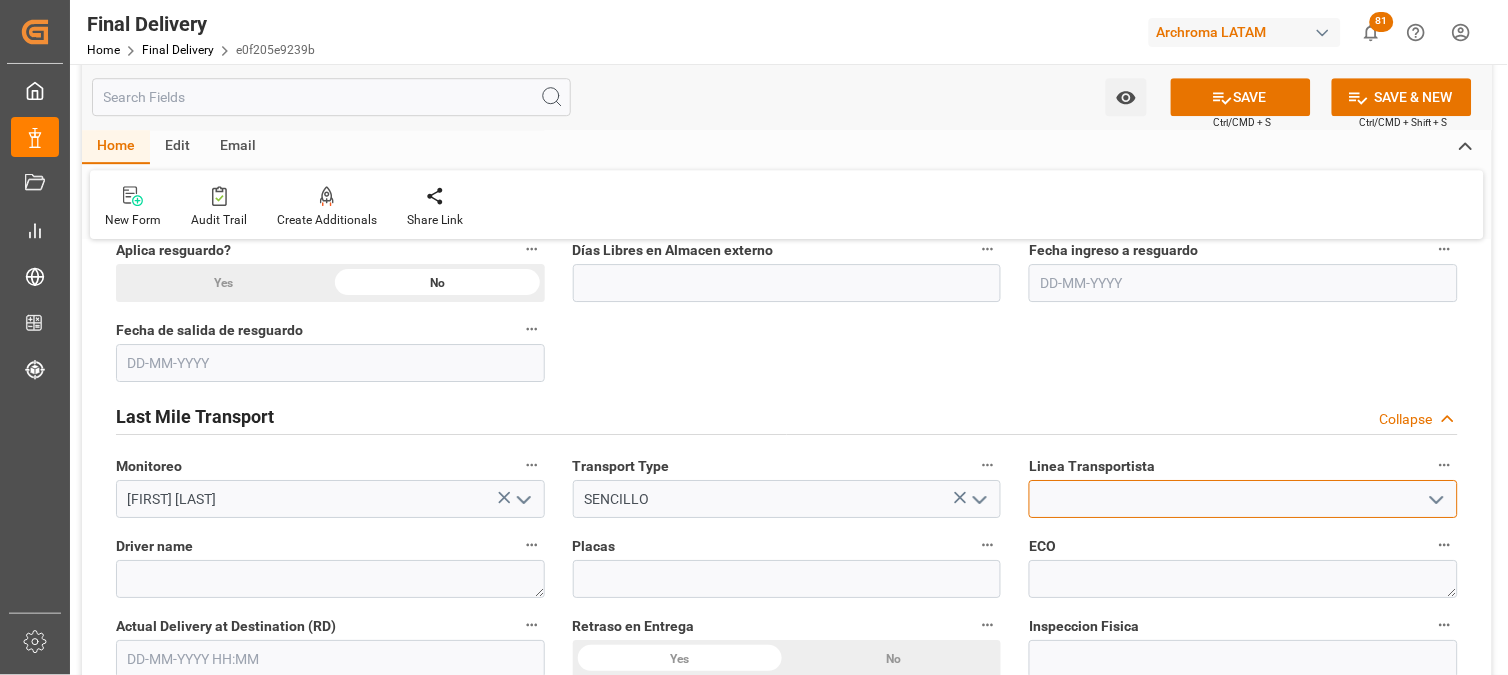 click at bounding box center [1243, 499] 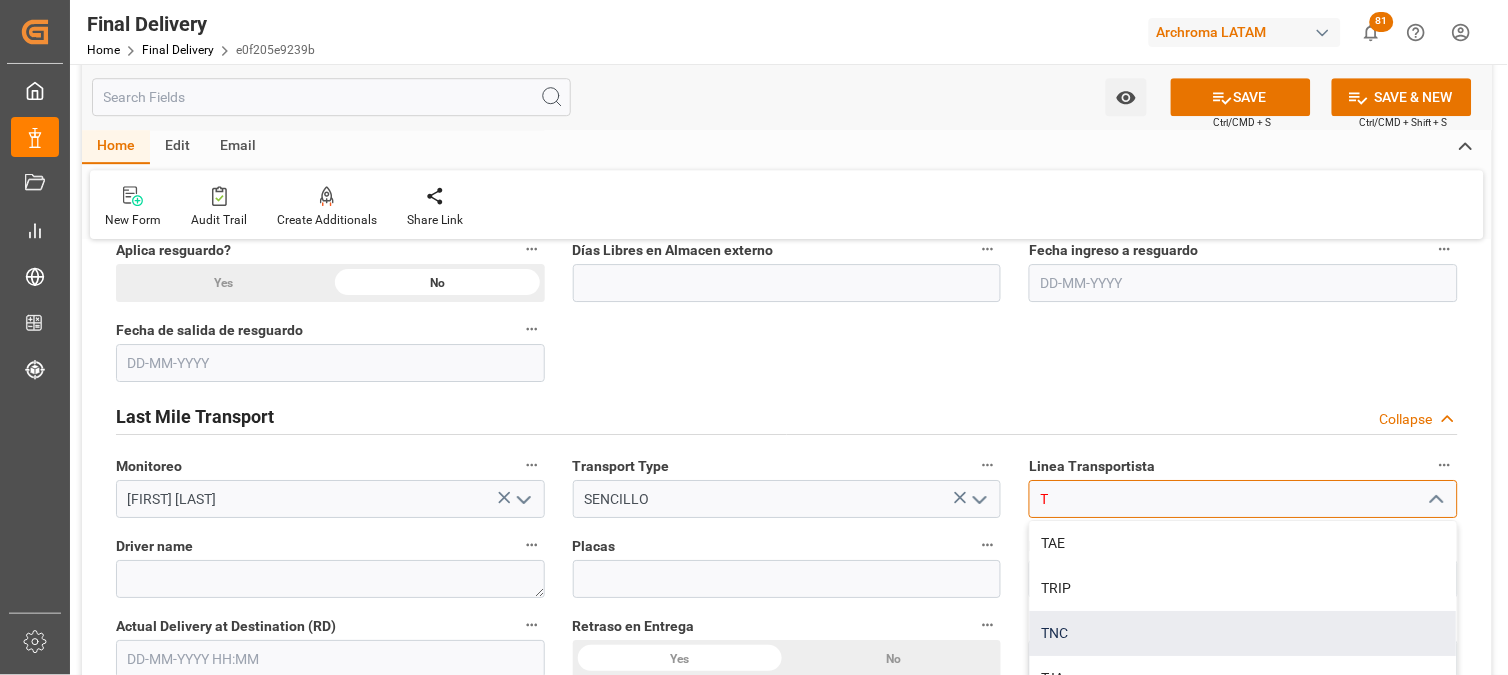click on "TNC" at bounding box center (1243, 633) 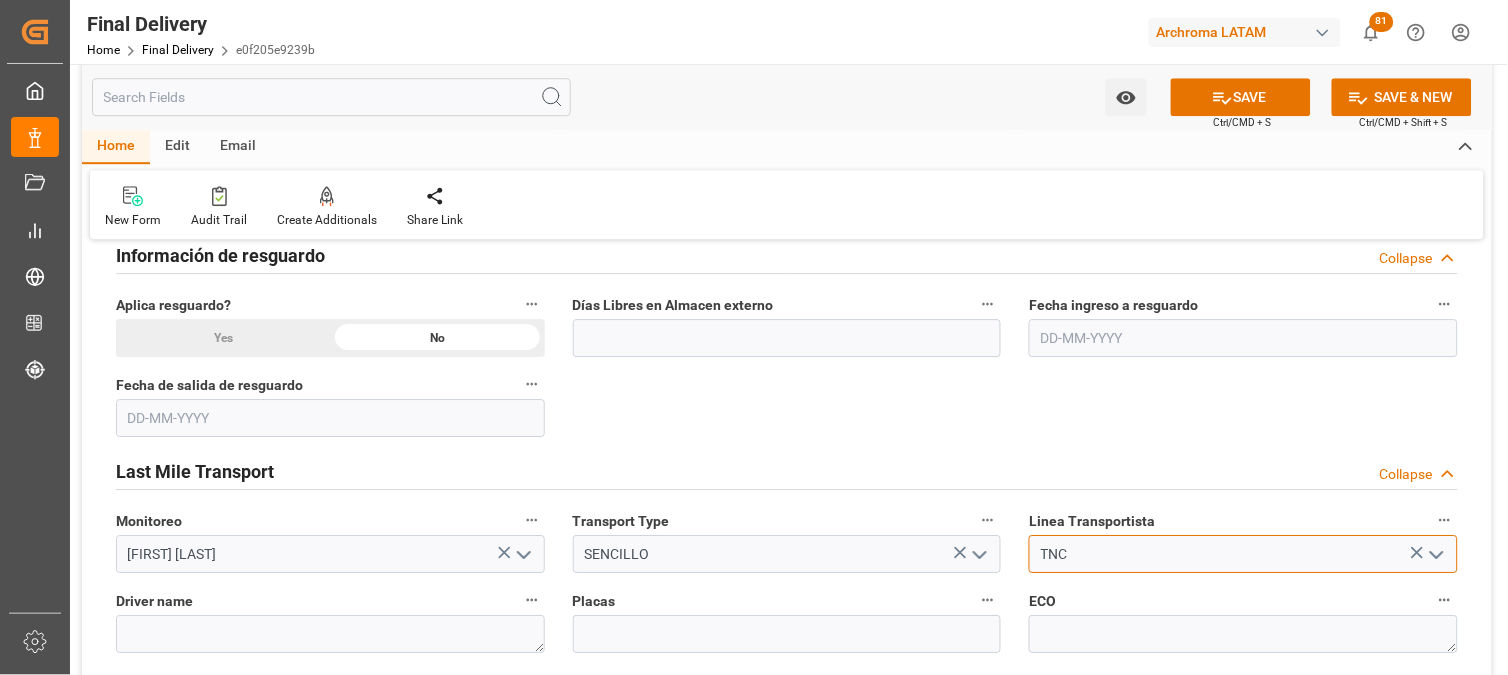 scroll, scrollTop: 1111, scrollLeft: 0, axis: vertical 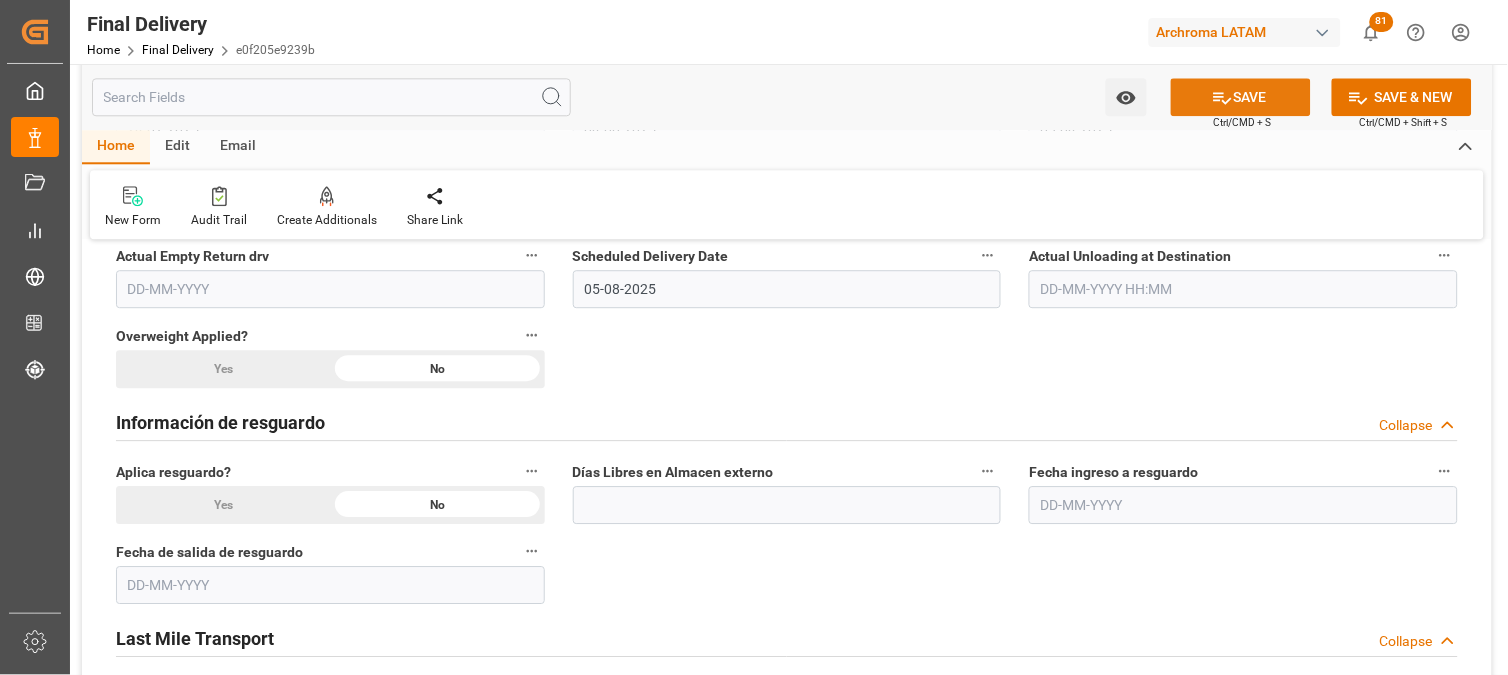 type on "TNC" 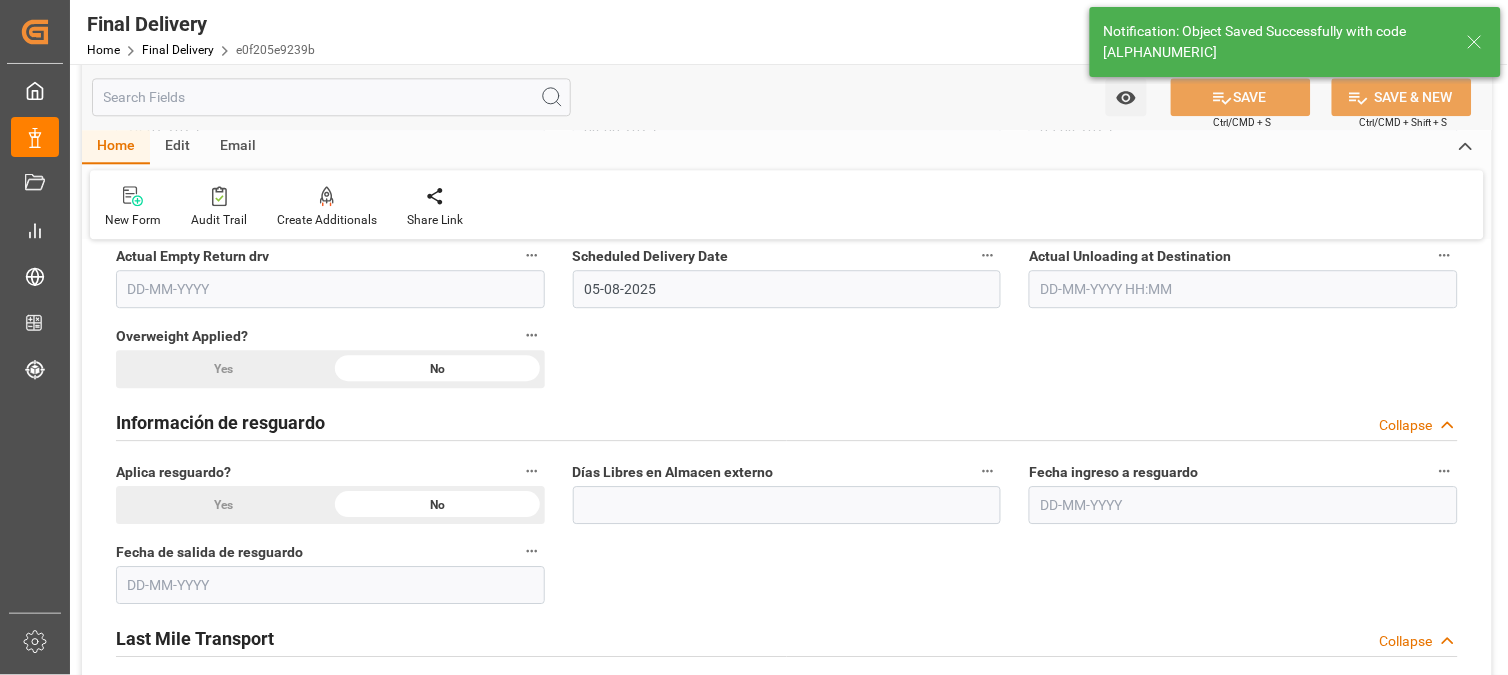 type on "In transit to final delivery" 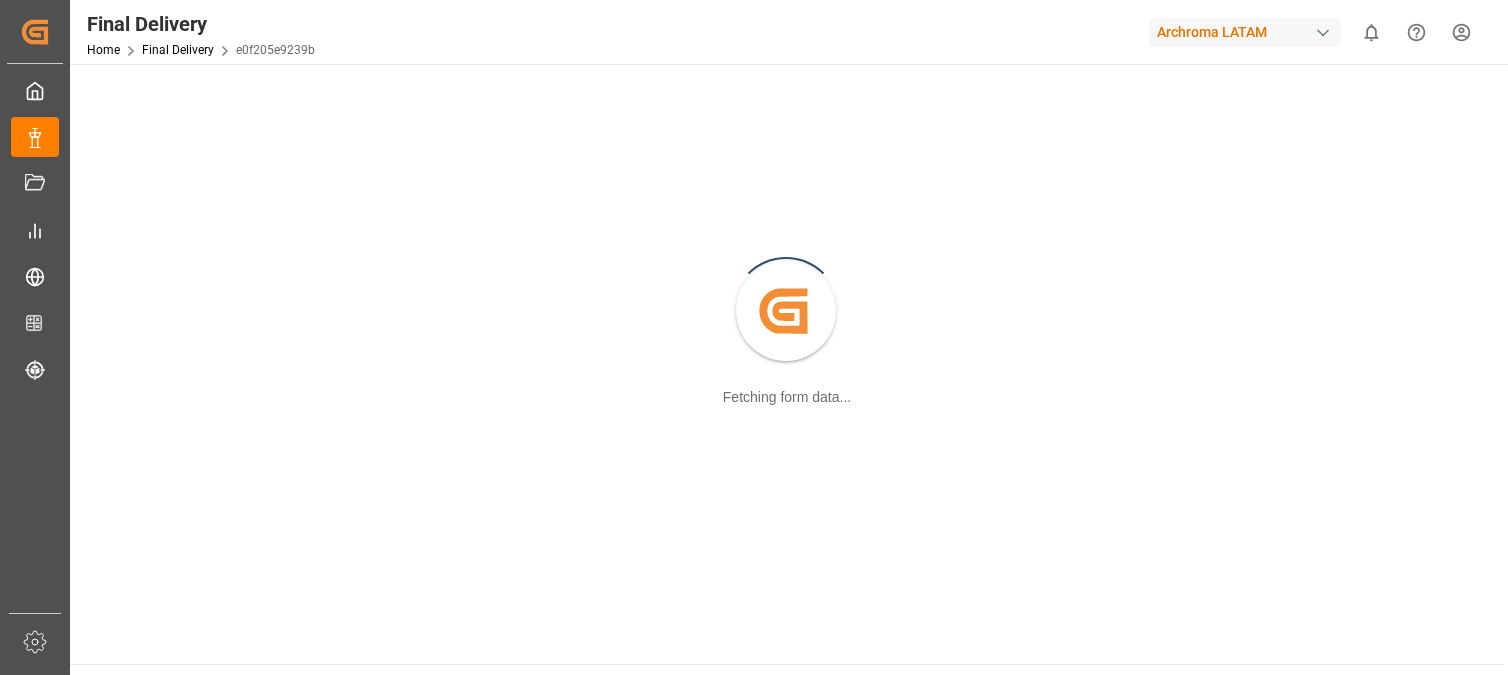 scroll, scrollTop: 0, scrollLeft: 0, axis: both 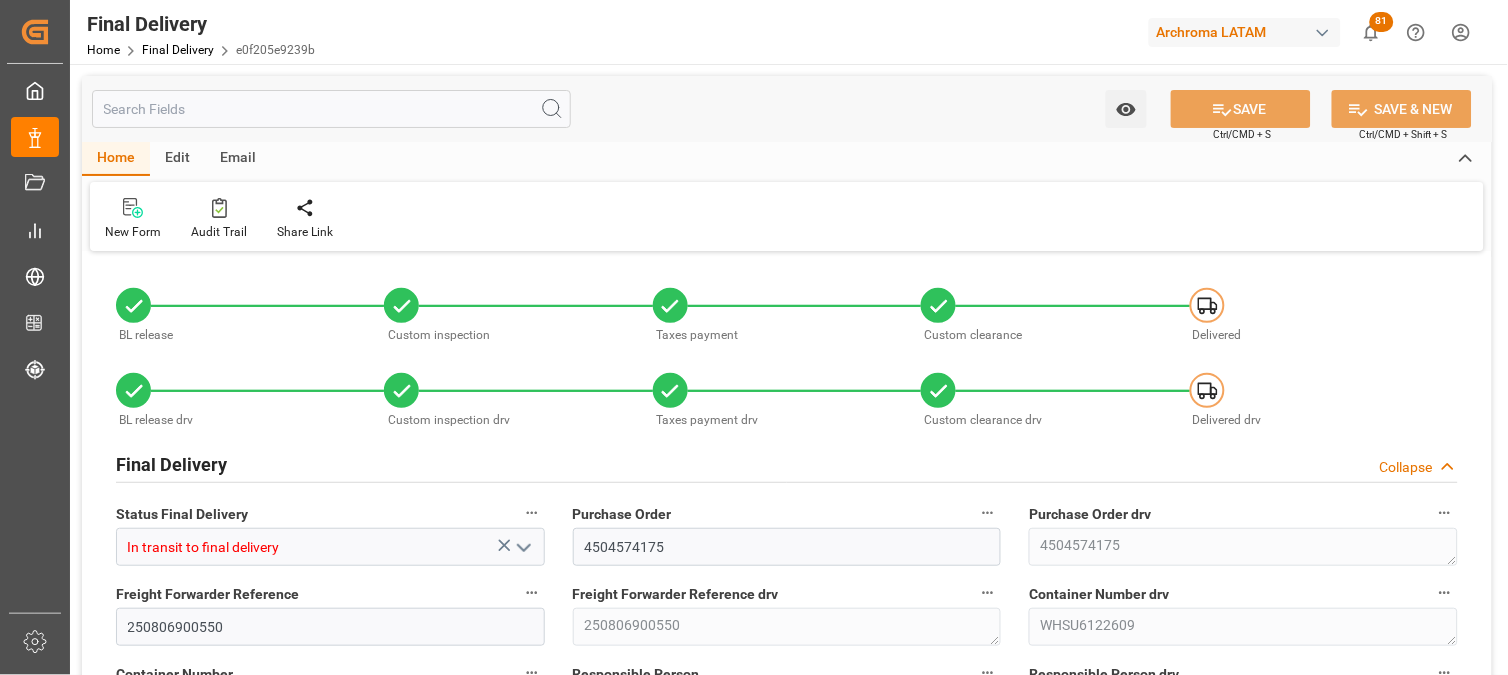 type on "8" 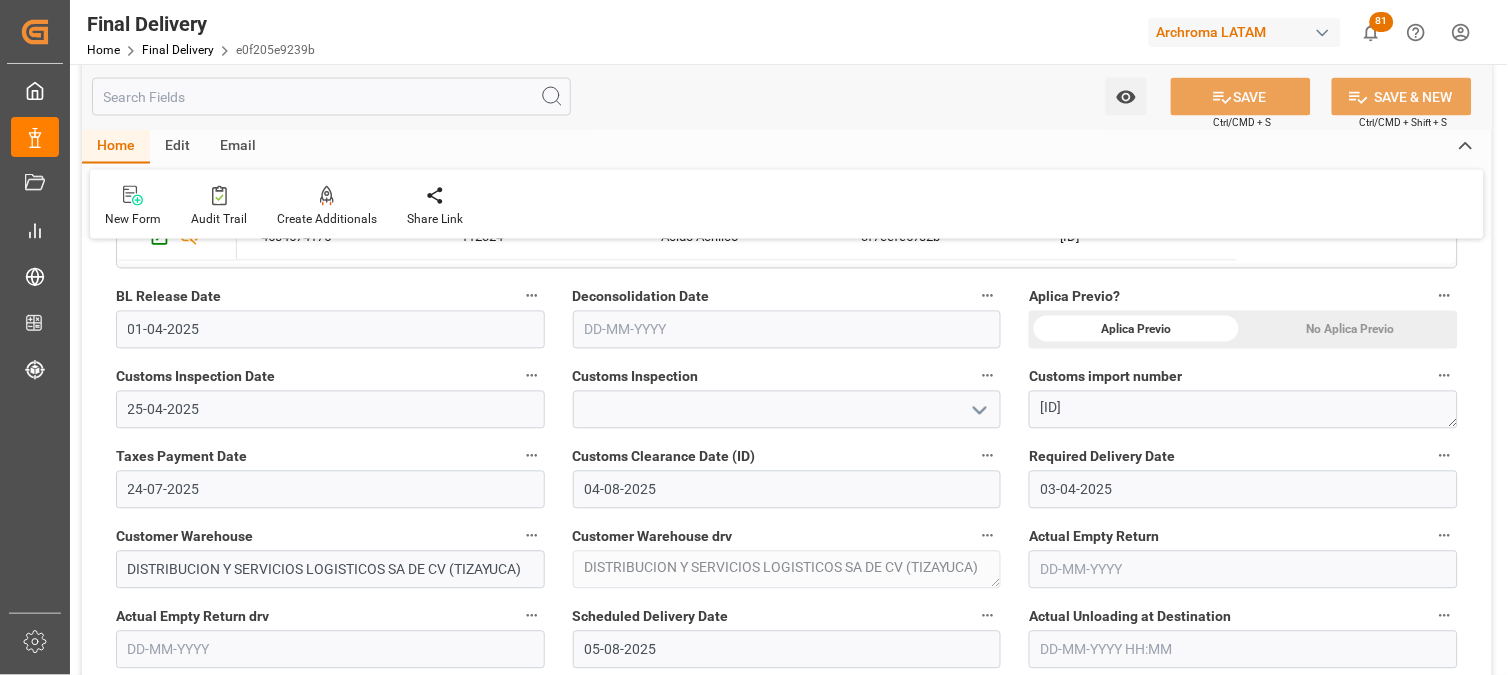 scroll, scrollTop: 888, scrollLeft: 0, axis: vertical 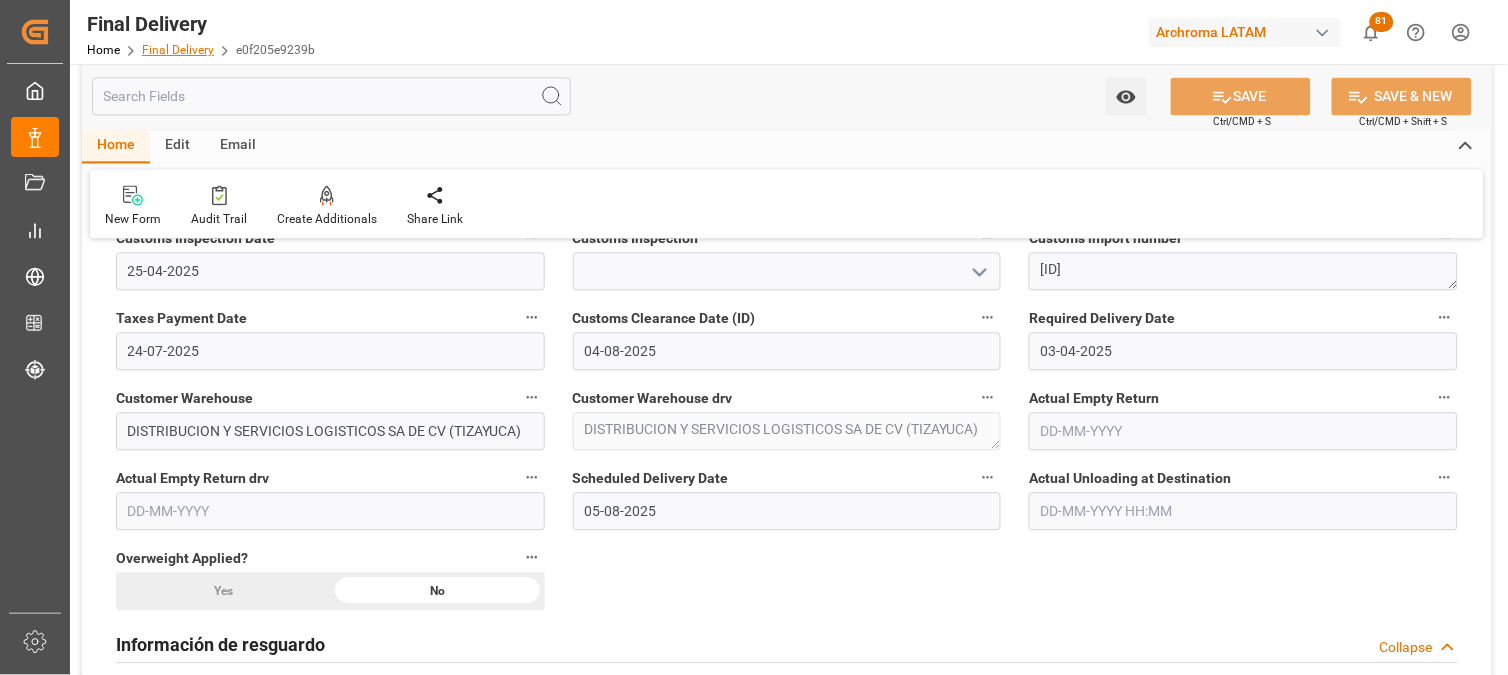 click on "Final Delivery" at bounding box center [178, 50] 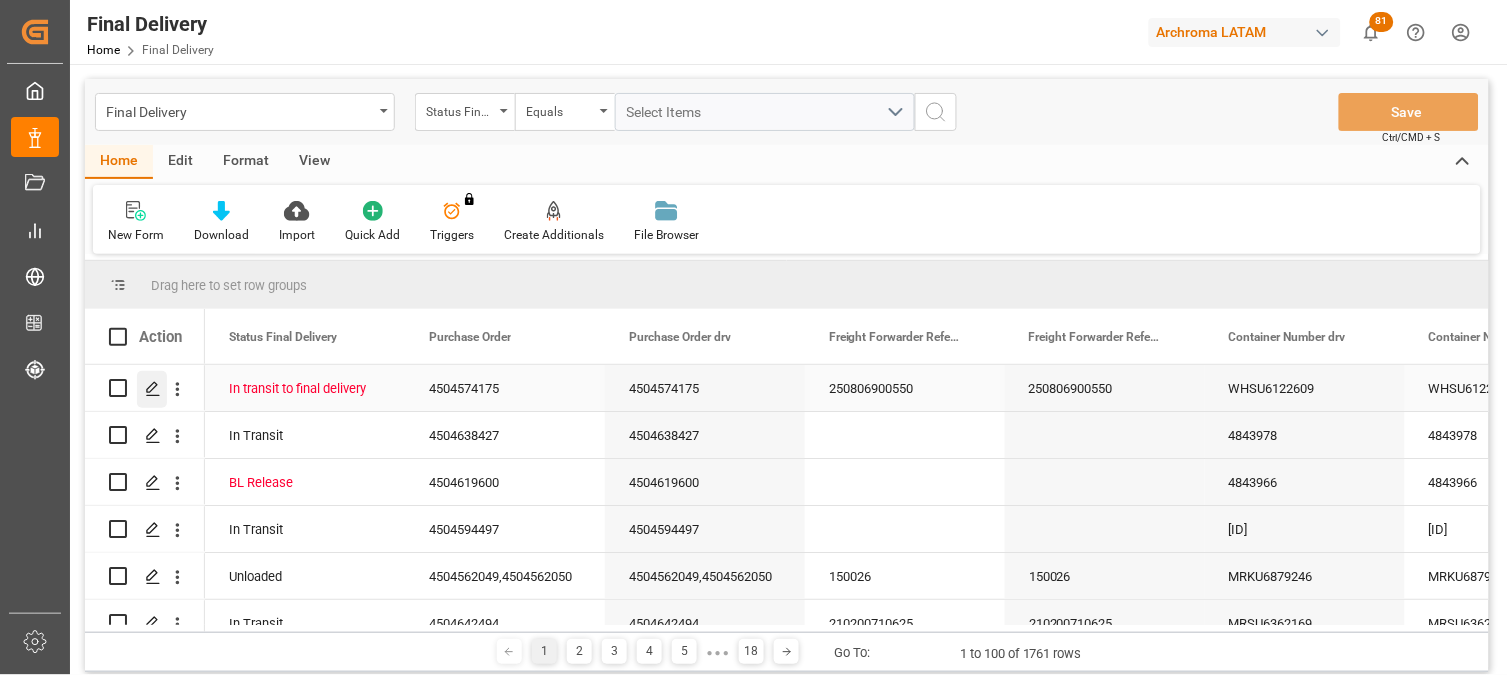 click 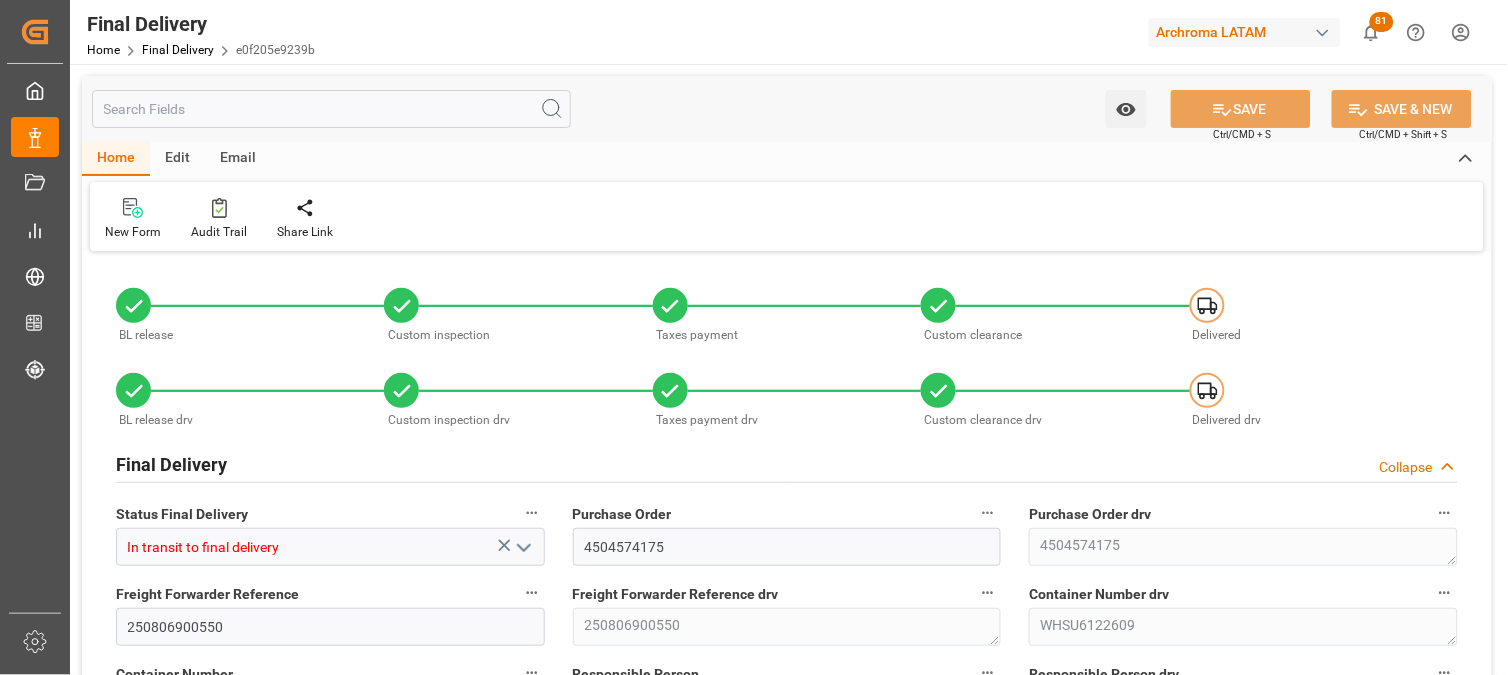 type on "8" 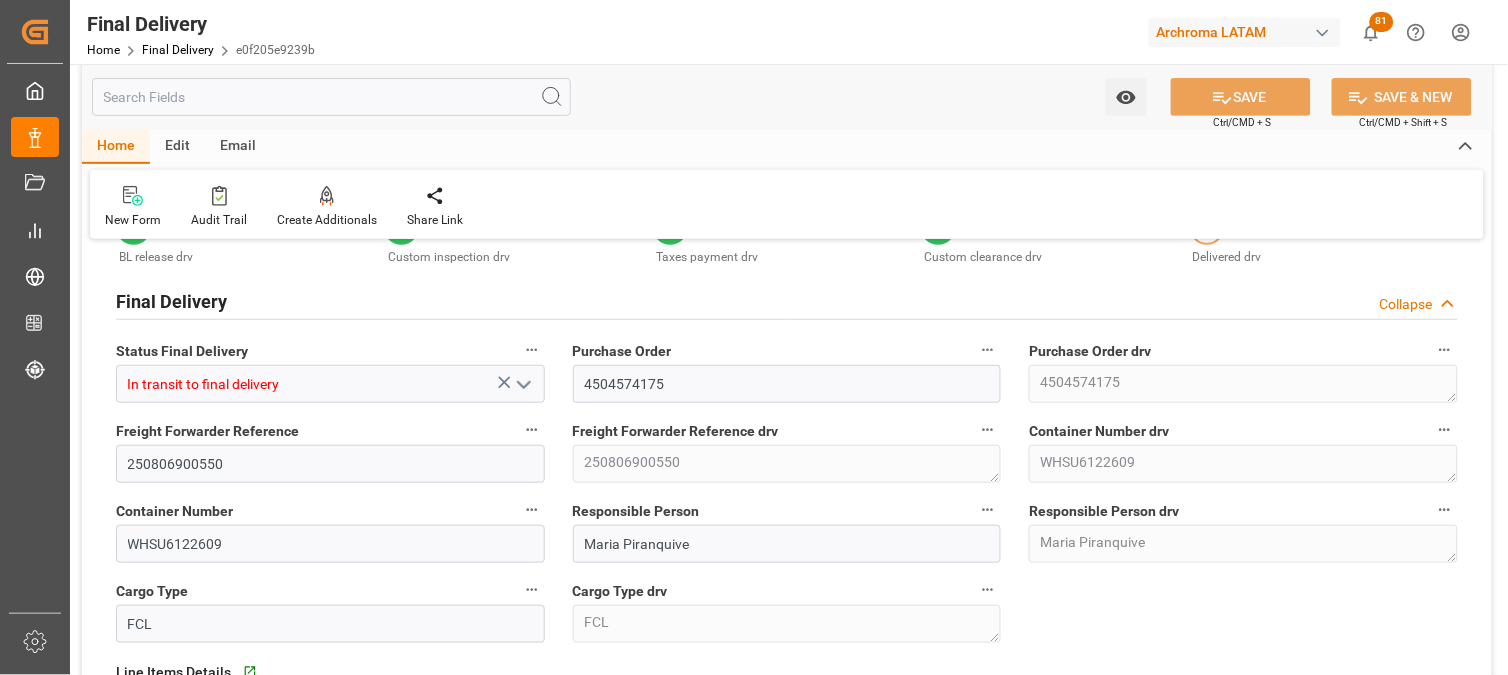scroll, scrollTop: 0, scrollLeft: 0, axis: both 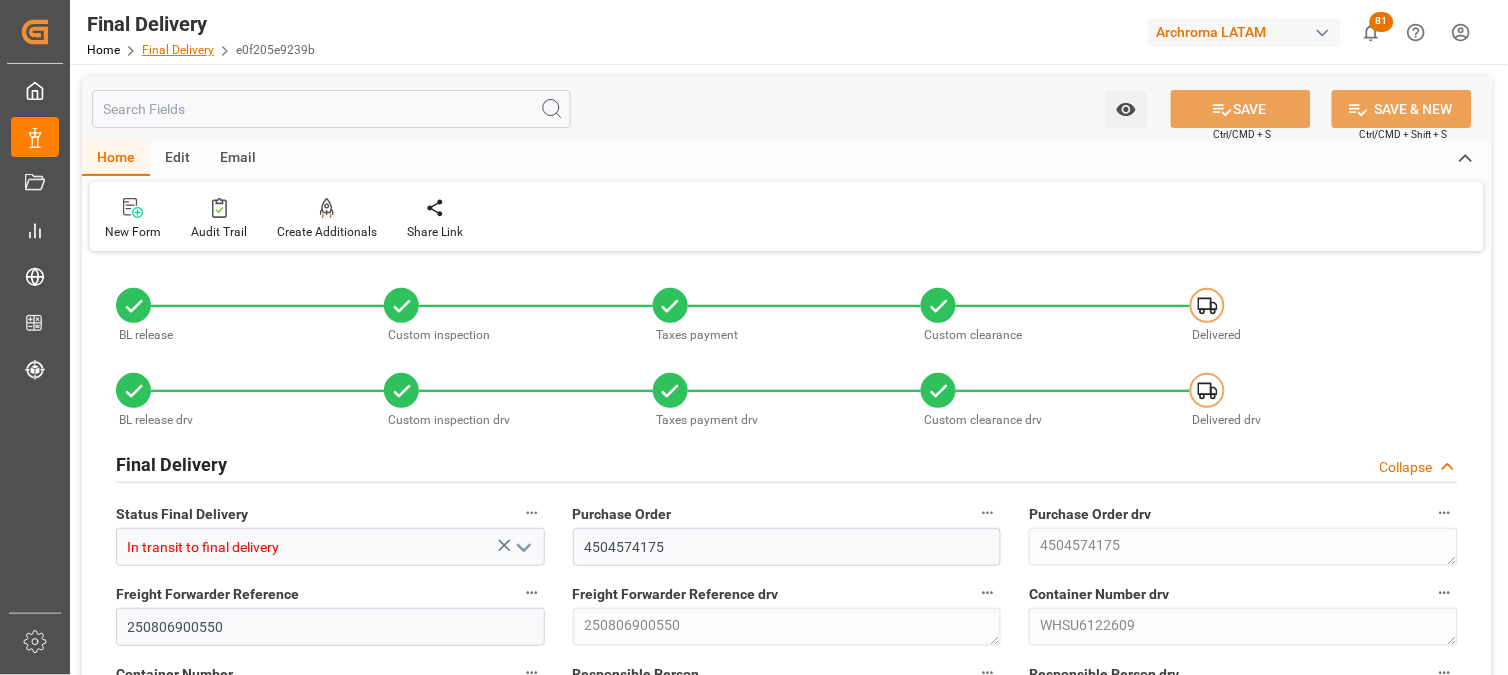 click on "Final Delivery" at bounding box center (178, 50) 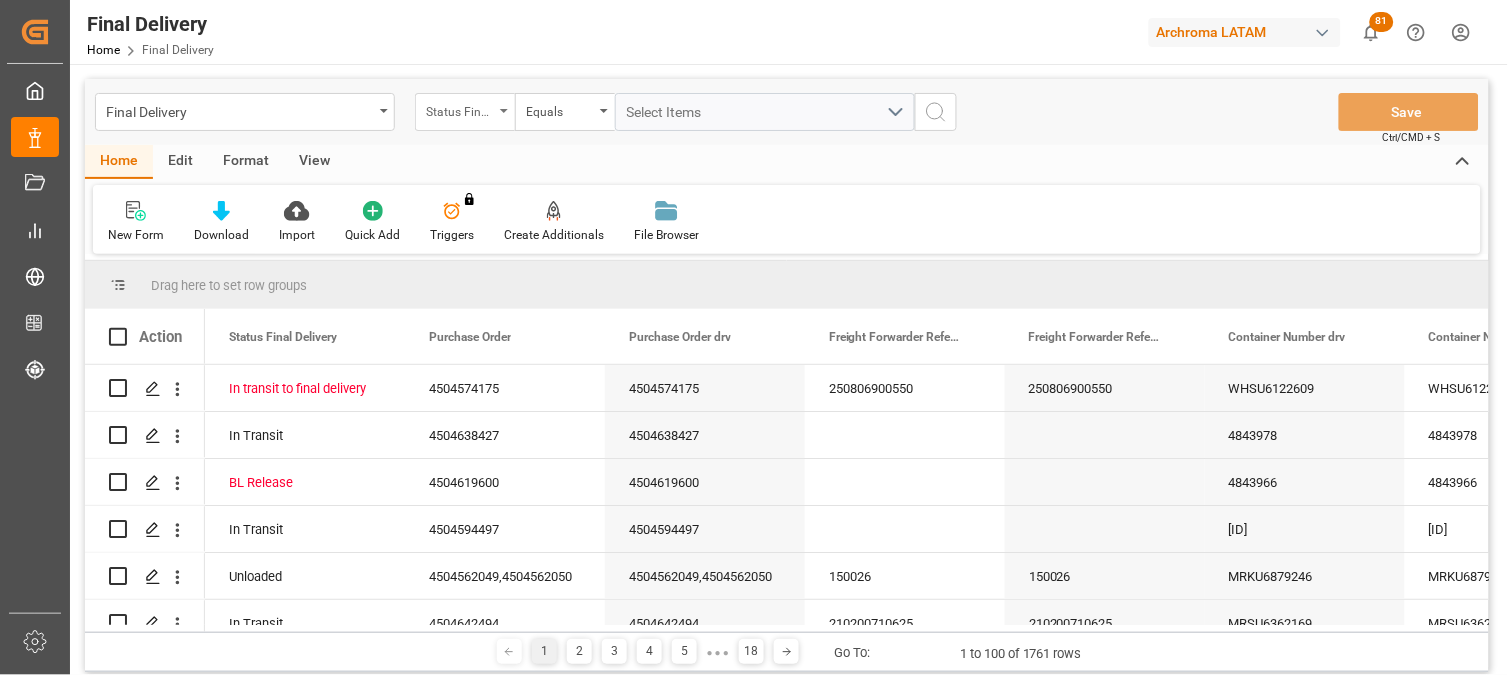 click on "Status Final Delivery" at bounding box center (465, 112) 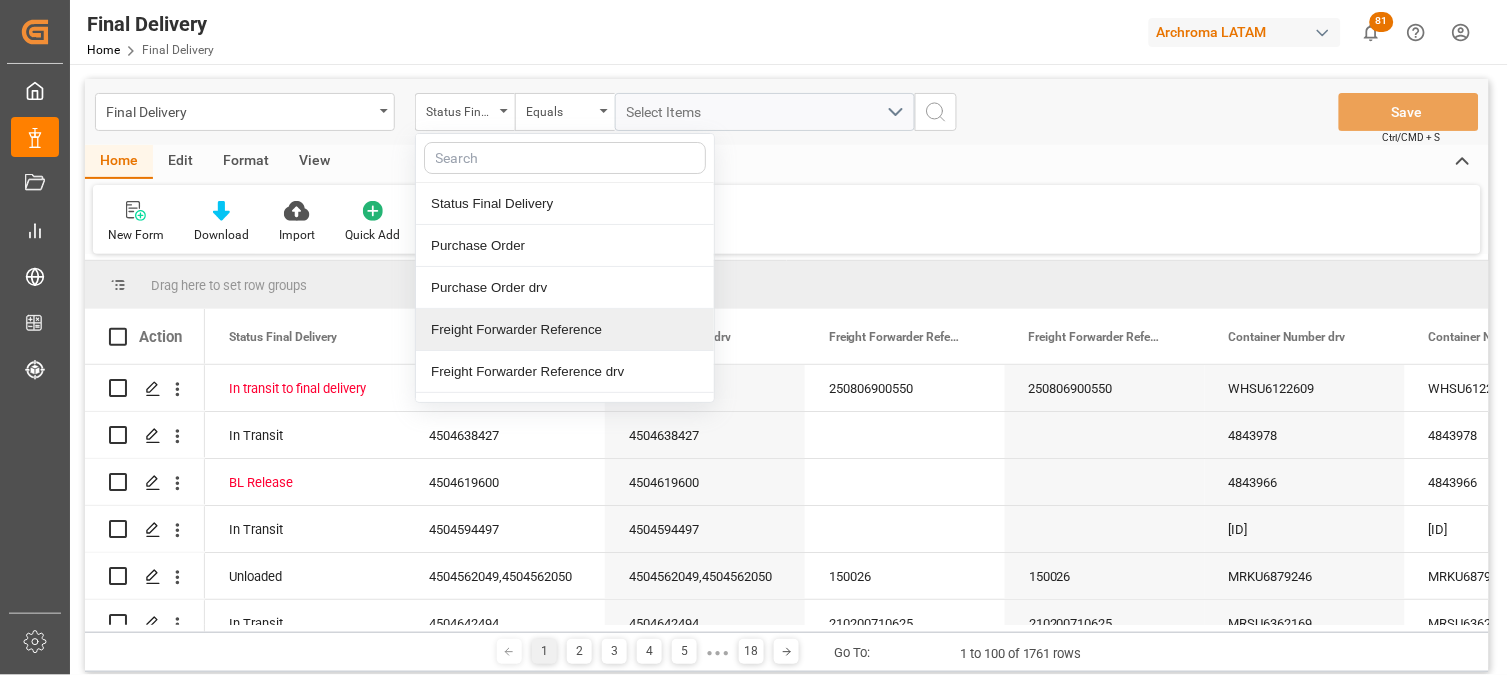 click on "Freight Forwarder Reference" at bounding box center (565, 330) 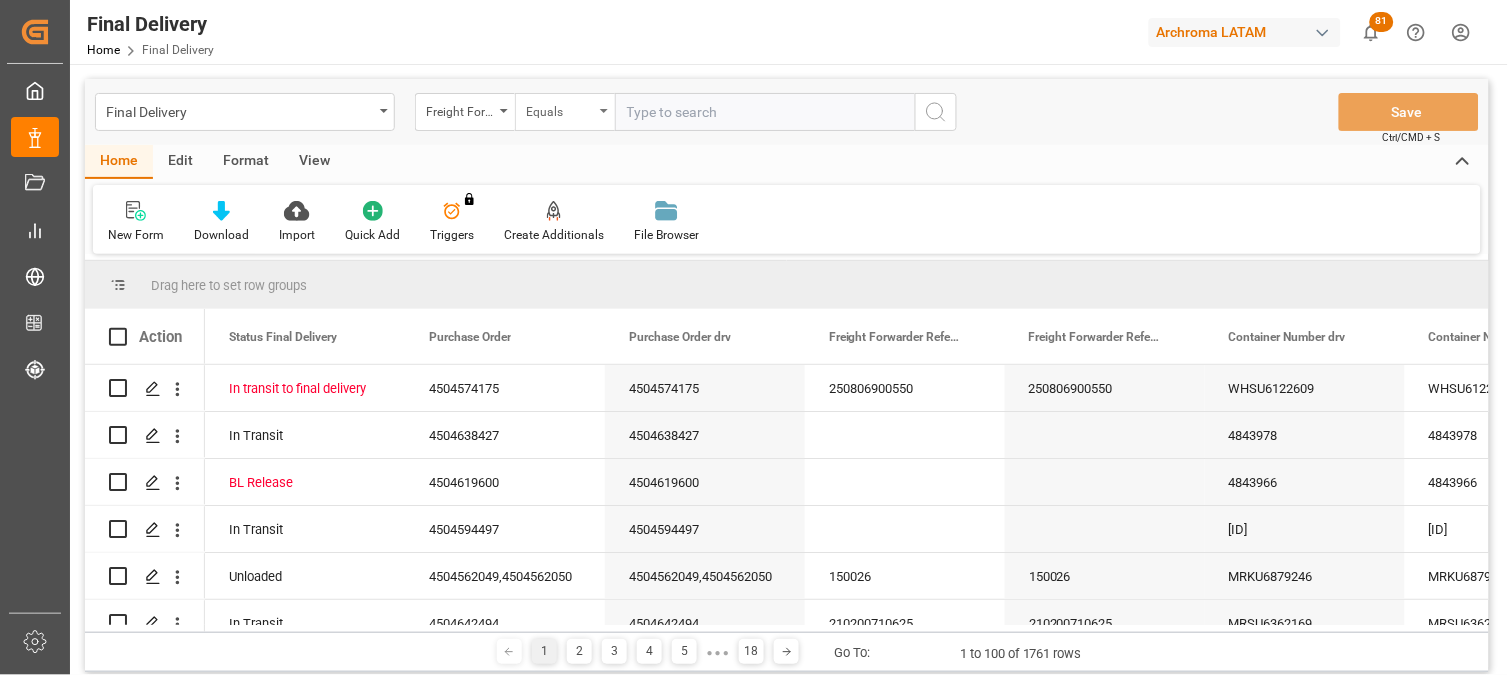click on "Equals" at bounding box center [560, 109] 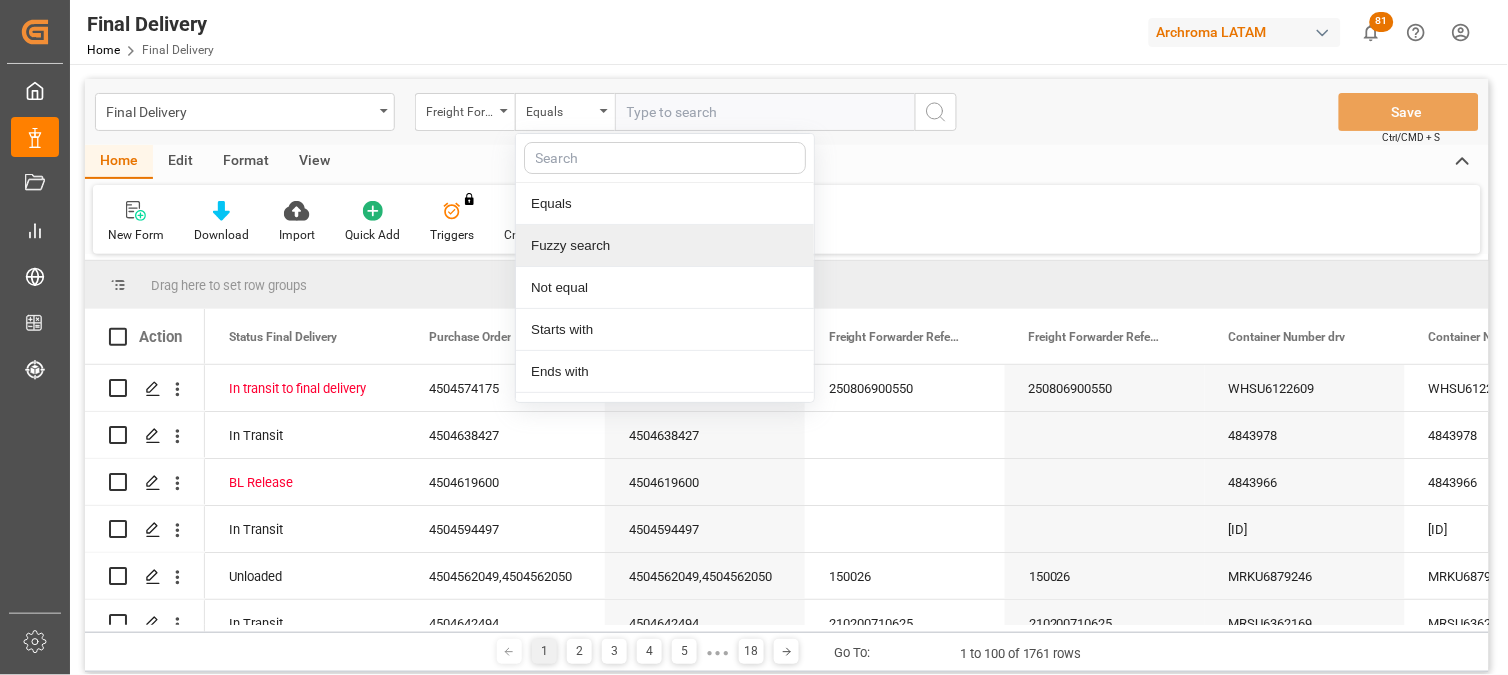 click on "Fuzzy search" at bounding box center (665, 246) 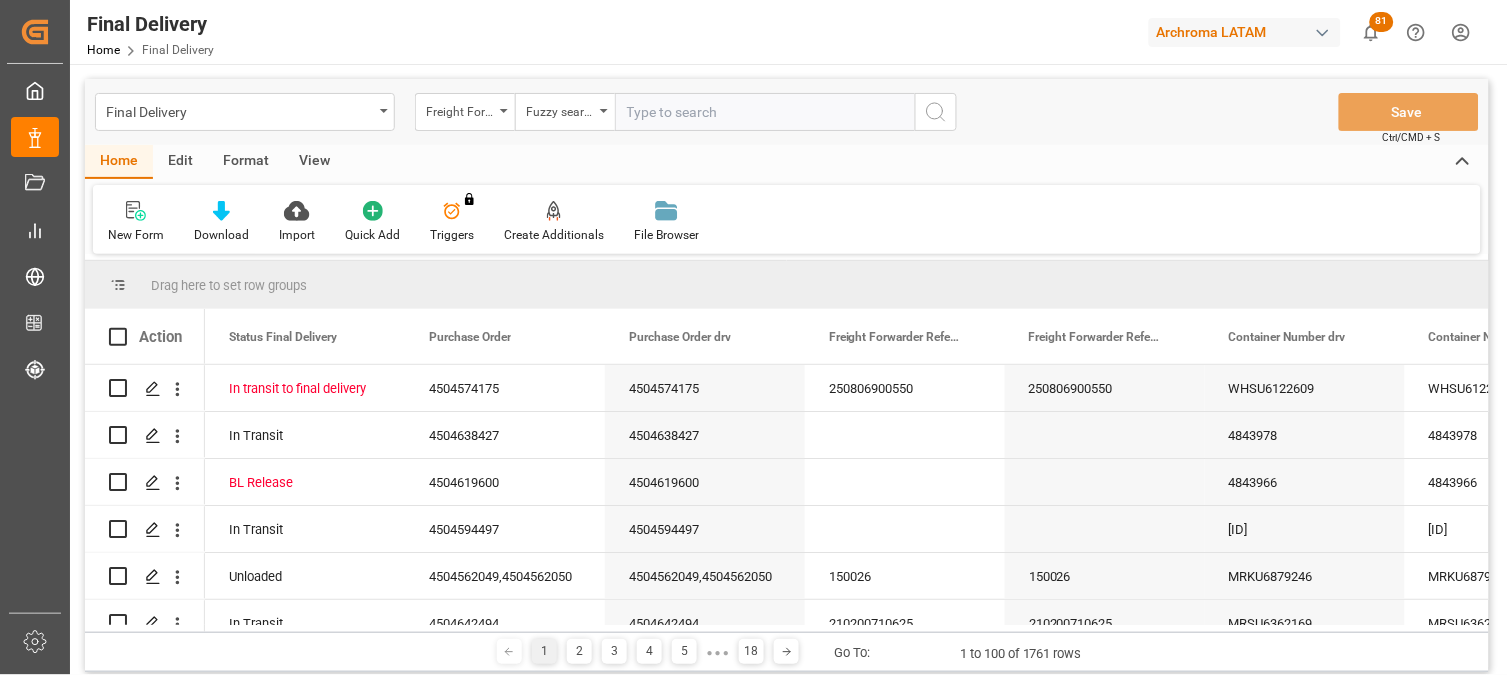paste on "250806900021" 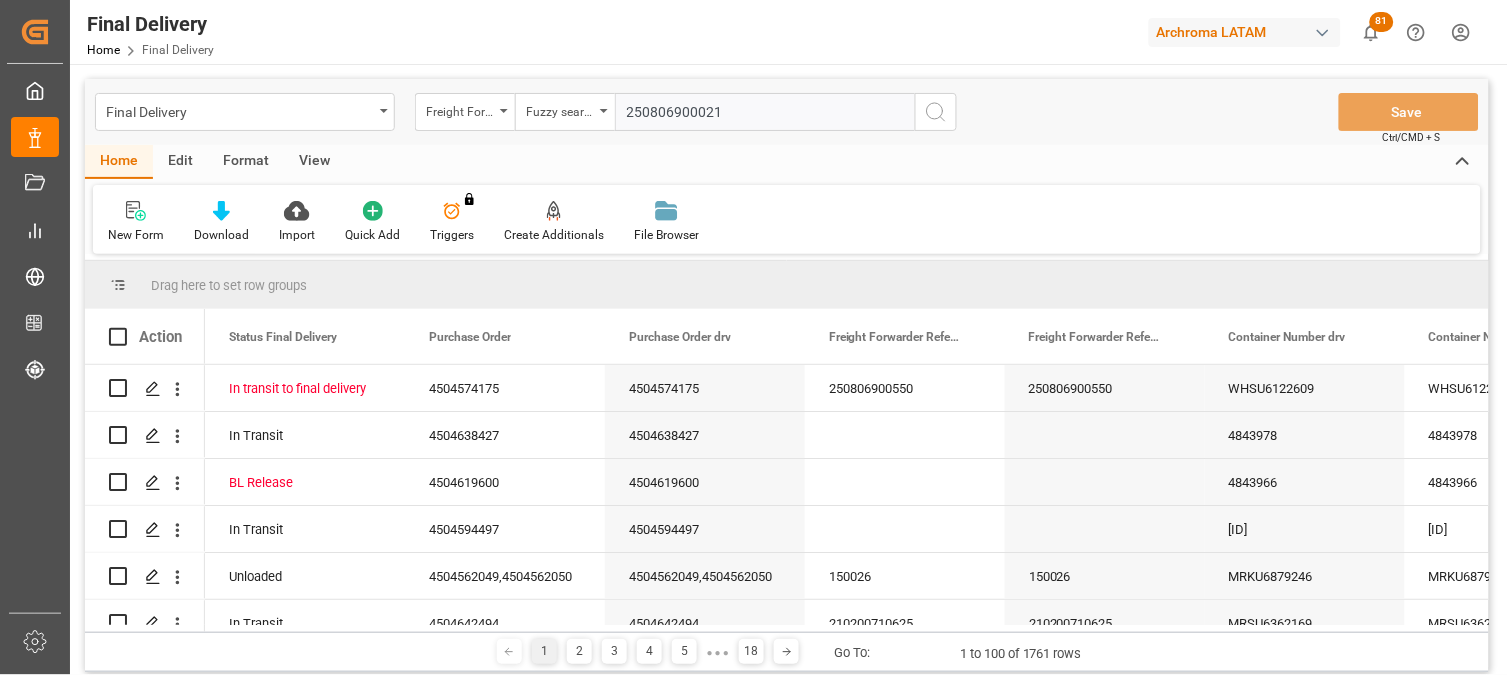 type on "250806900021" 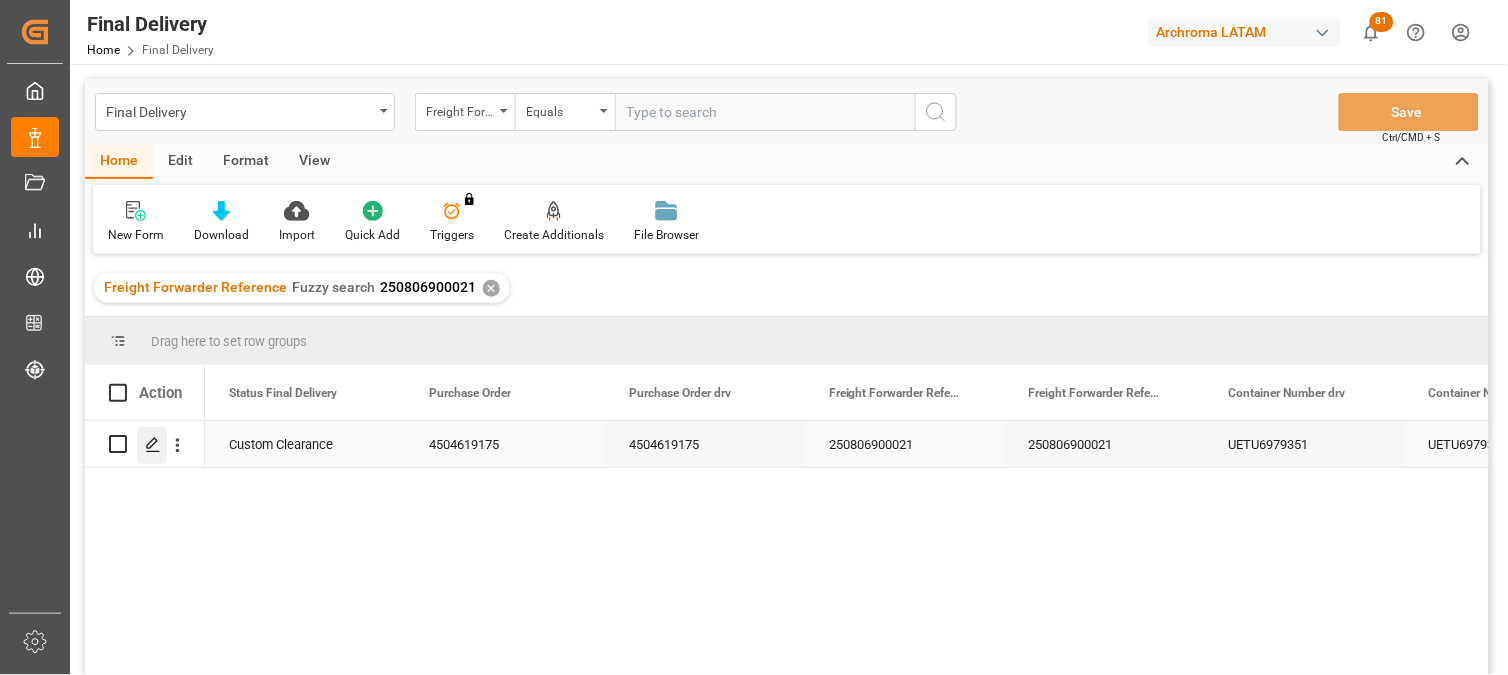 click 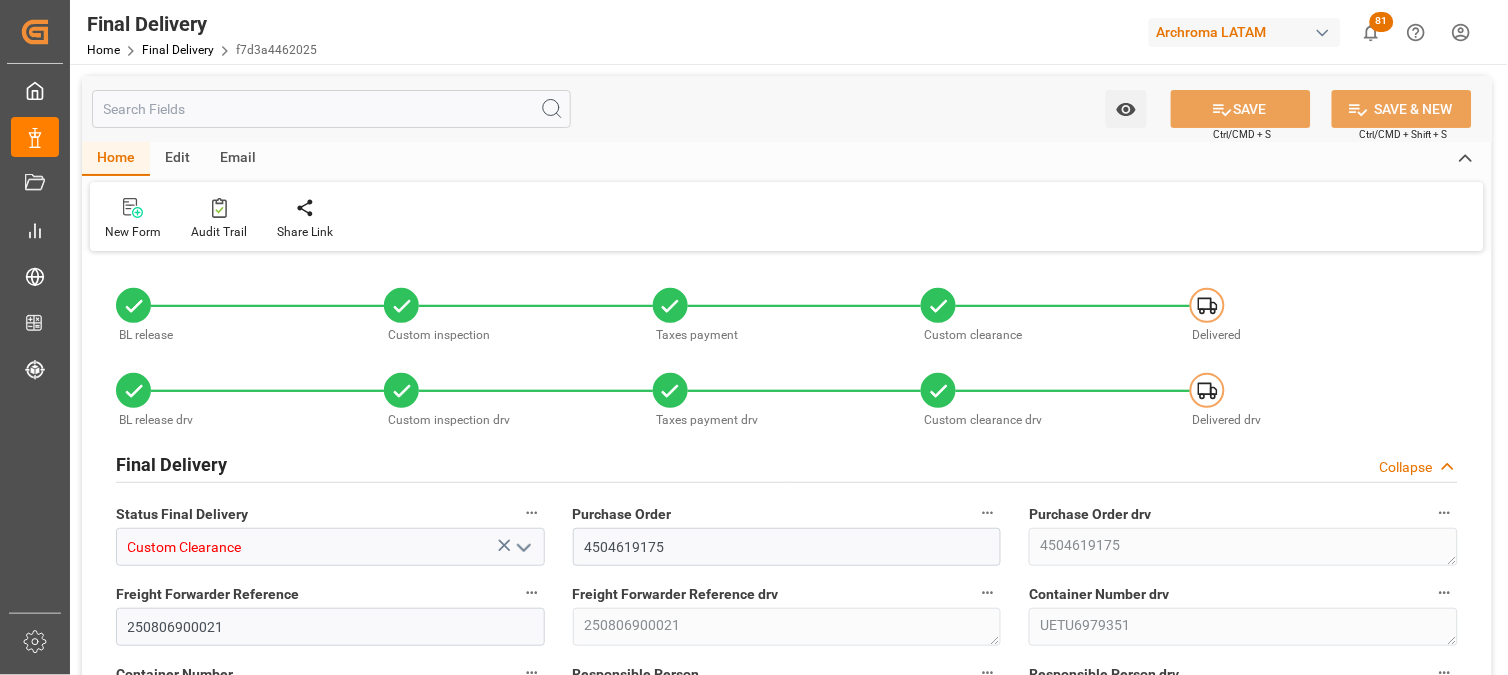 type on "0" 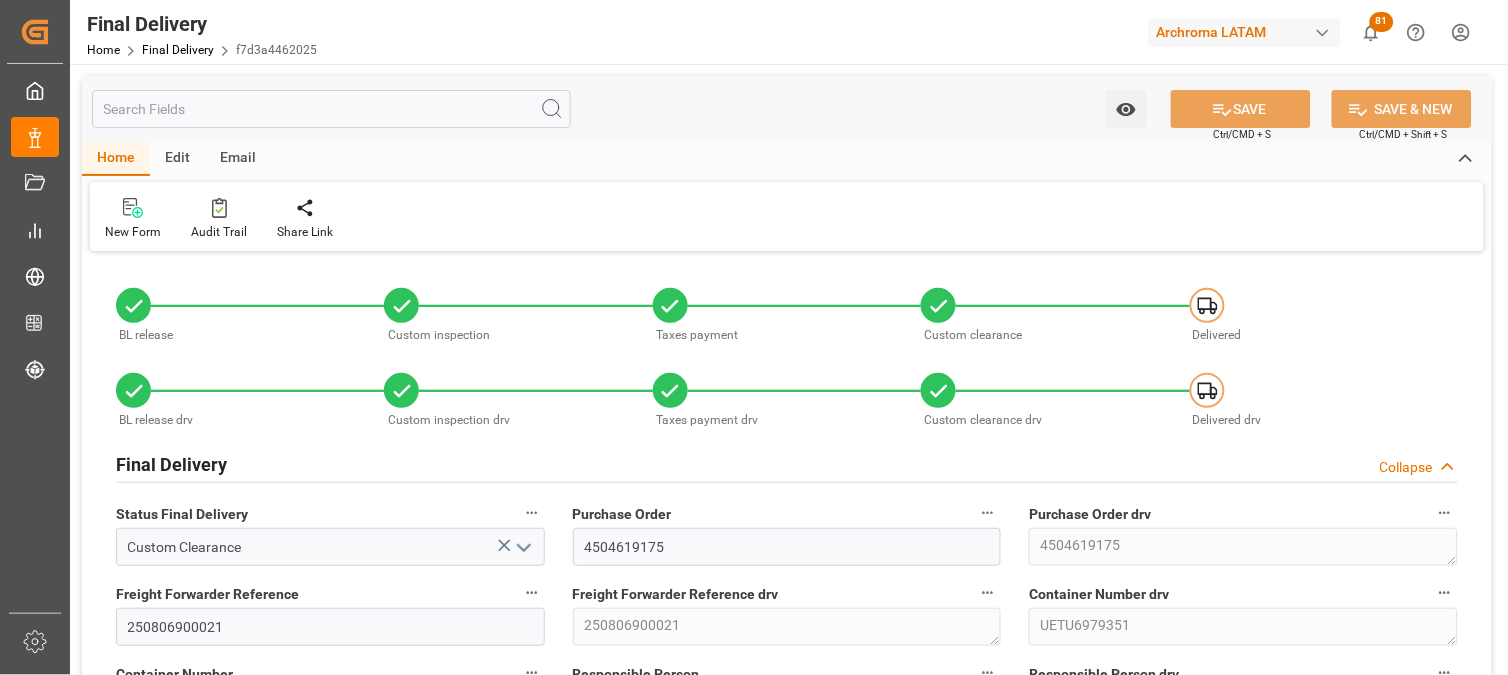 type on "23-07-2025" 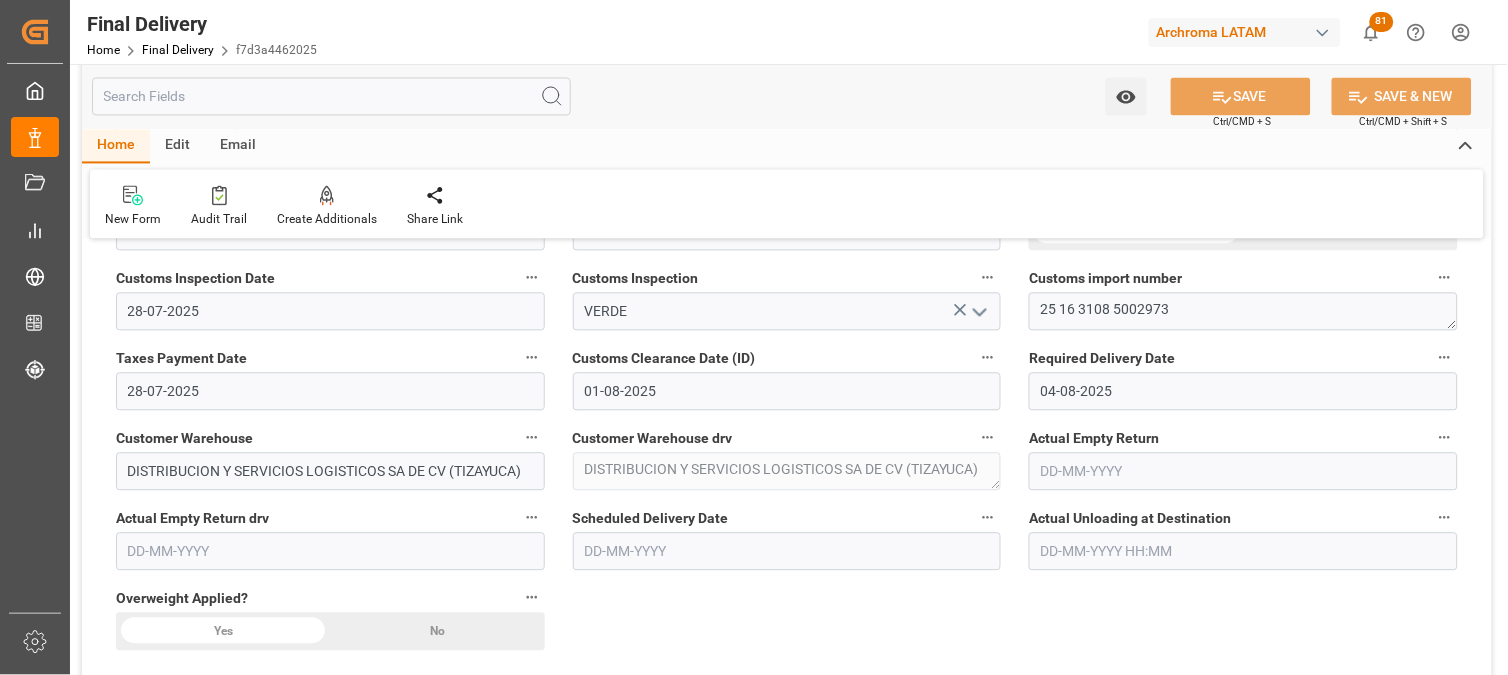scroll, scrollTop: 1000, scrollLeft: 0, axis: vertical 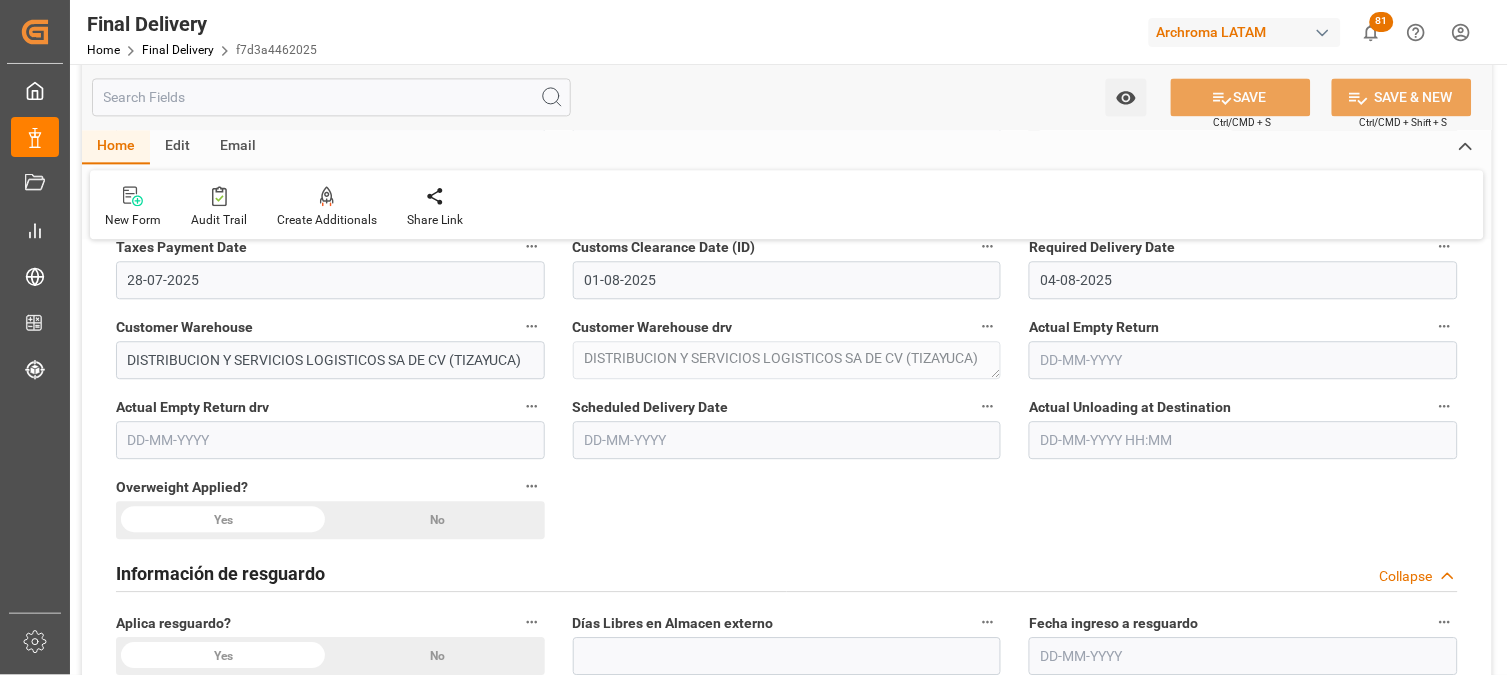 click at bounding box center (787, 440) 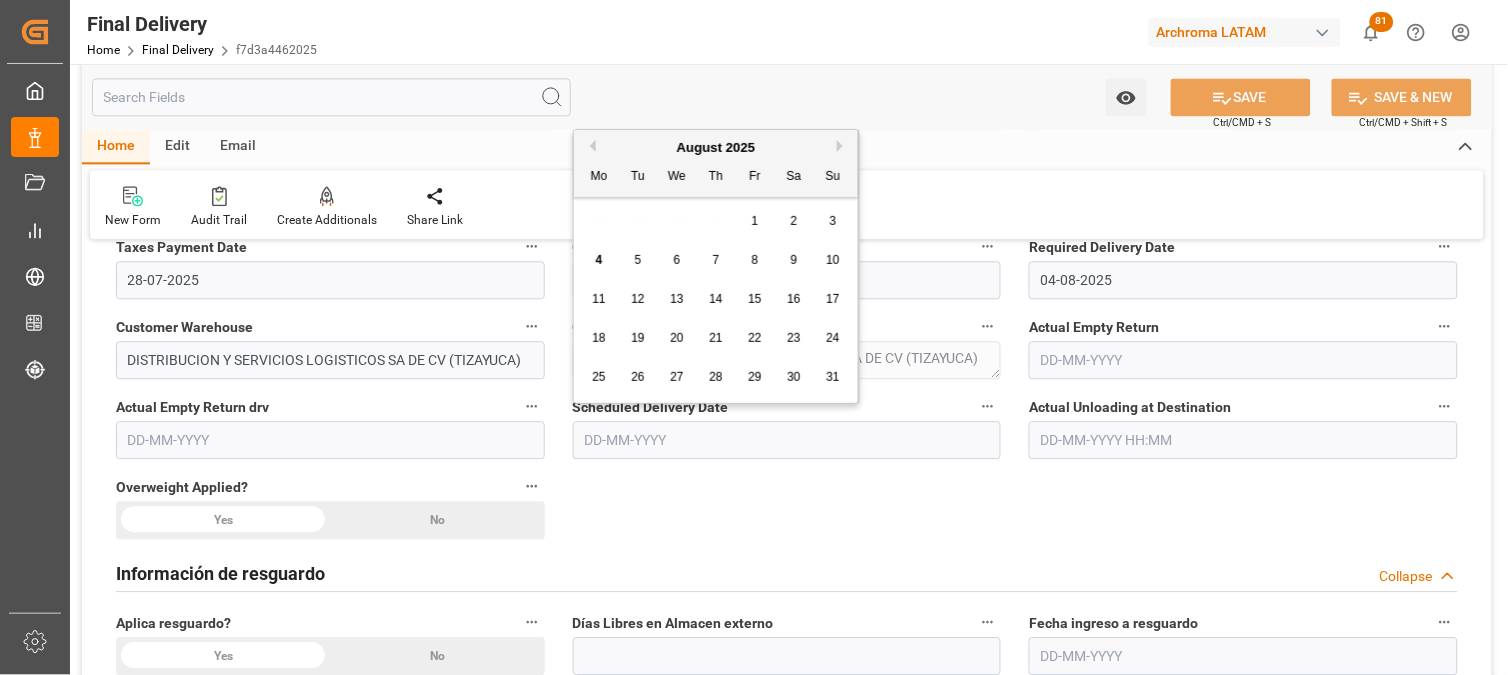 click on "4" at bounding box center [599, 260] 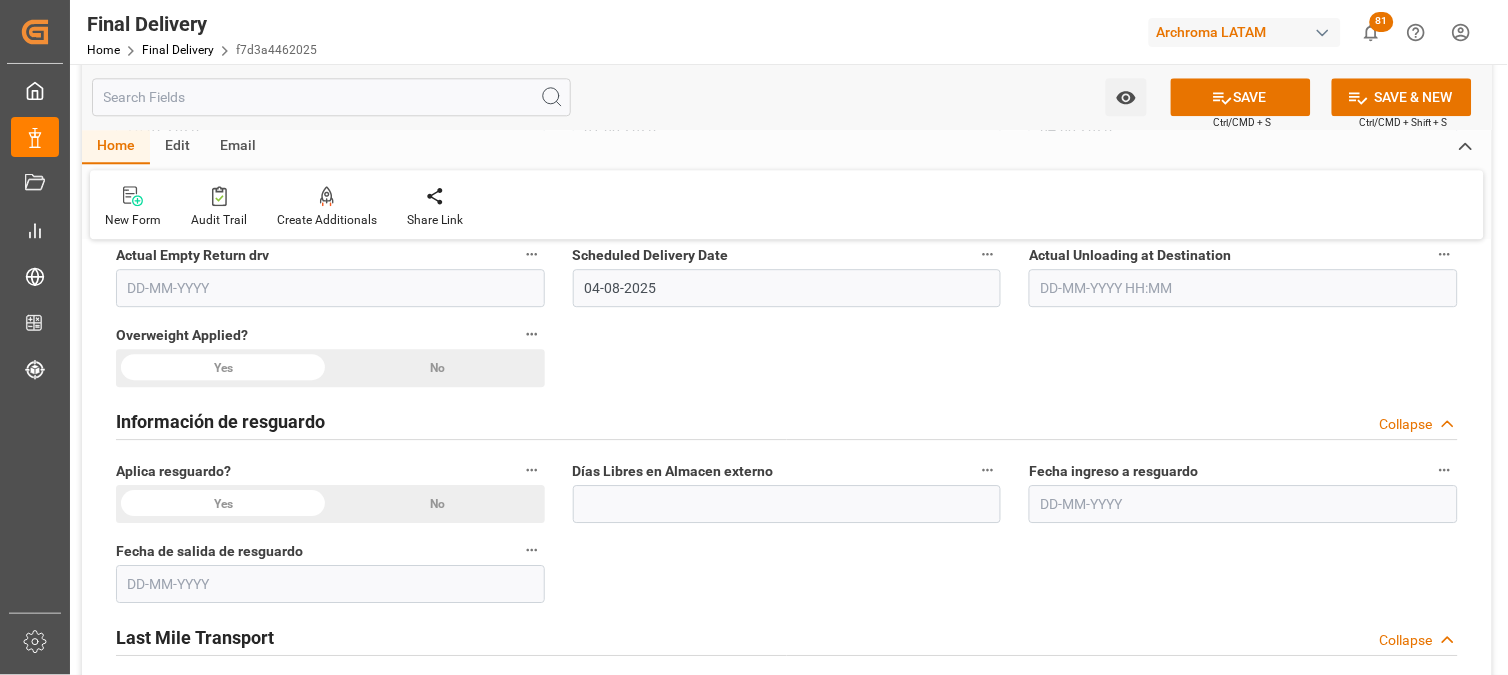 scroll, scrollTop: 1222, scrollLeft: 0, axis: vertical 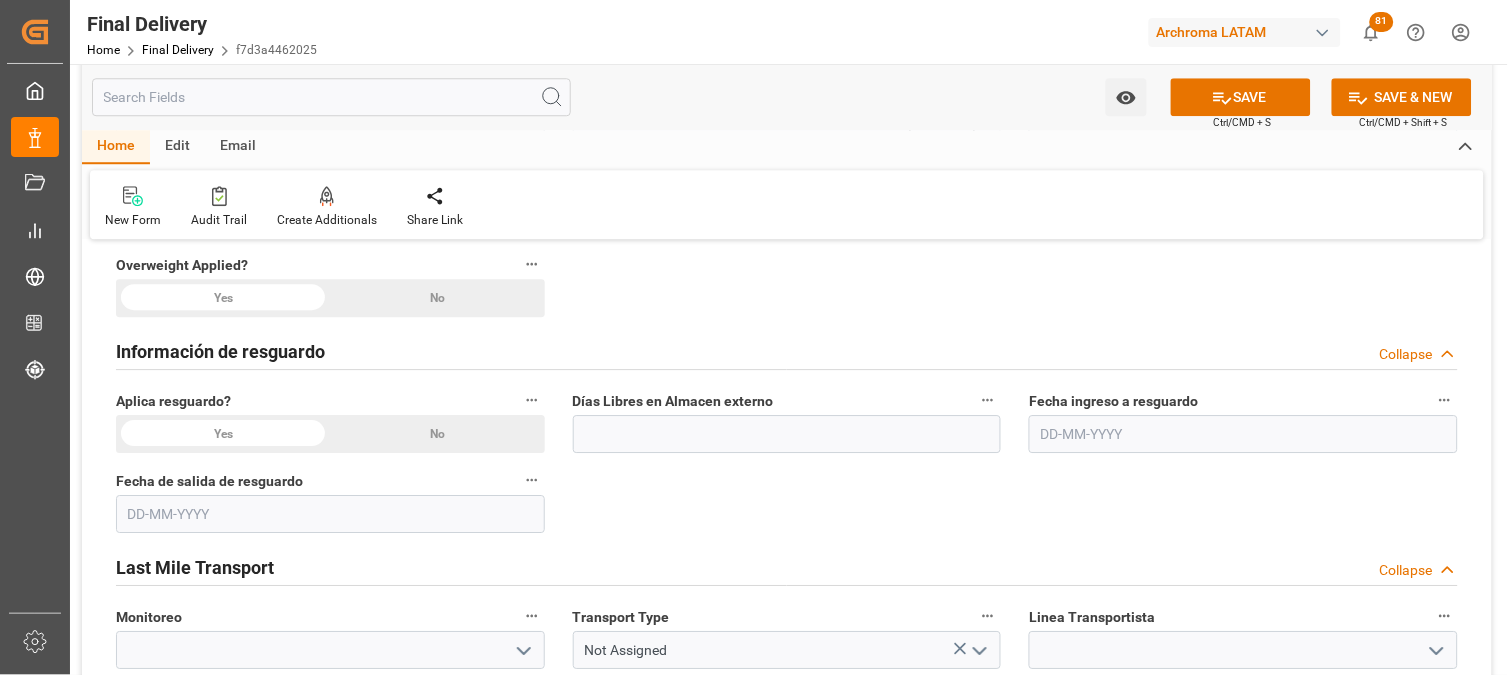 click on "No" at bounding box center (1351, -102) 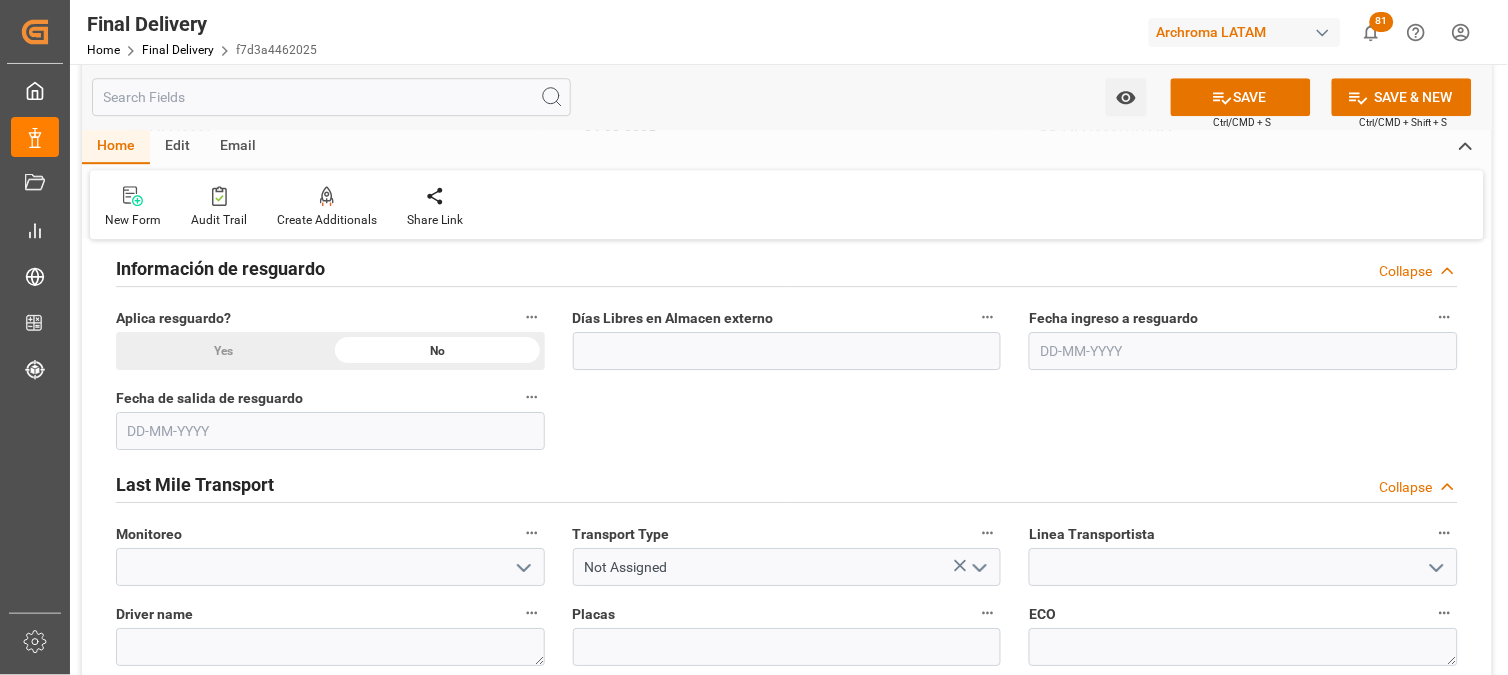 scroll, scrollTop: 1222, scrollLeft: 0, axis: vertical 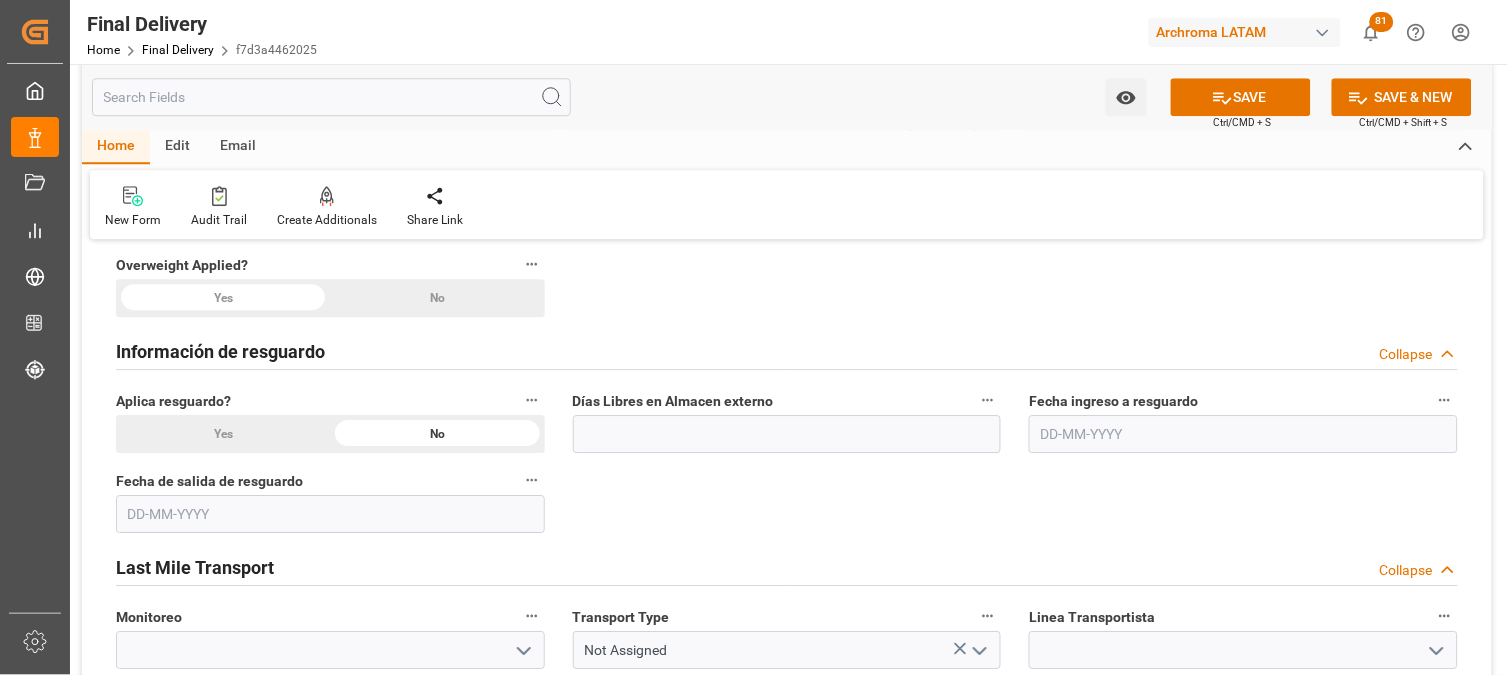 click on "No" at bounding box center [1351, -102] 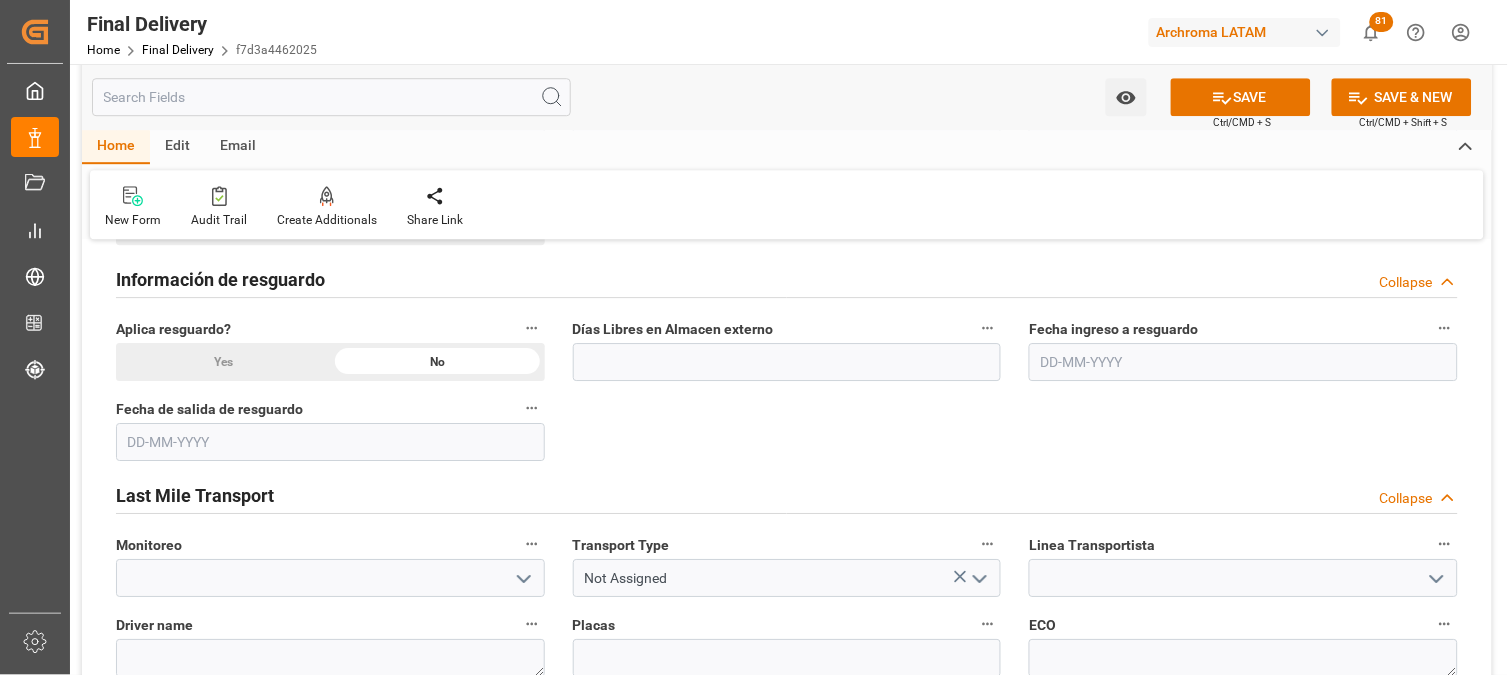 scroll, scrollTop: 1333, scrollLeft: 0, axis: vertical 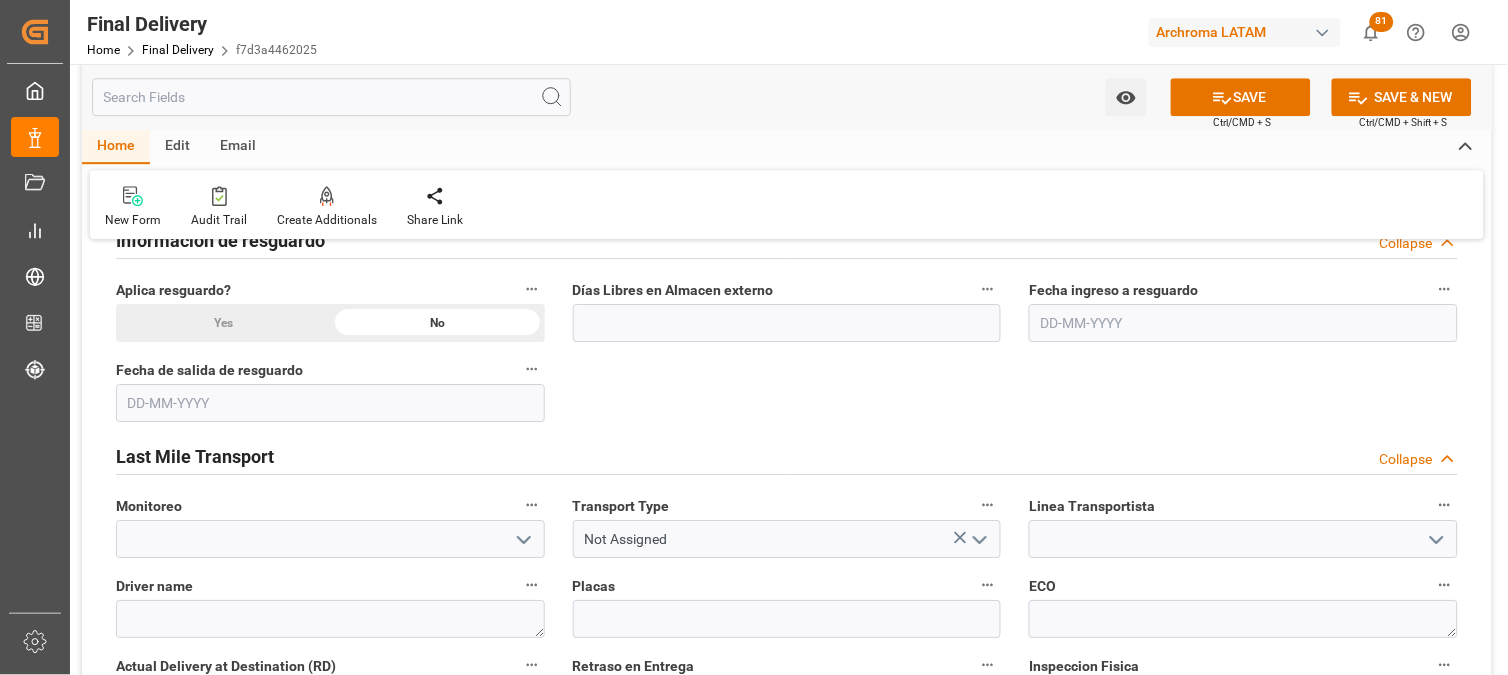 click 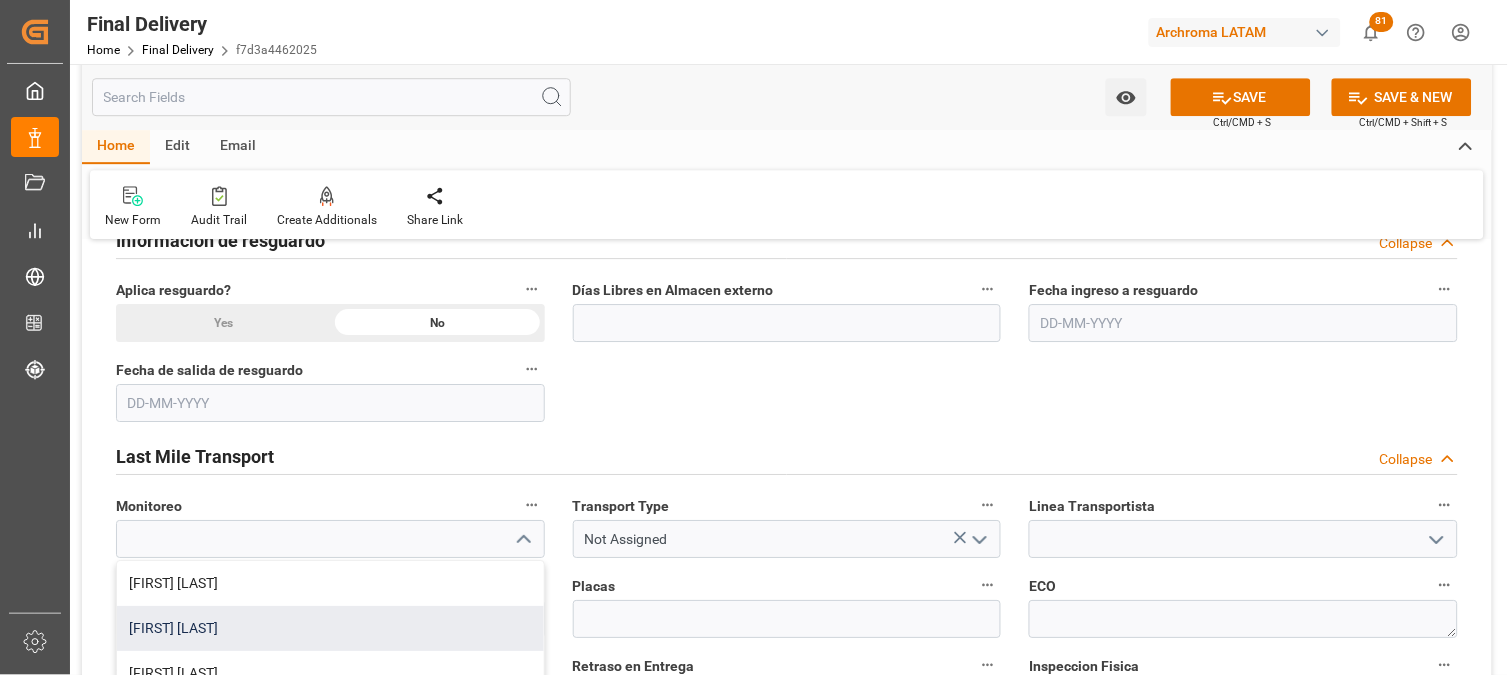 click on "[FIRST] [LAST]" at bounding box center [330, 628] 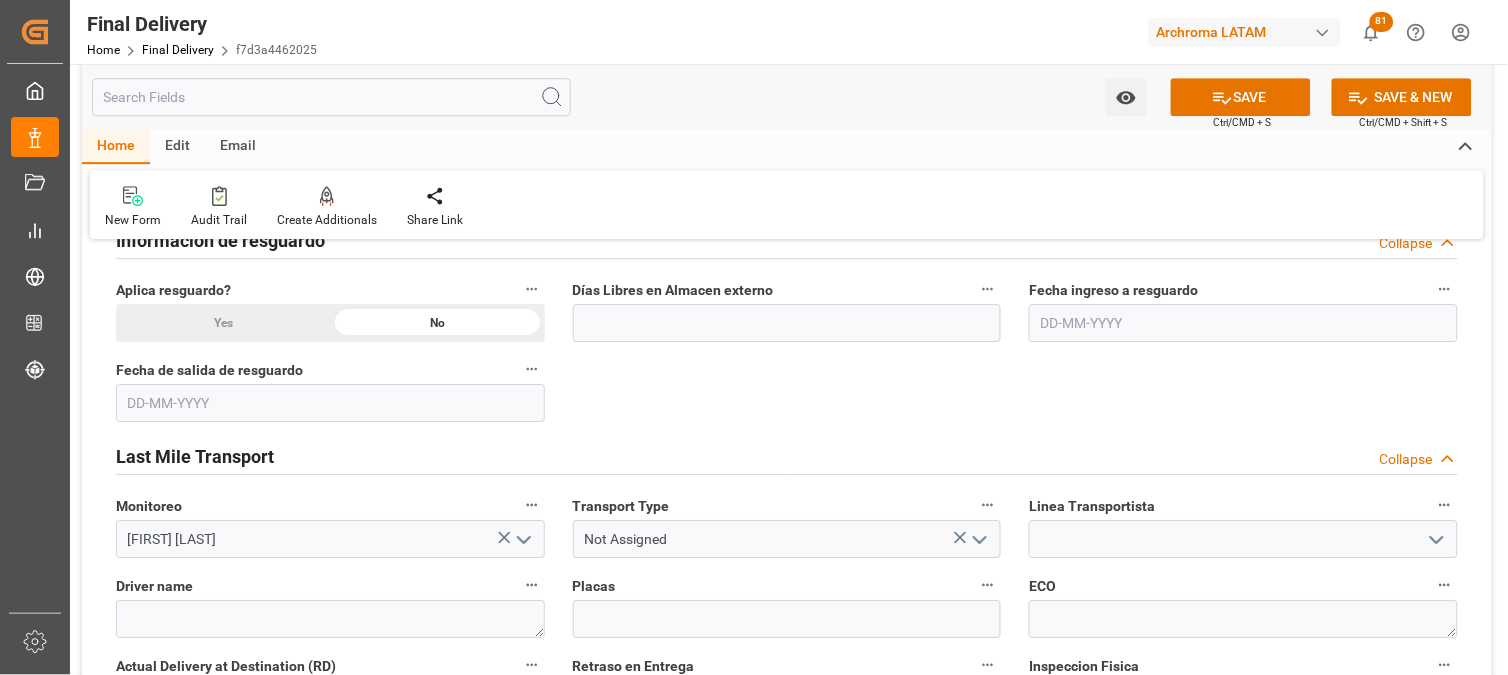 click 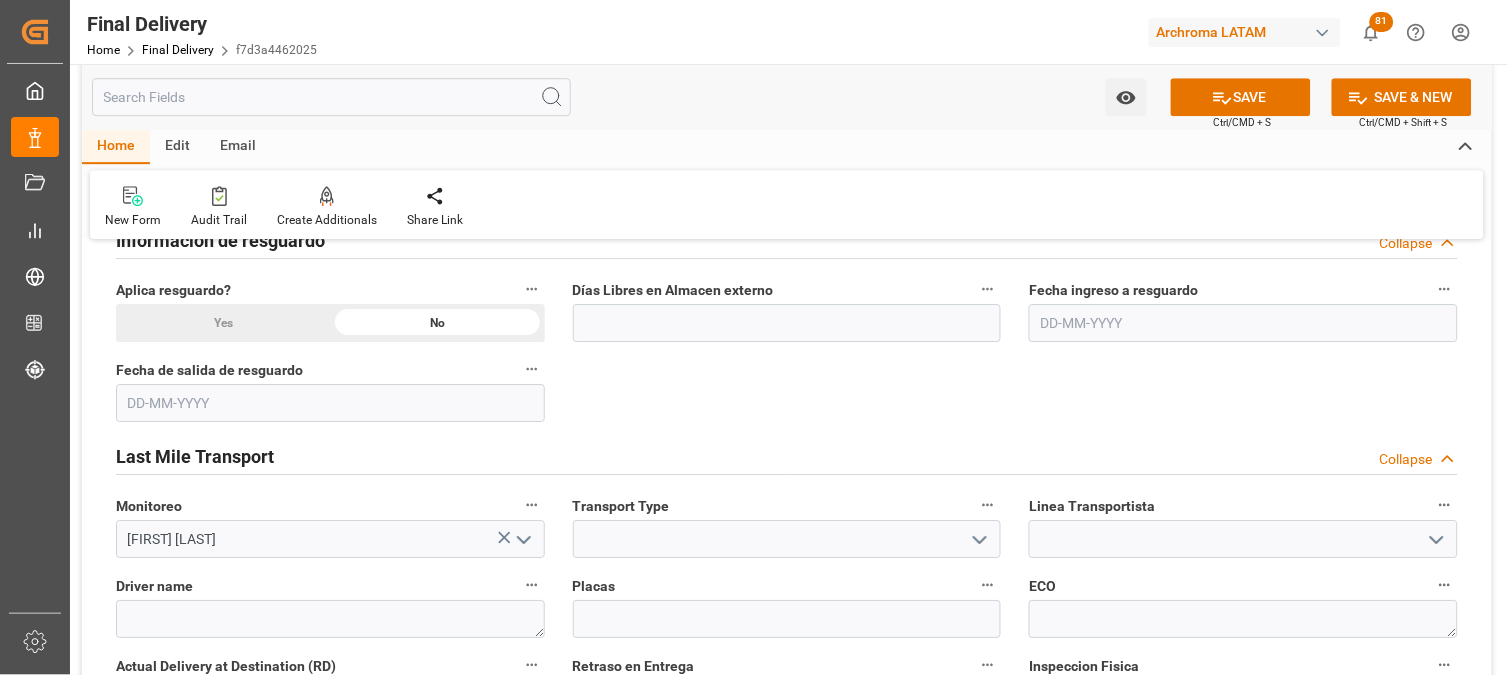 click at bounding box center (979, 539) 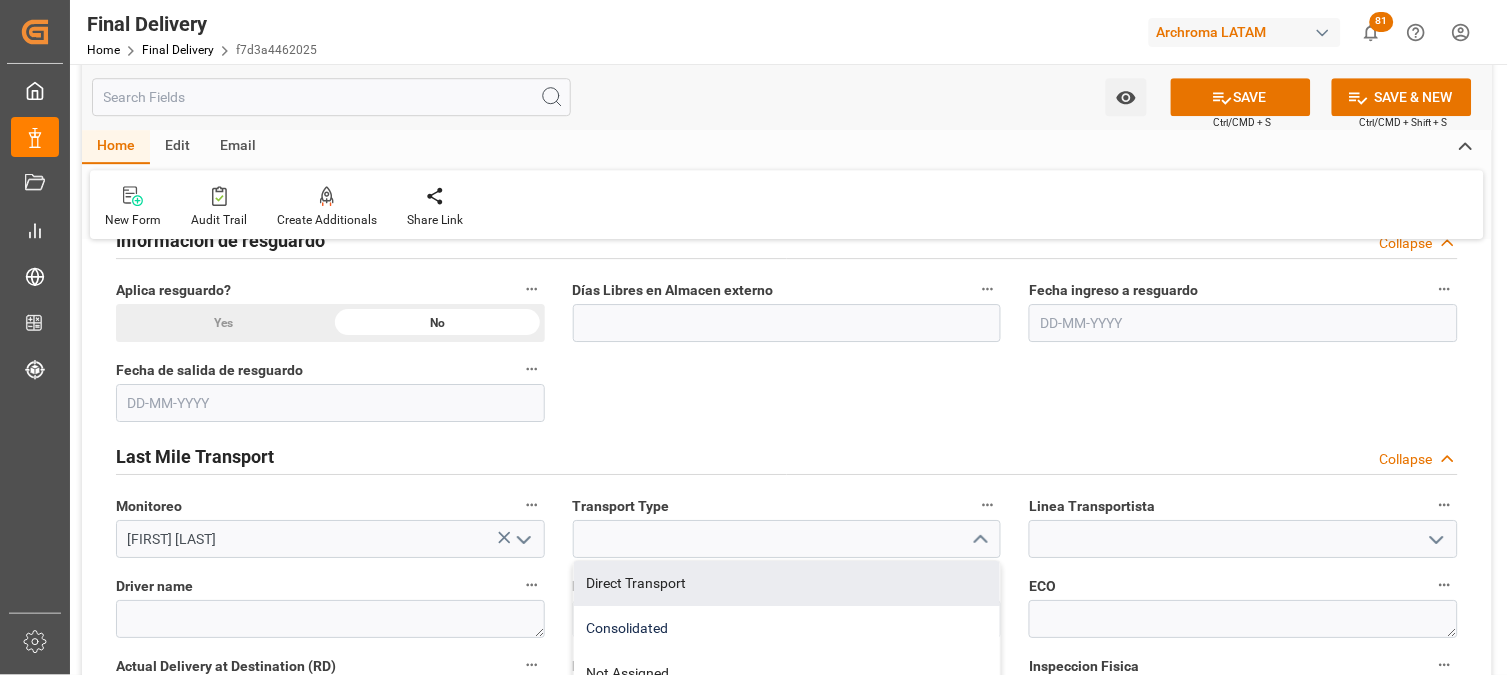 scroll, scrollTop: 2, scrollLeft: 0, axis: vertical 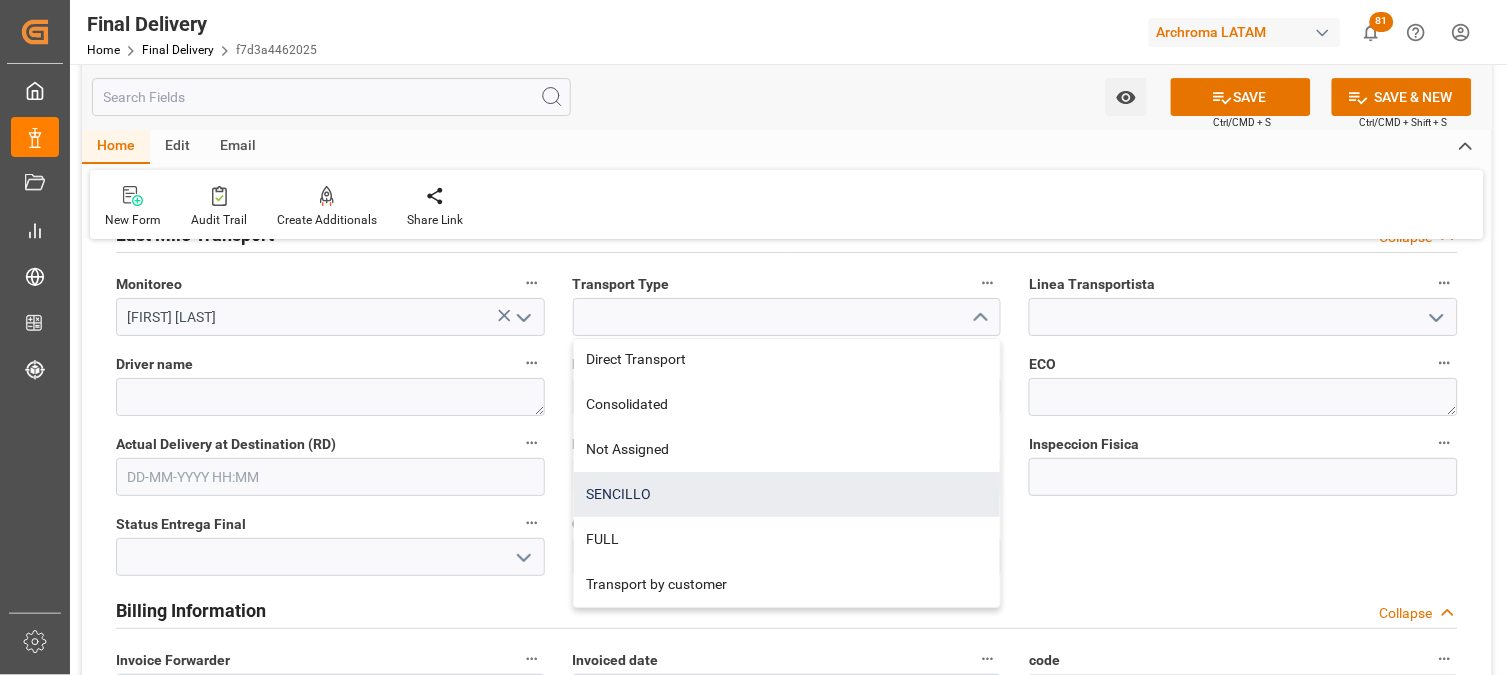 click on "SENCILLO" at bounding box center [787, 494] 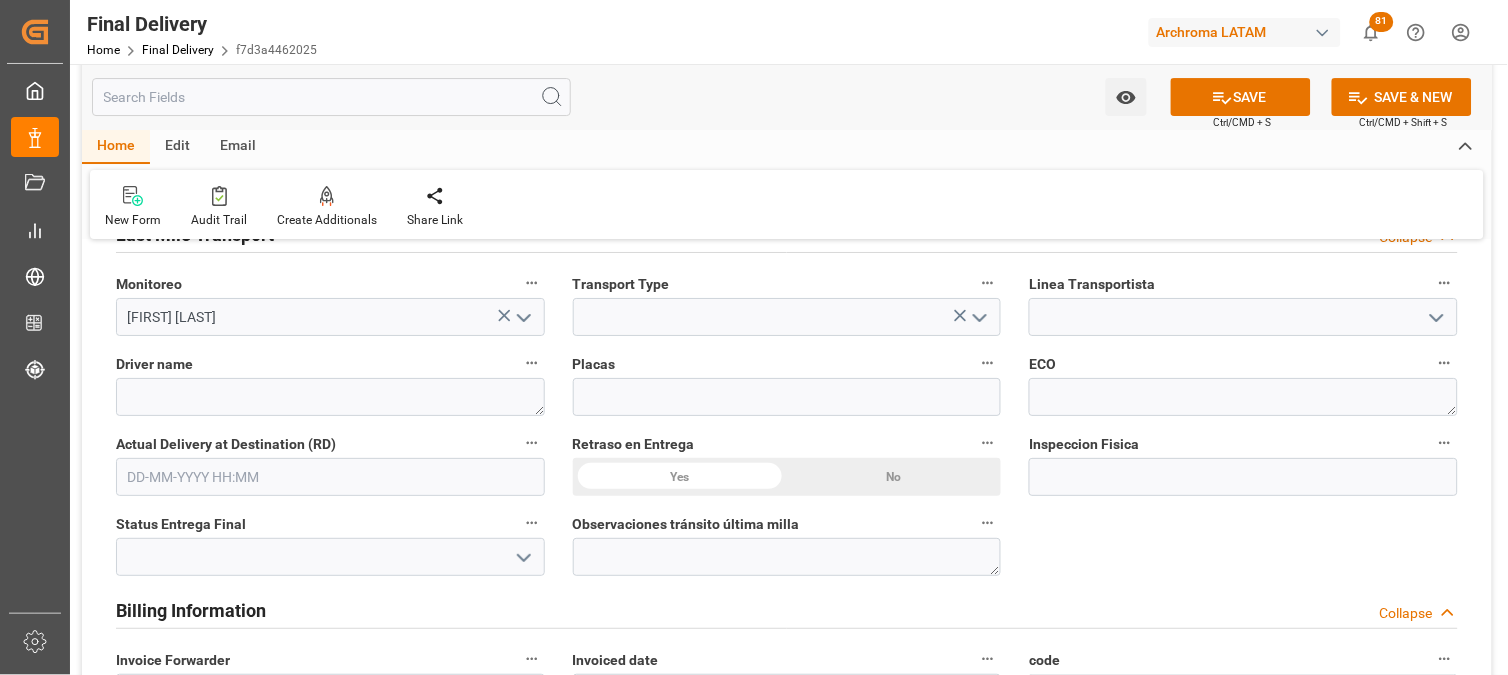 type on "SENCILLO" 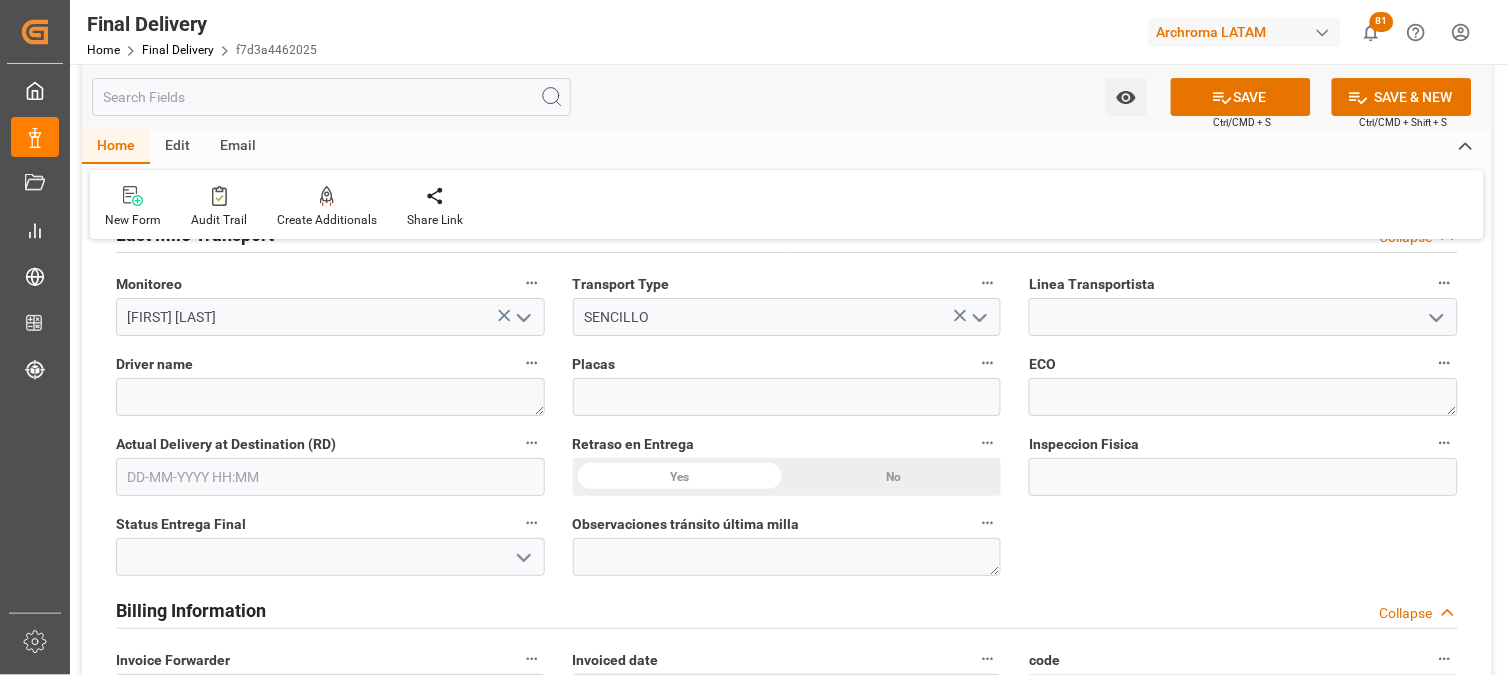 click 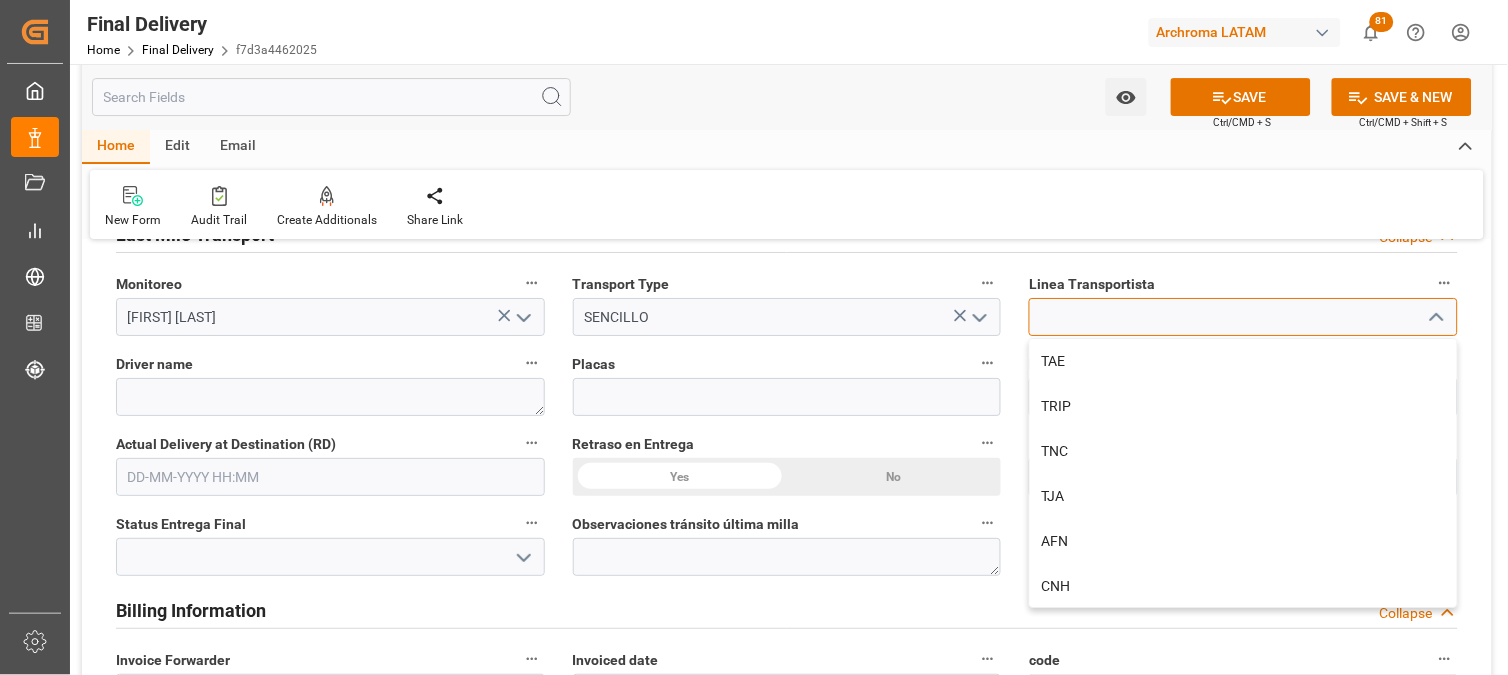 click at bounding box center [1243, 317] 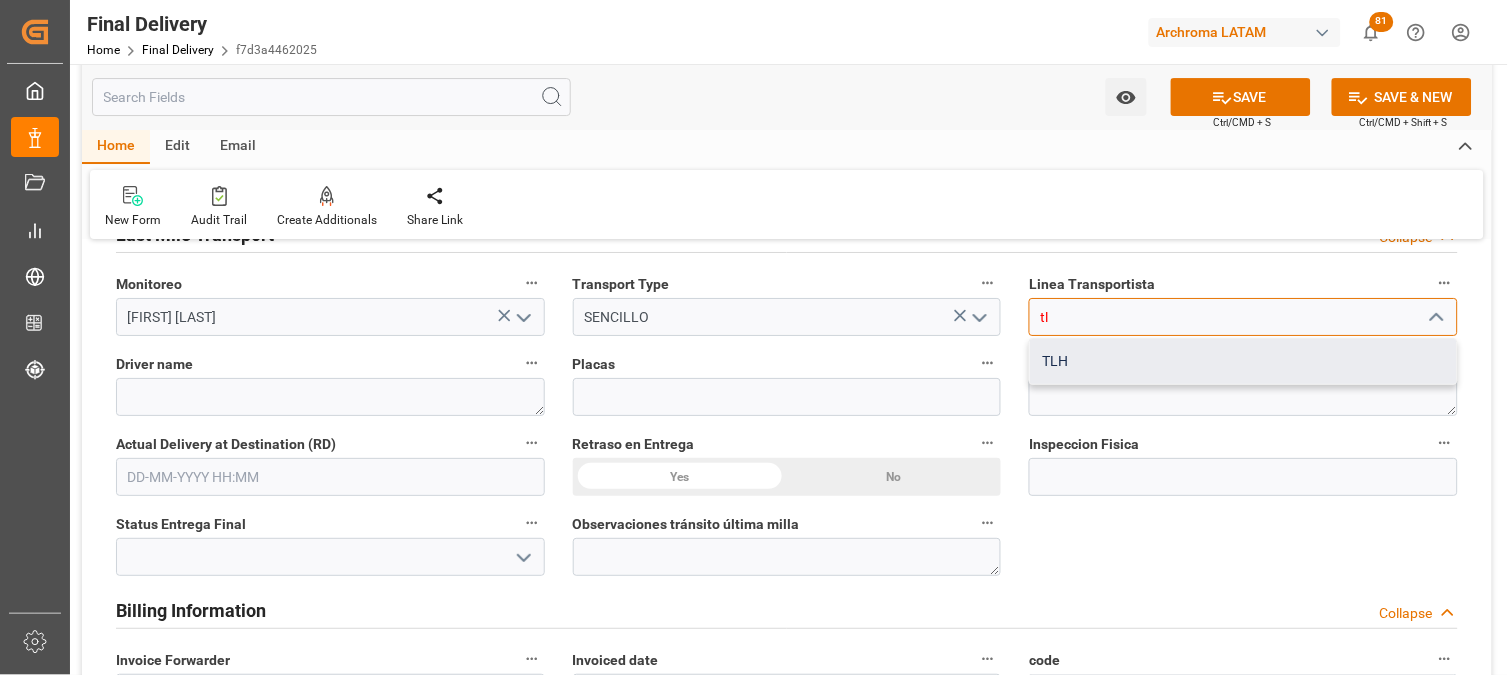 click on "TLH" at bounding box center [1243, 361] 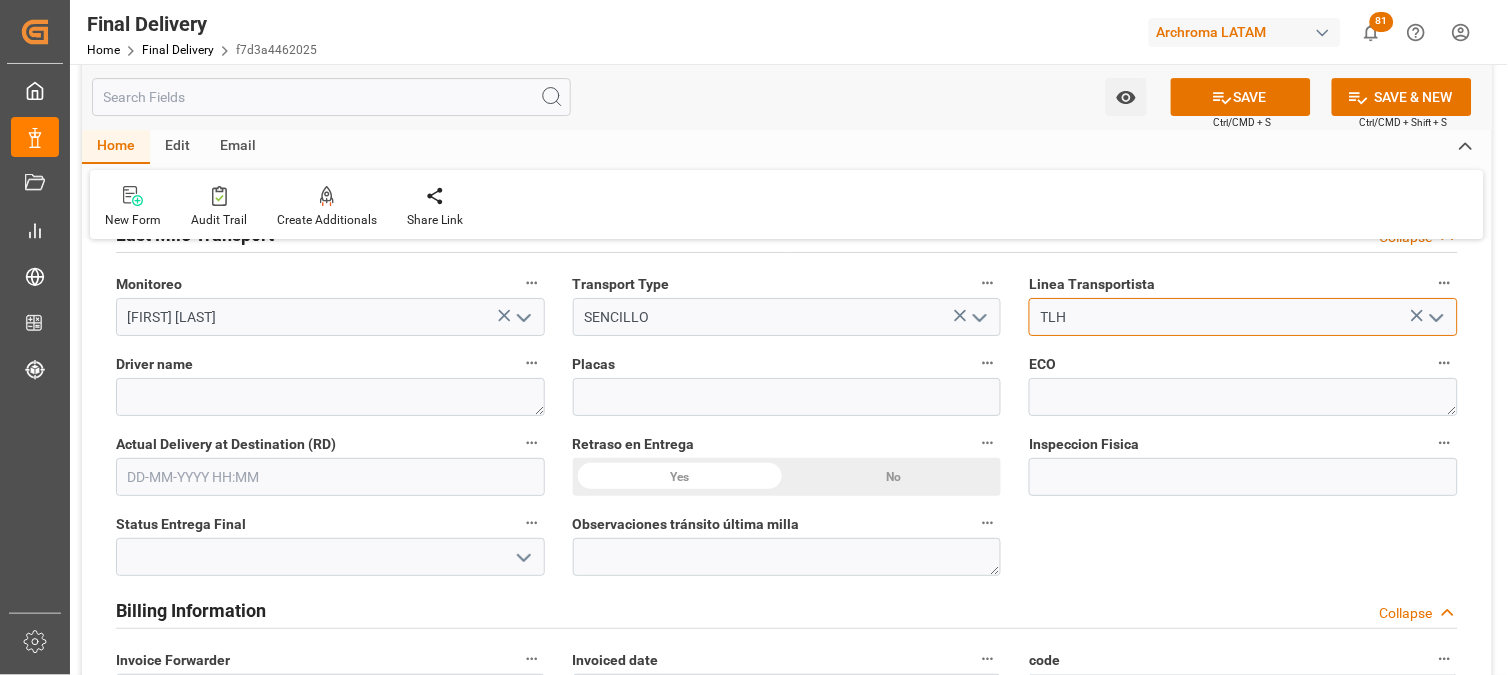 type on "TLH" 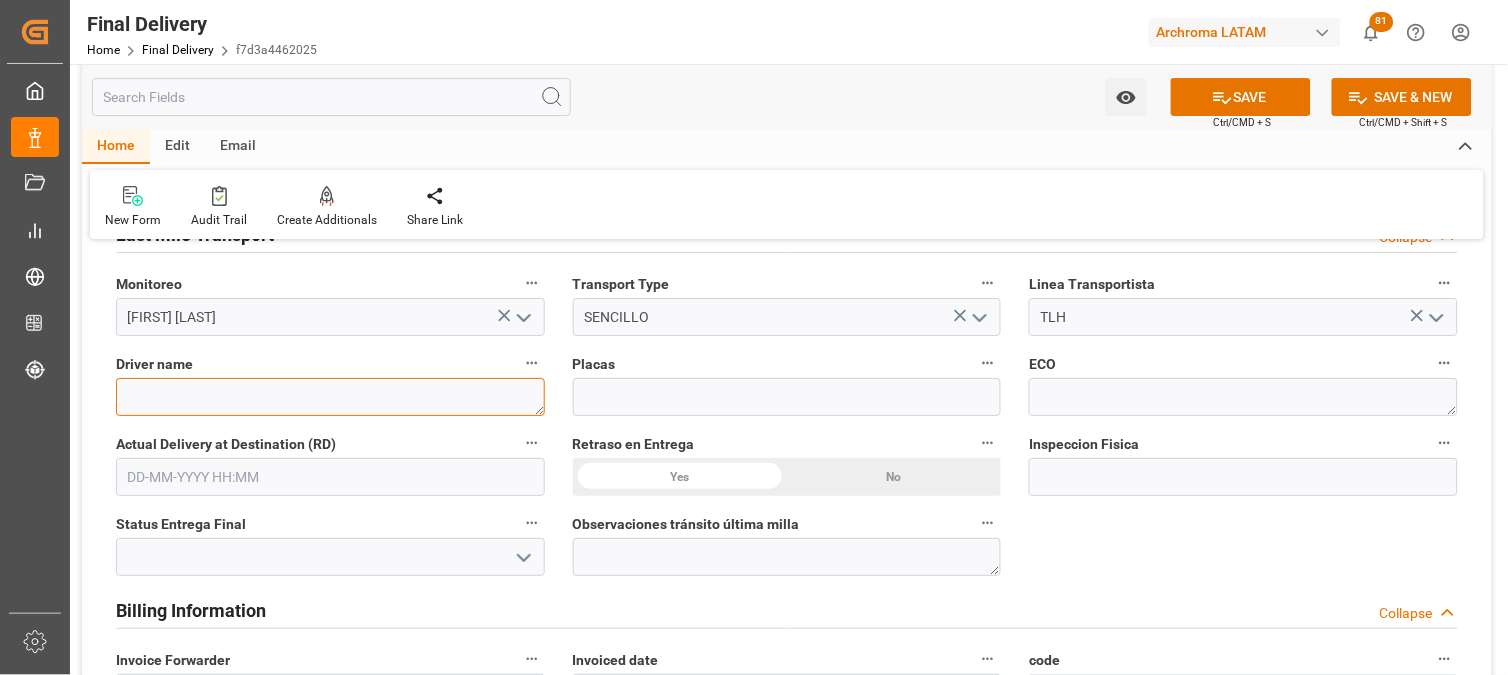click at bounding box center (330, 397) 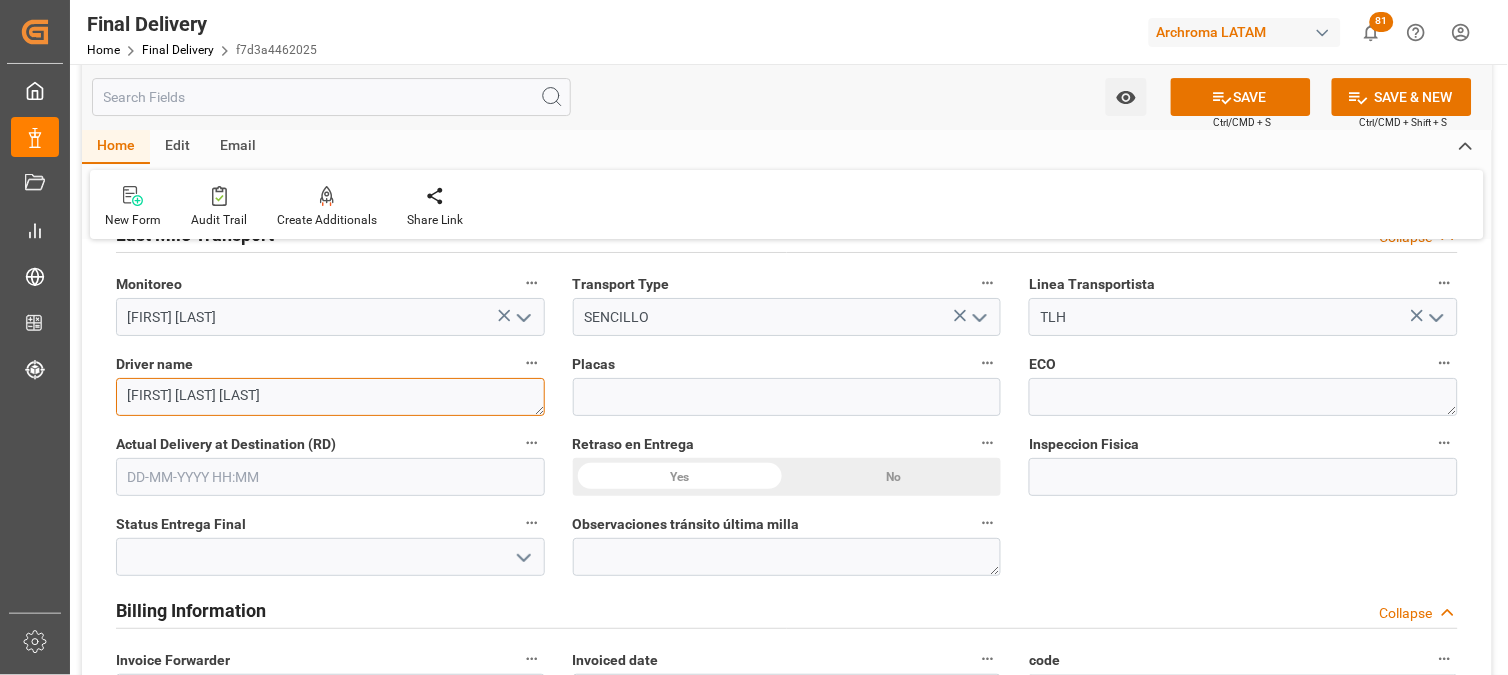 type on "[FIRST] [LAST] [LAST]" 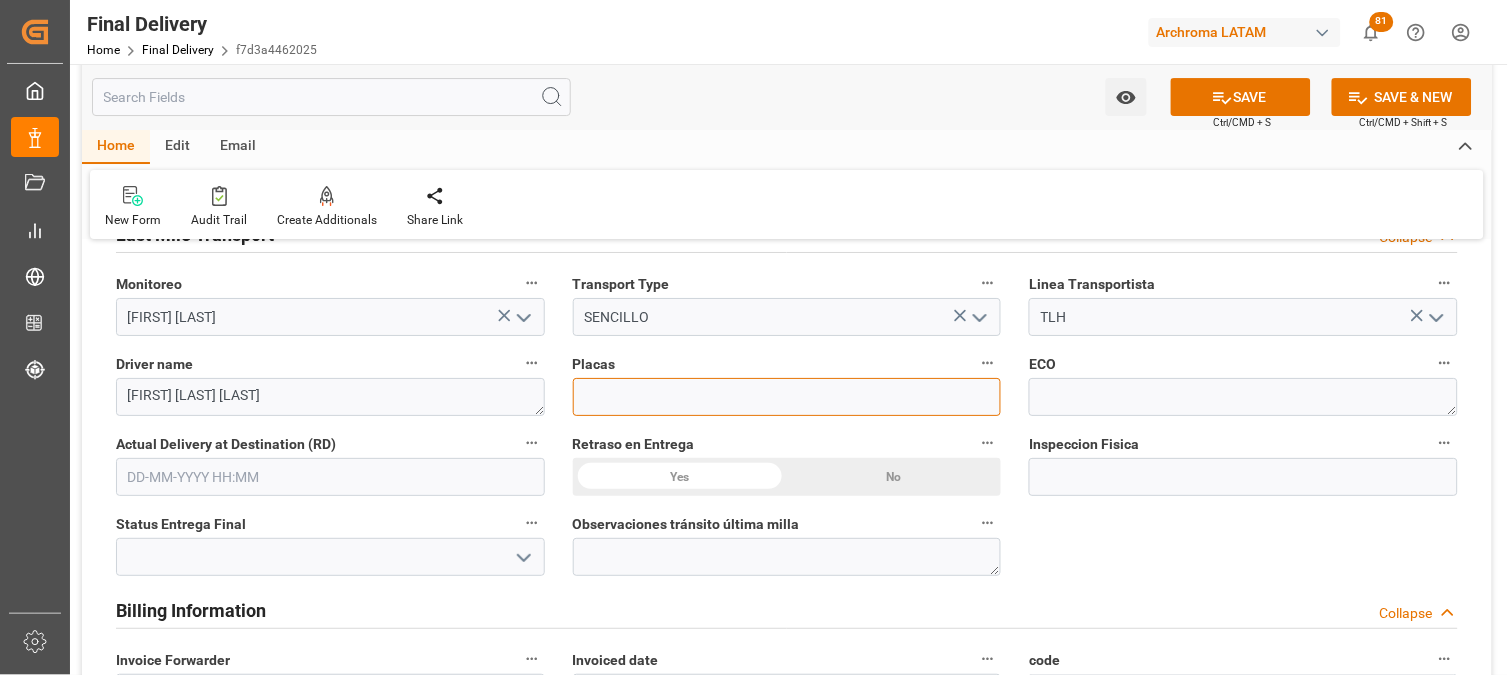 click at bounding box center (787, 397) 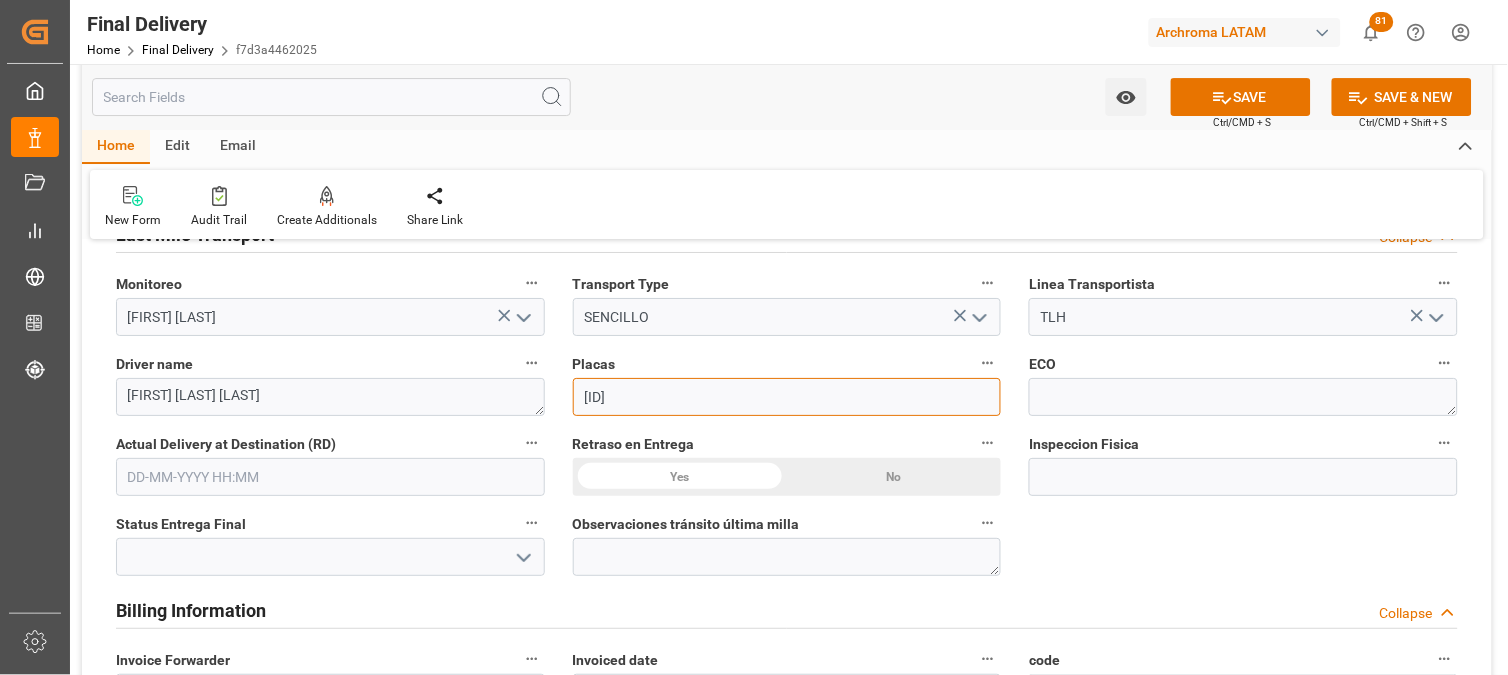 type on "[ALPHANUMERIC]" 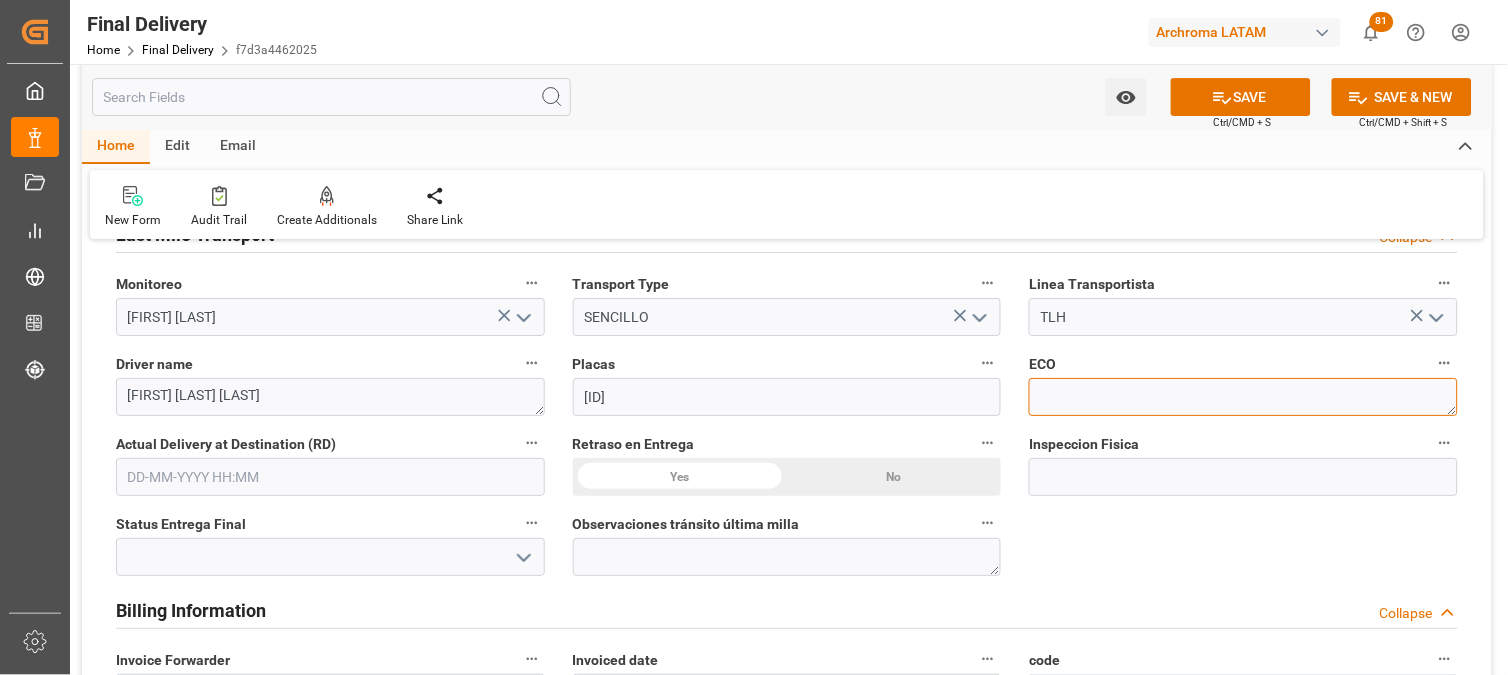 click at bounding box center [1243, 397] 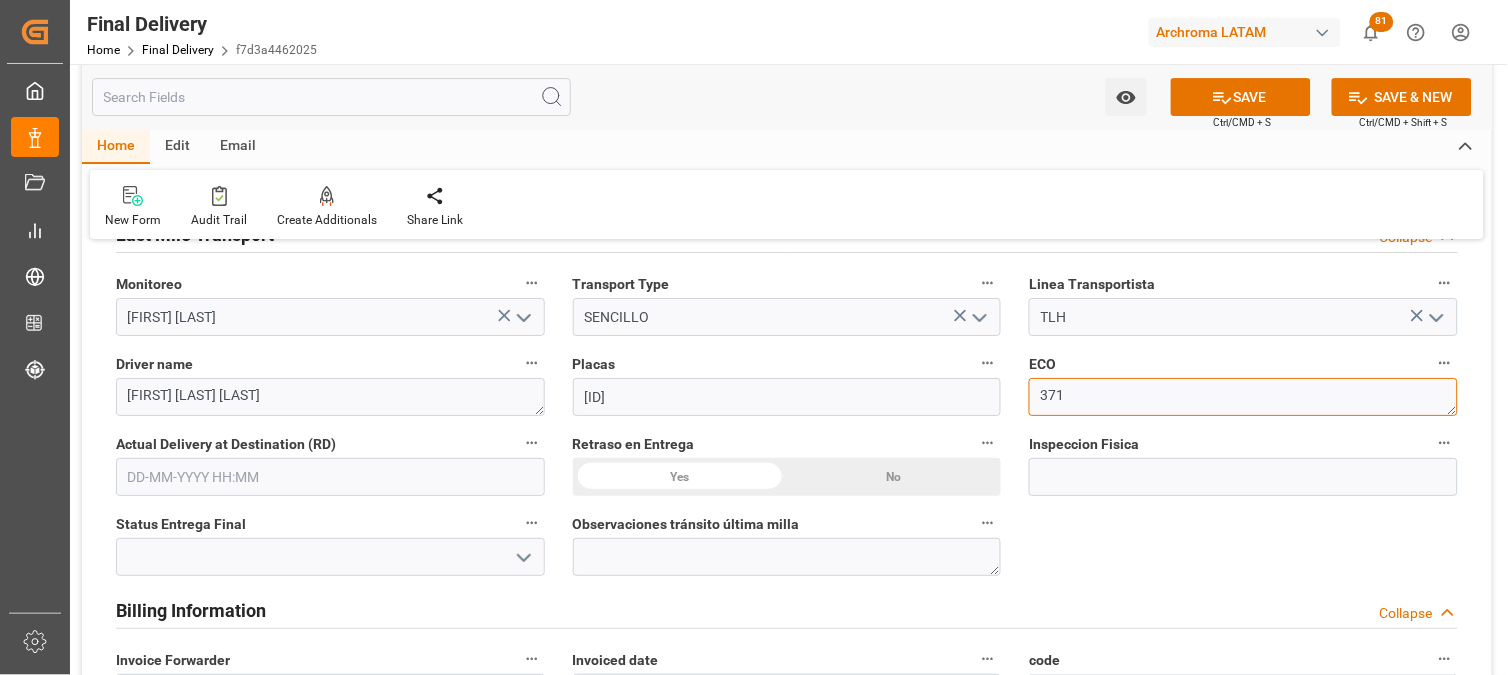 type on "371" 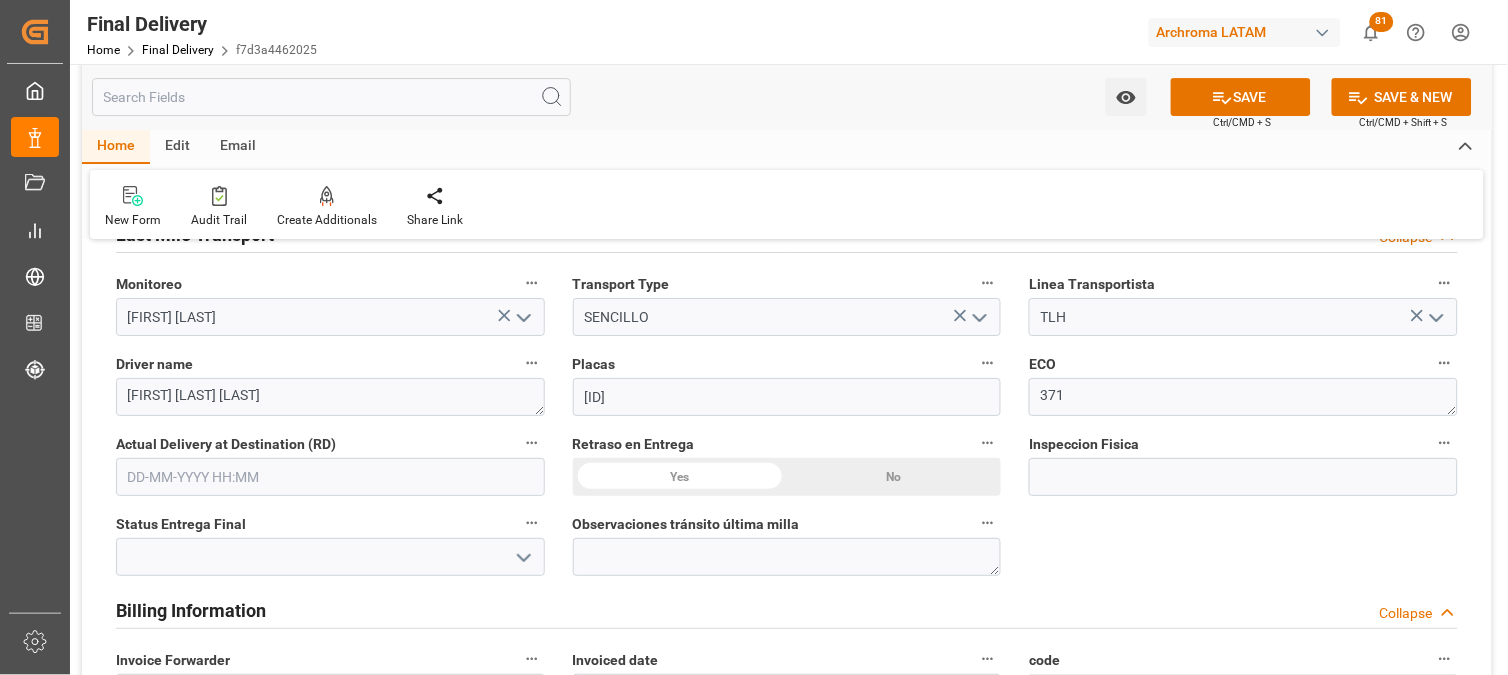 click at bounding box center (330, 477) 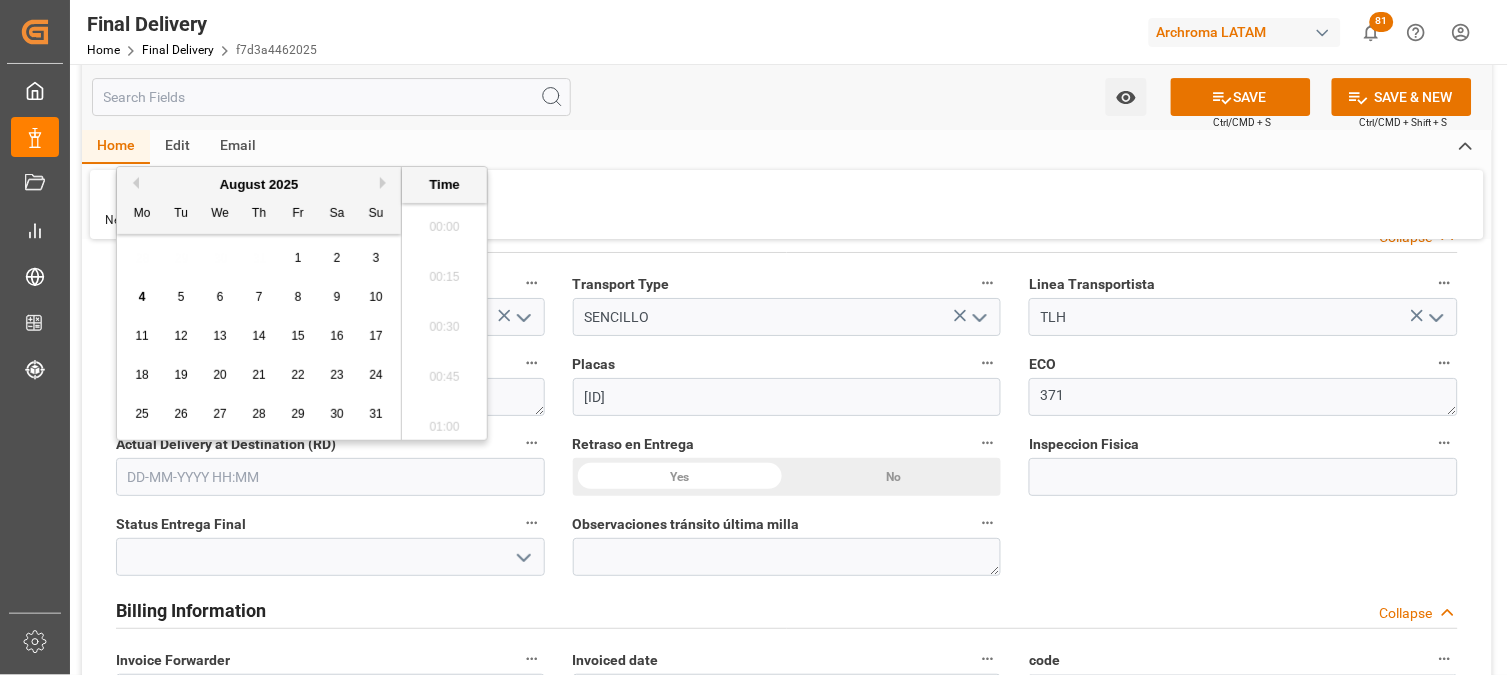 scroll, scrollTop: 2506, scrollLeft: 0, axis: vertical 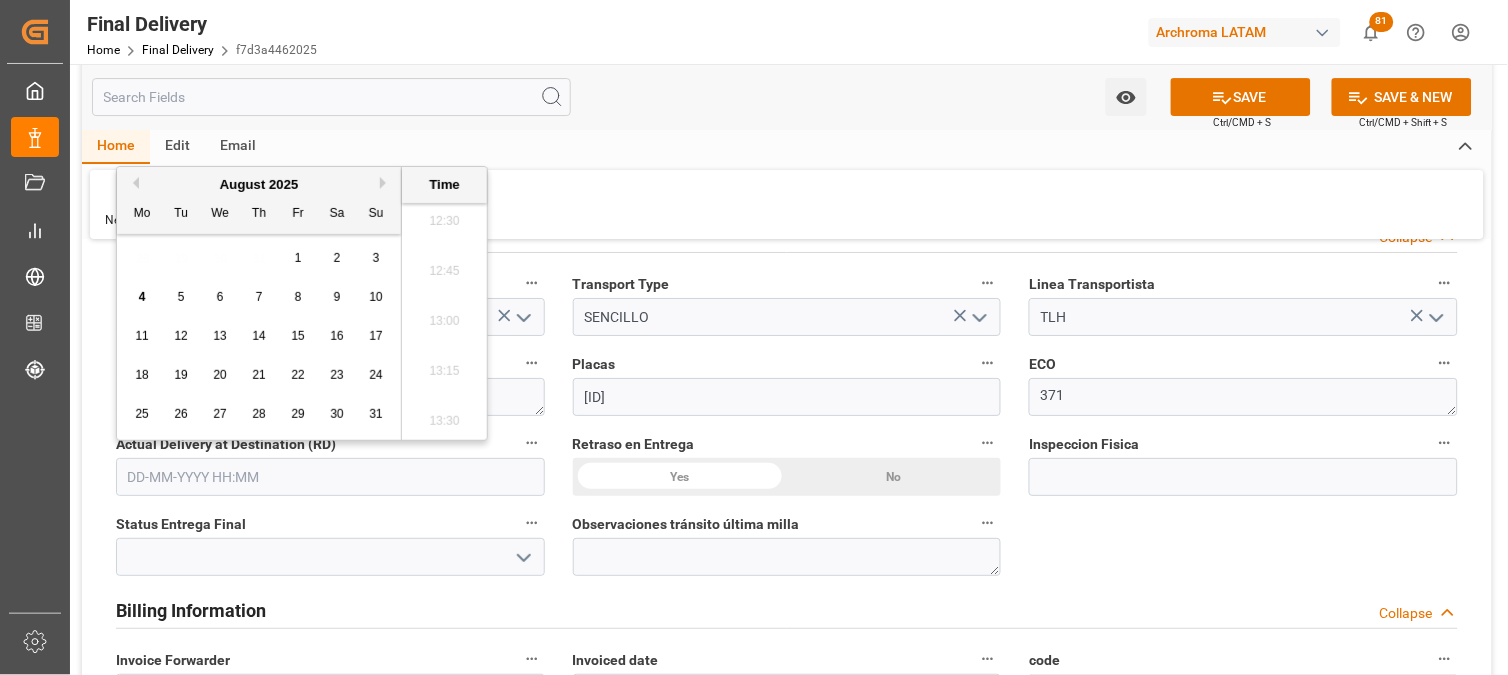 click on "4" at bounding box center [142, 297] 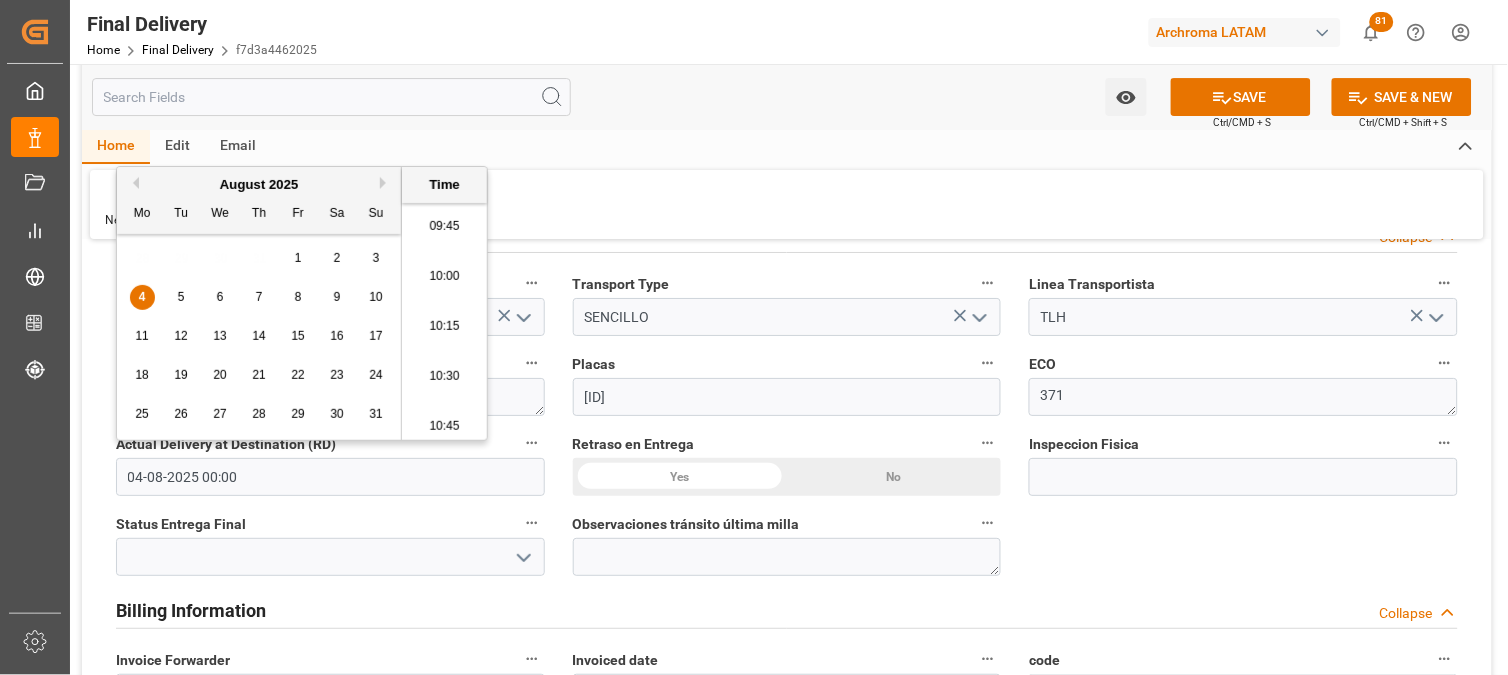 scroll, scrollTop: 1728, scrollLeft: 0, axis: vertical 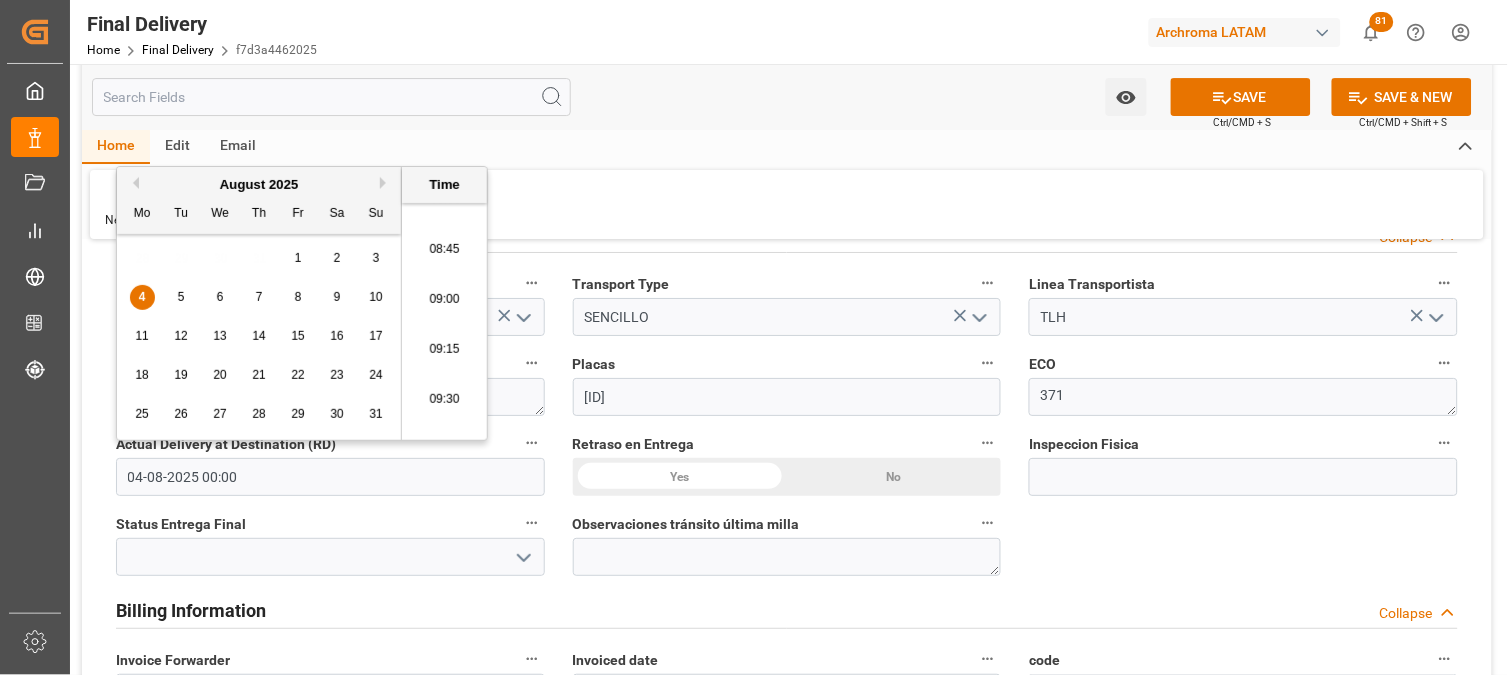 click on "09:15" at bounding box center (444, 350) 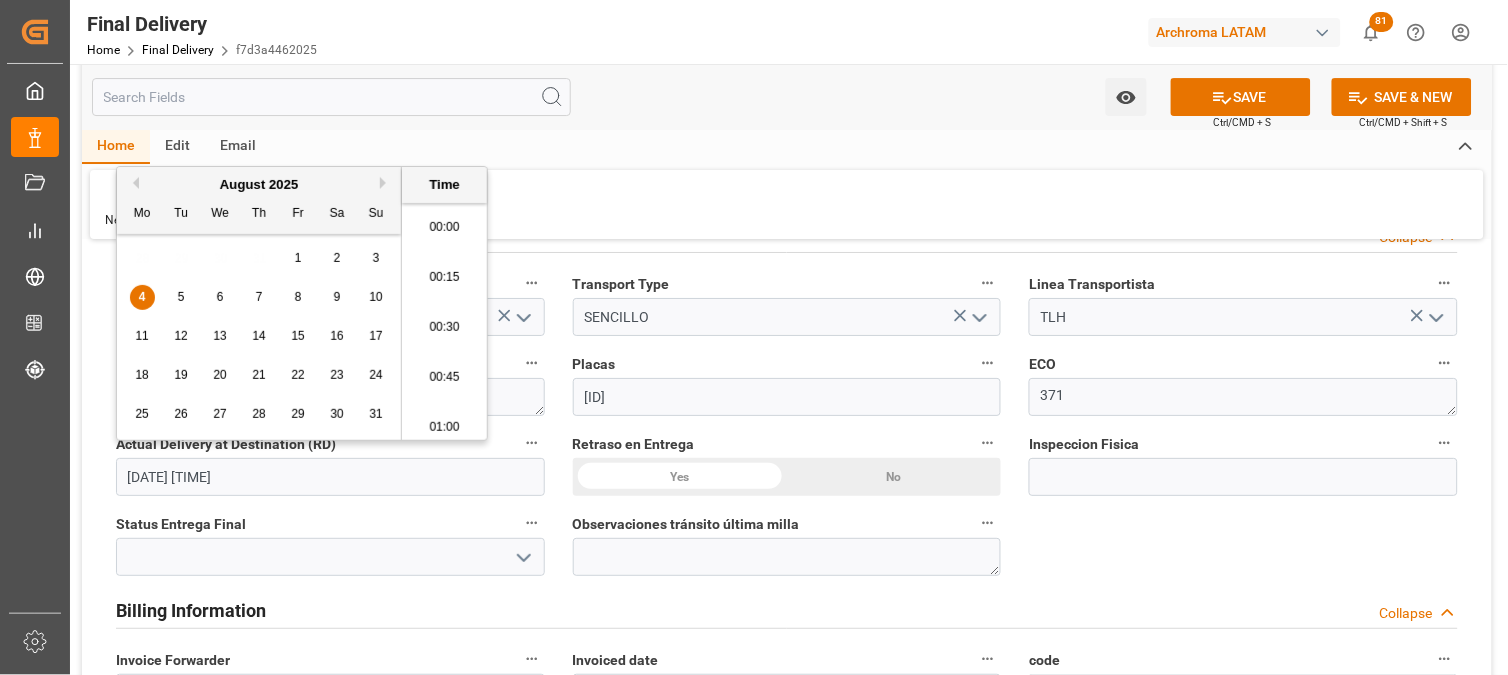 click on "04-08-2025 09:15" at bounding box center (330, 477) 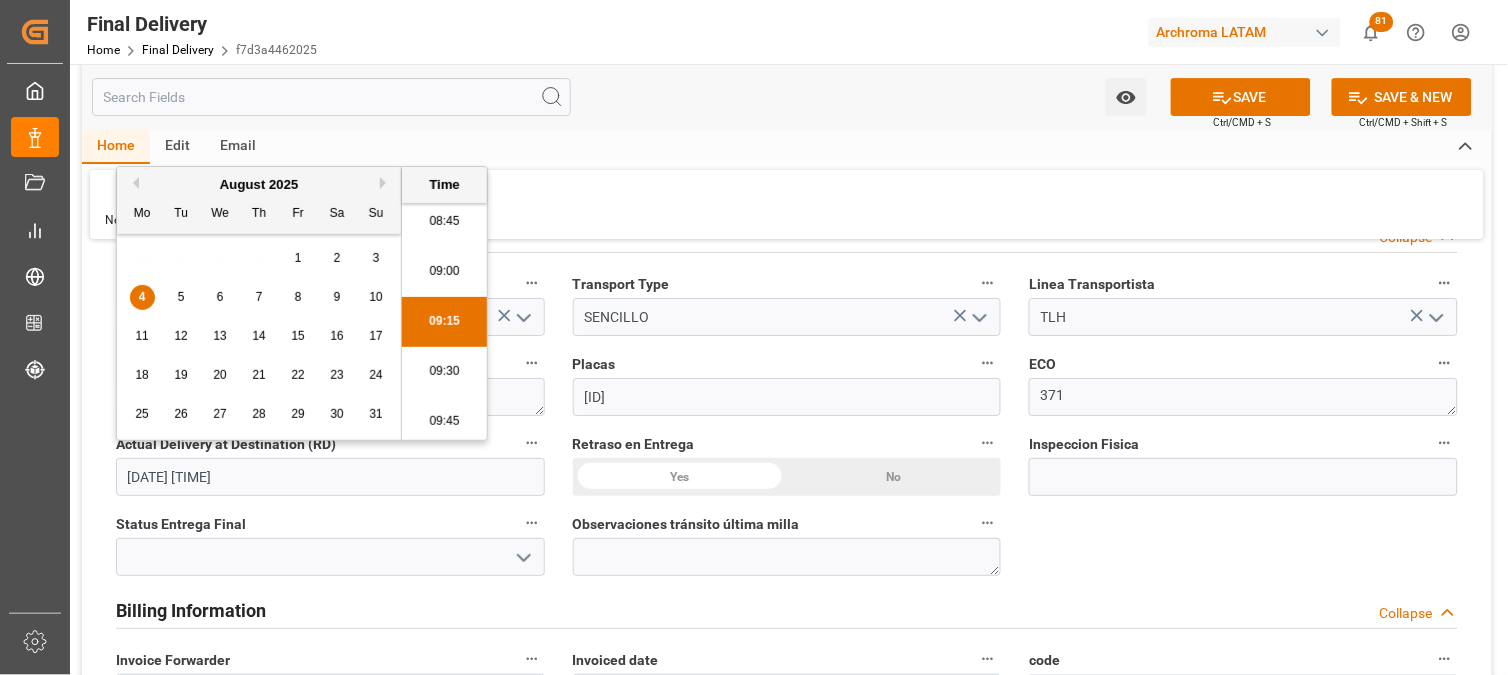 click on "04-08-2025 09:15" at bounding box center [330, 477] 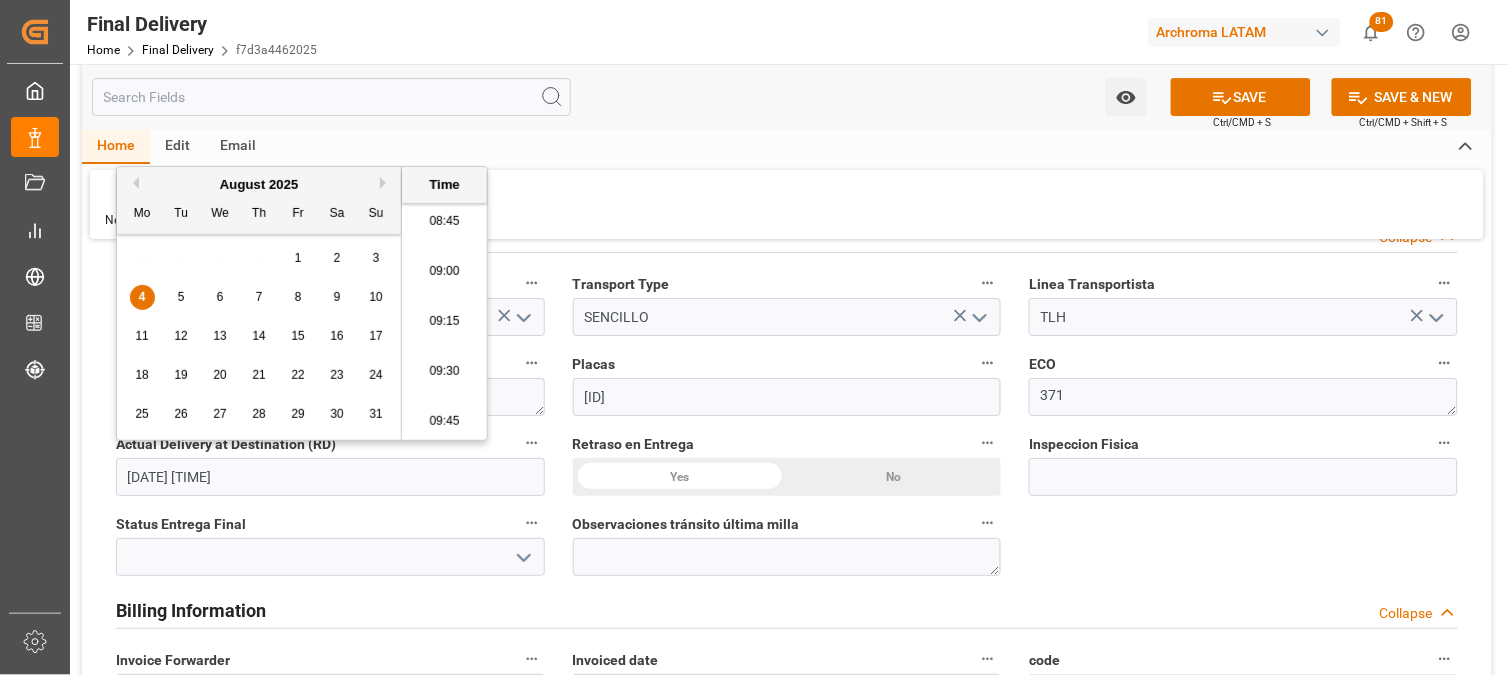 type on "[DATE] [TIME]" 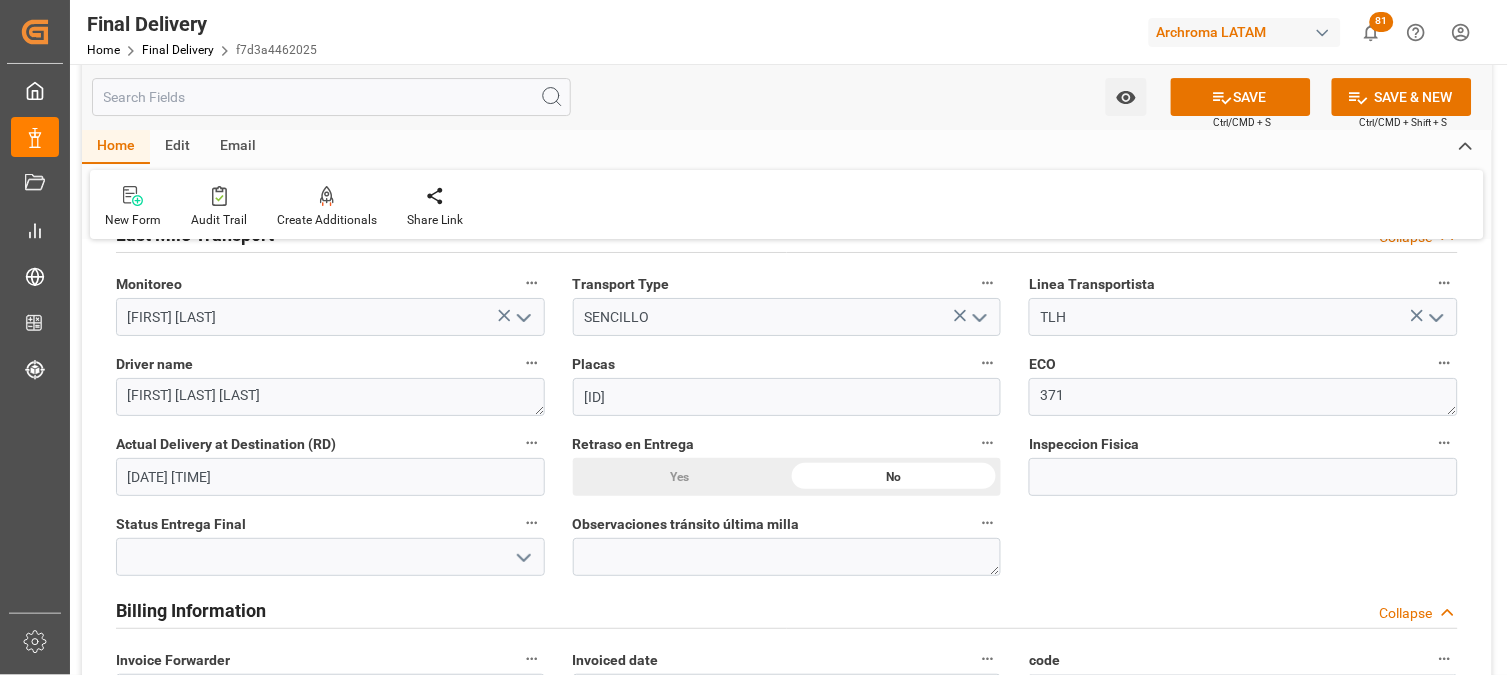 click 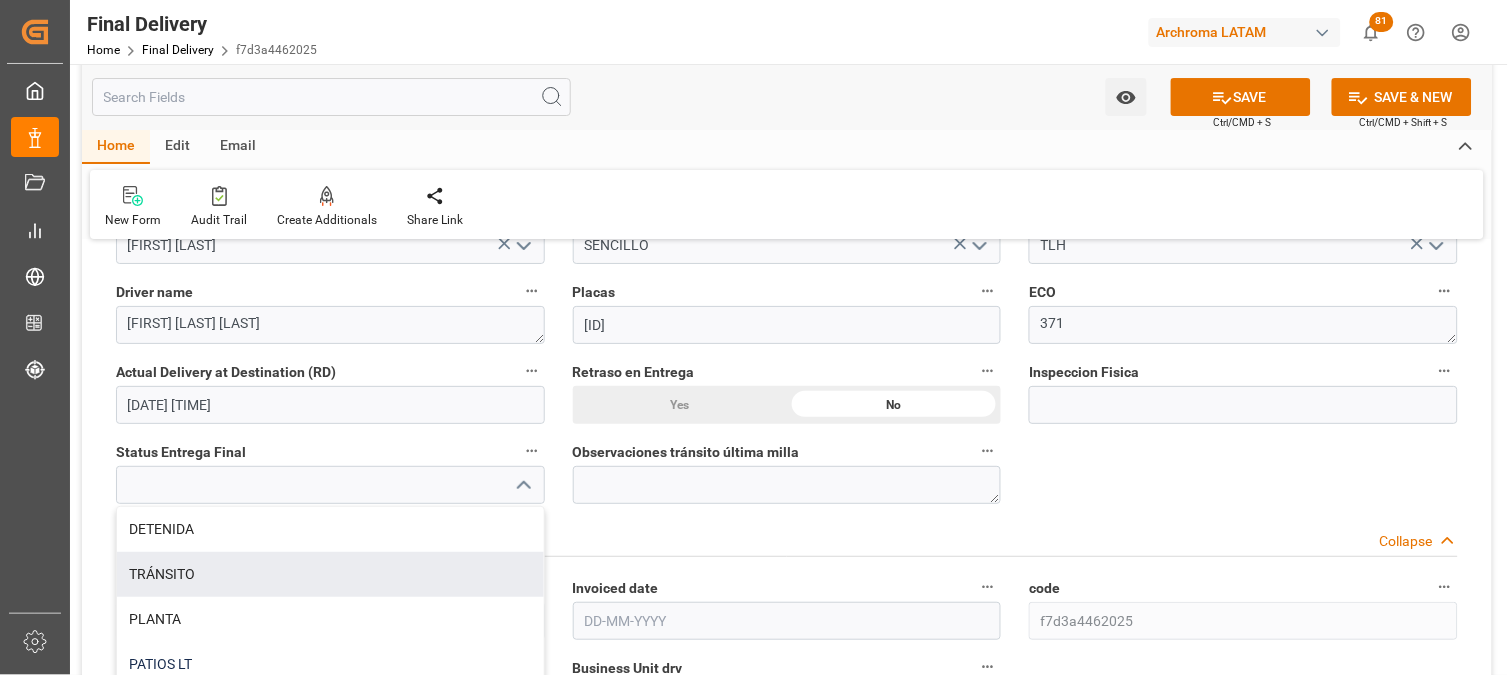 scroll, scrollTop: 1666, scrollLeft: 0, axis: vertical 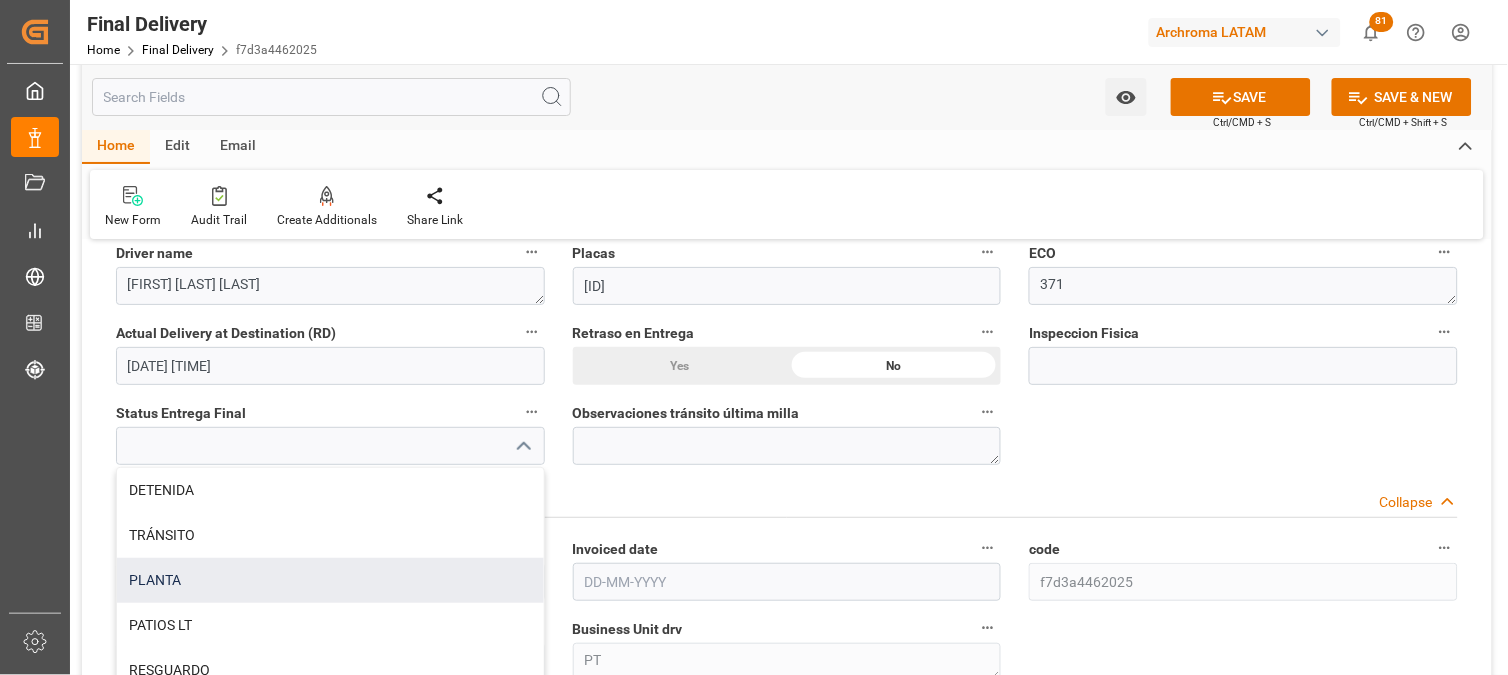 click on "PLANTA" at bounding box center (330, 580) 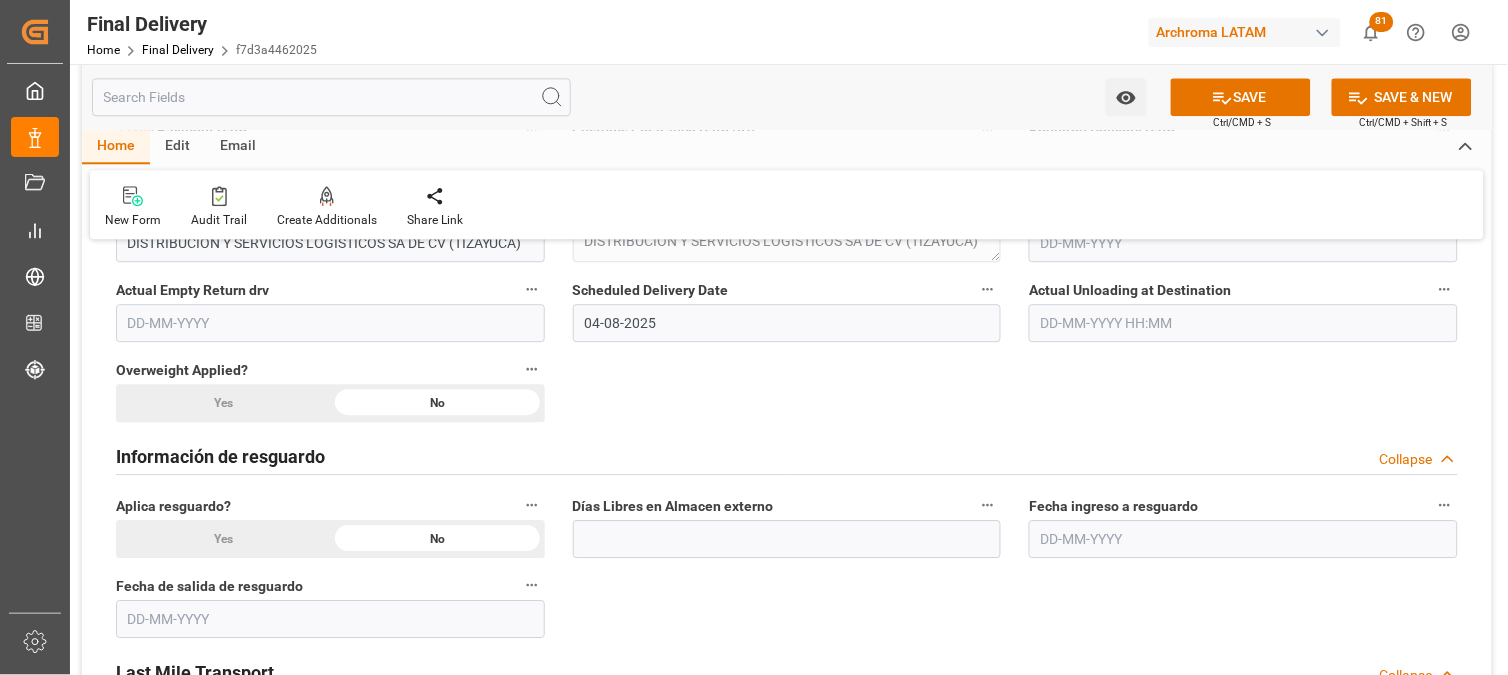 scroll, scrollTop: 1000, scrollLeft: 0, axis: vertical 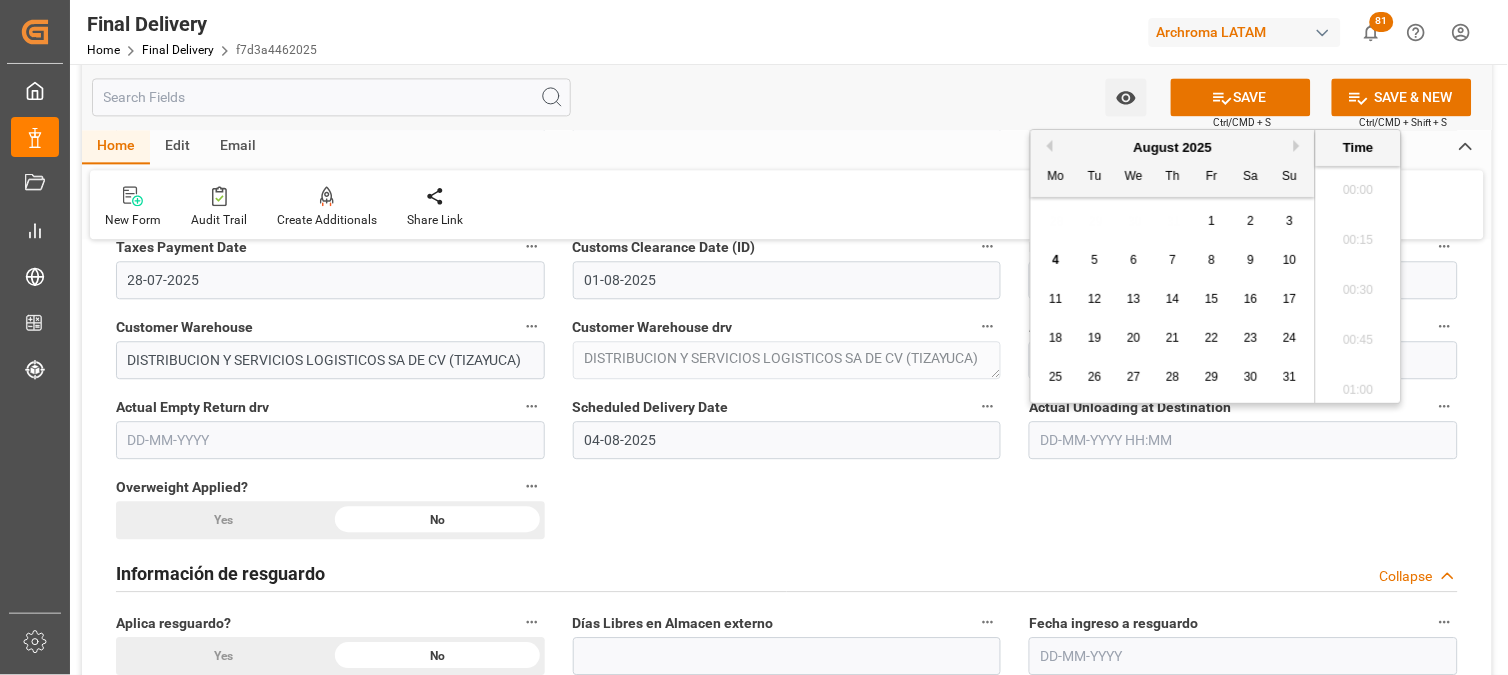 click at bounding box center [1243, 440] 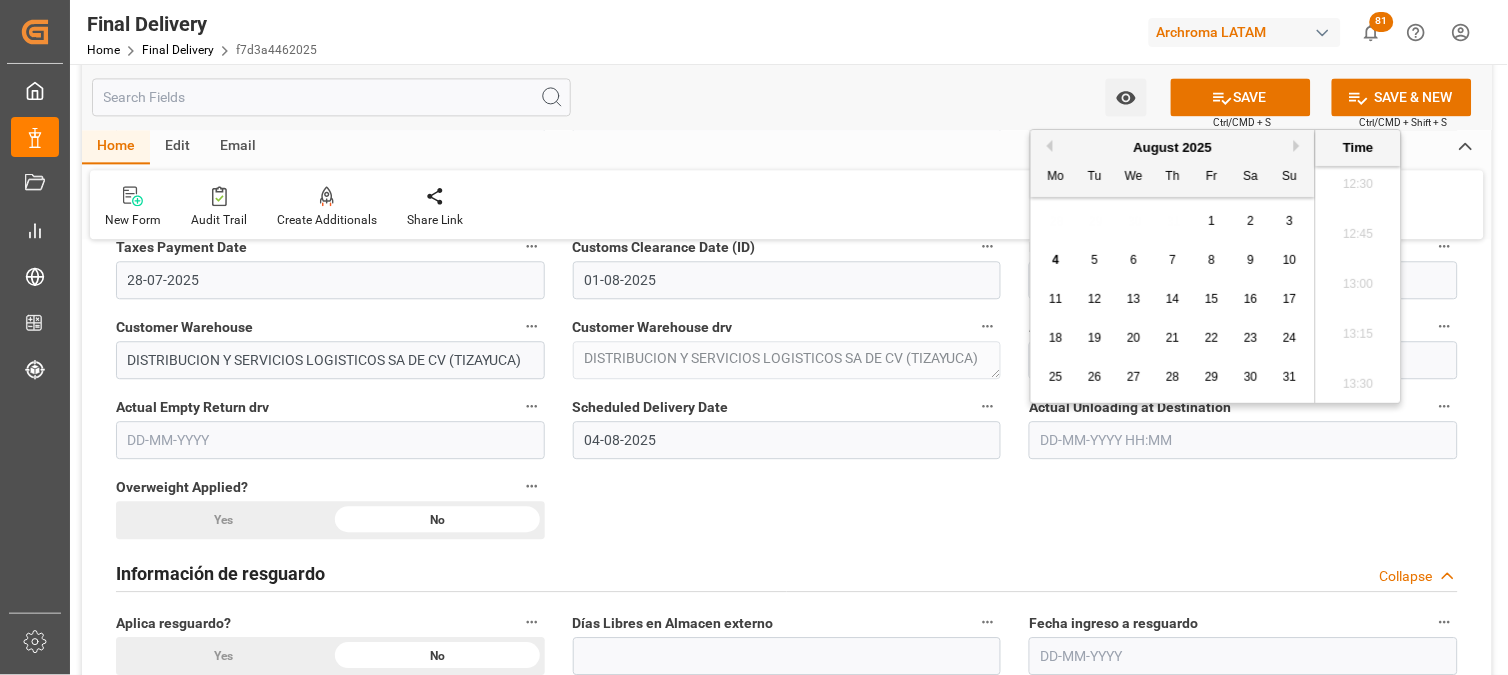 click on "4" at bounding box center (1056, 260) 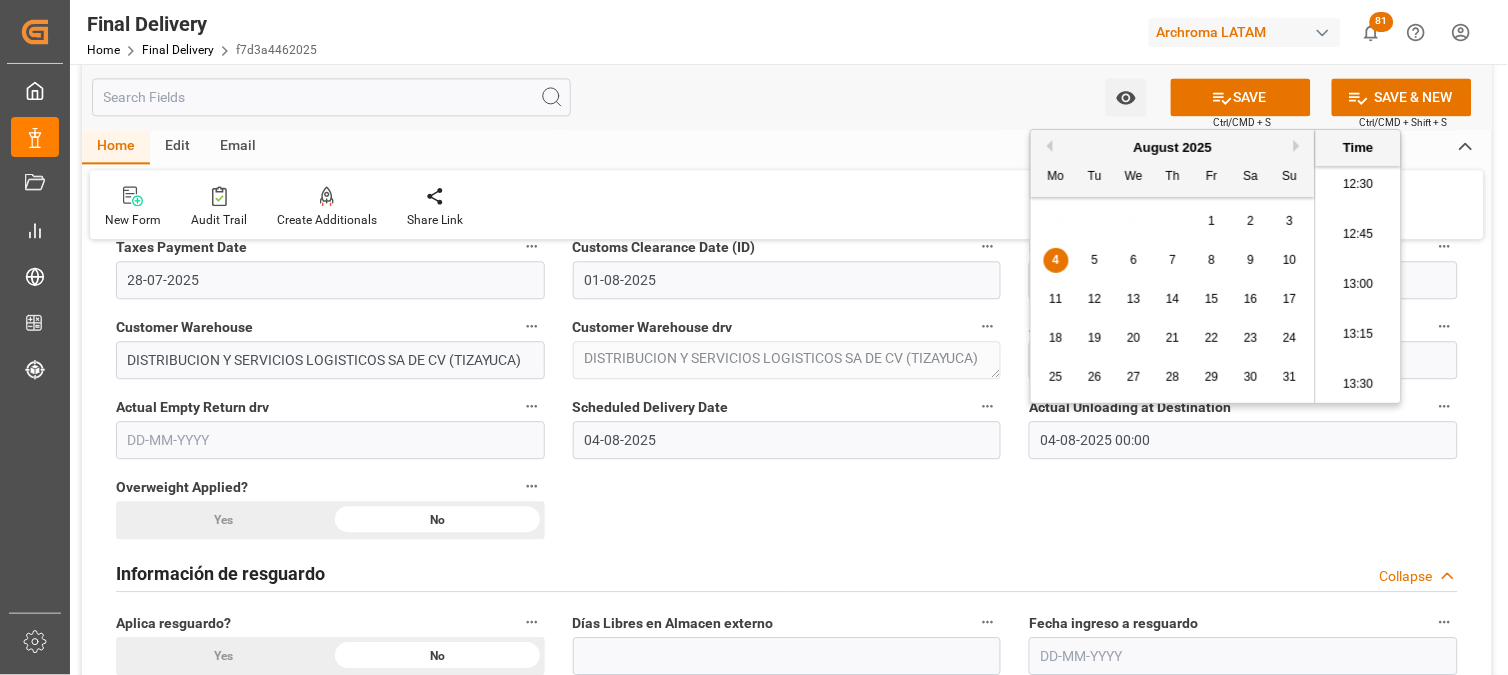 click on "12:30" at bounding box center [1358, 185] 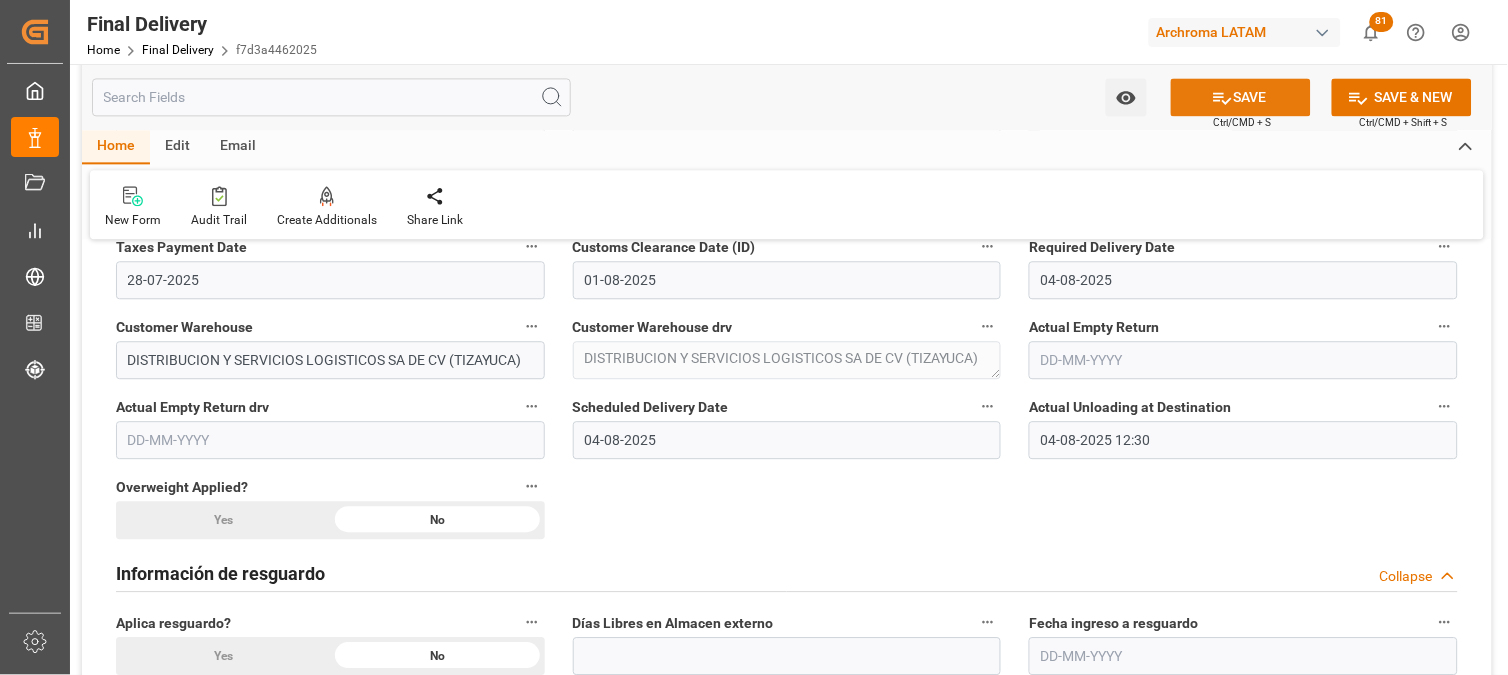 click on "SAVE" at bounding box center [1241, 97] 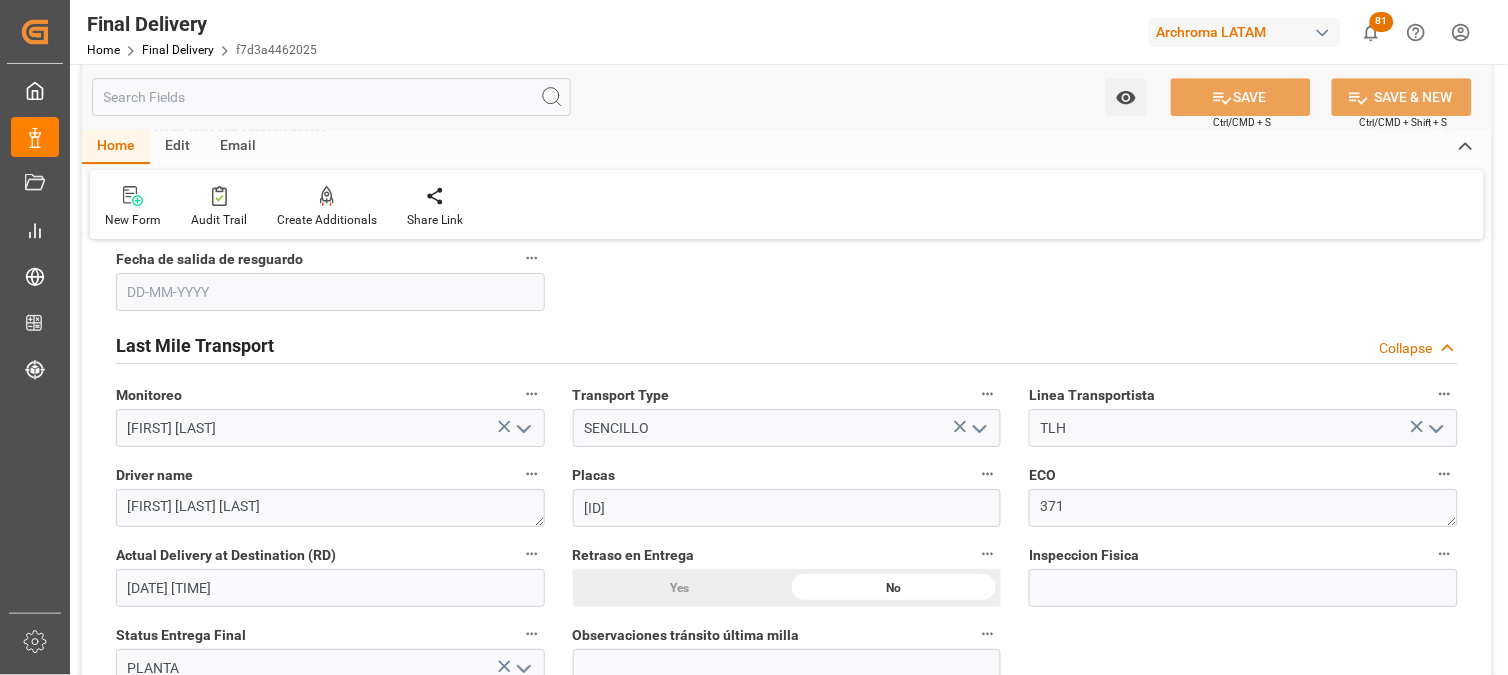 scroll, scrollTop: 1555, scrollLeft: 0, axis: vertical 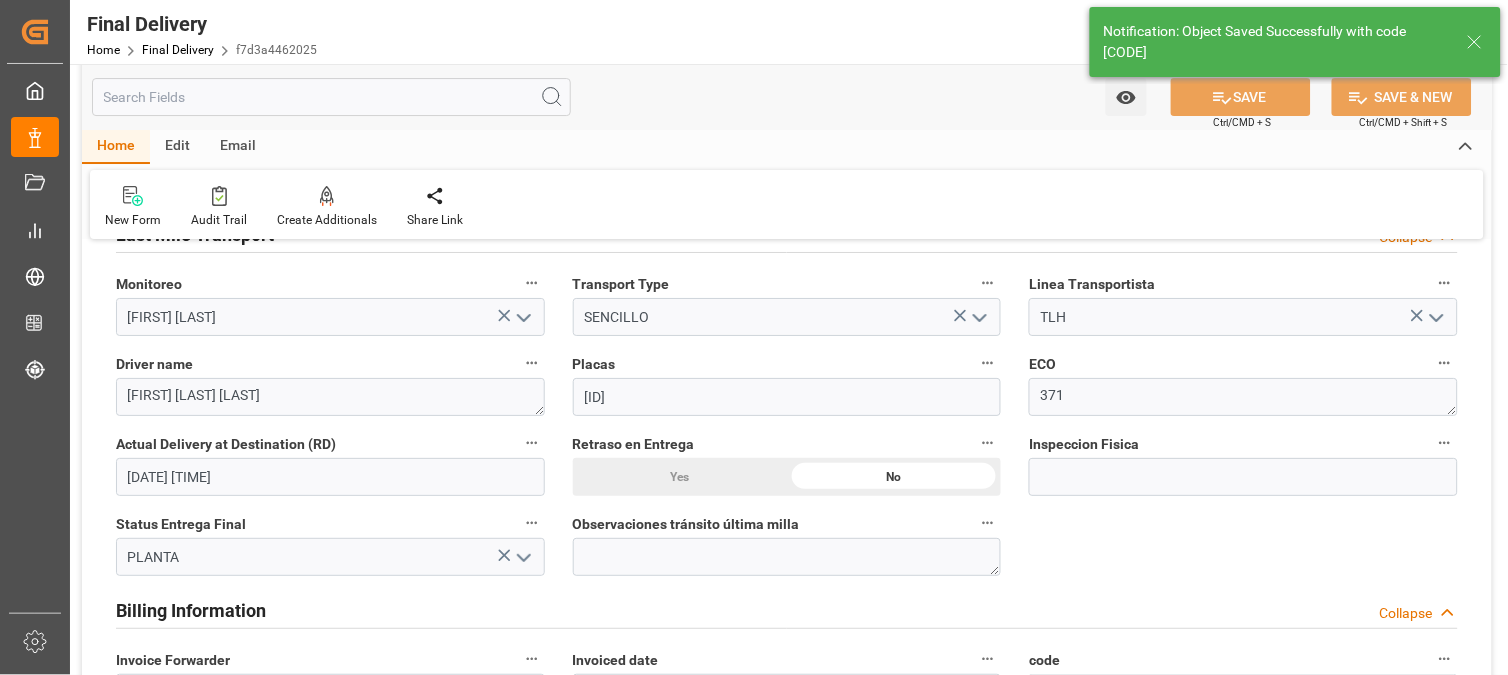 type on "1" 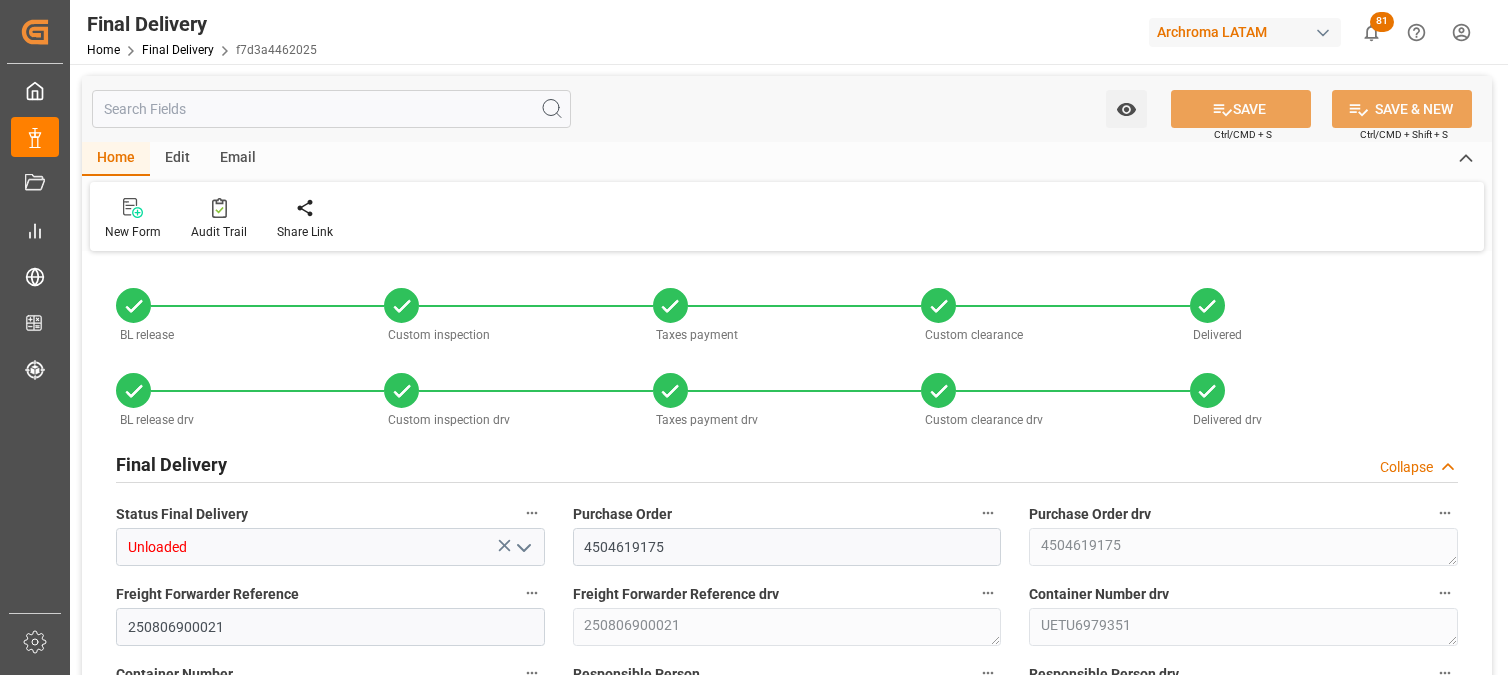 type on "0" 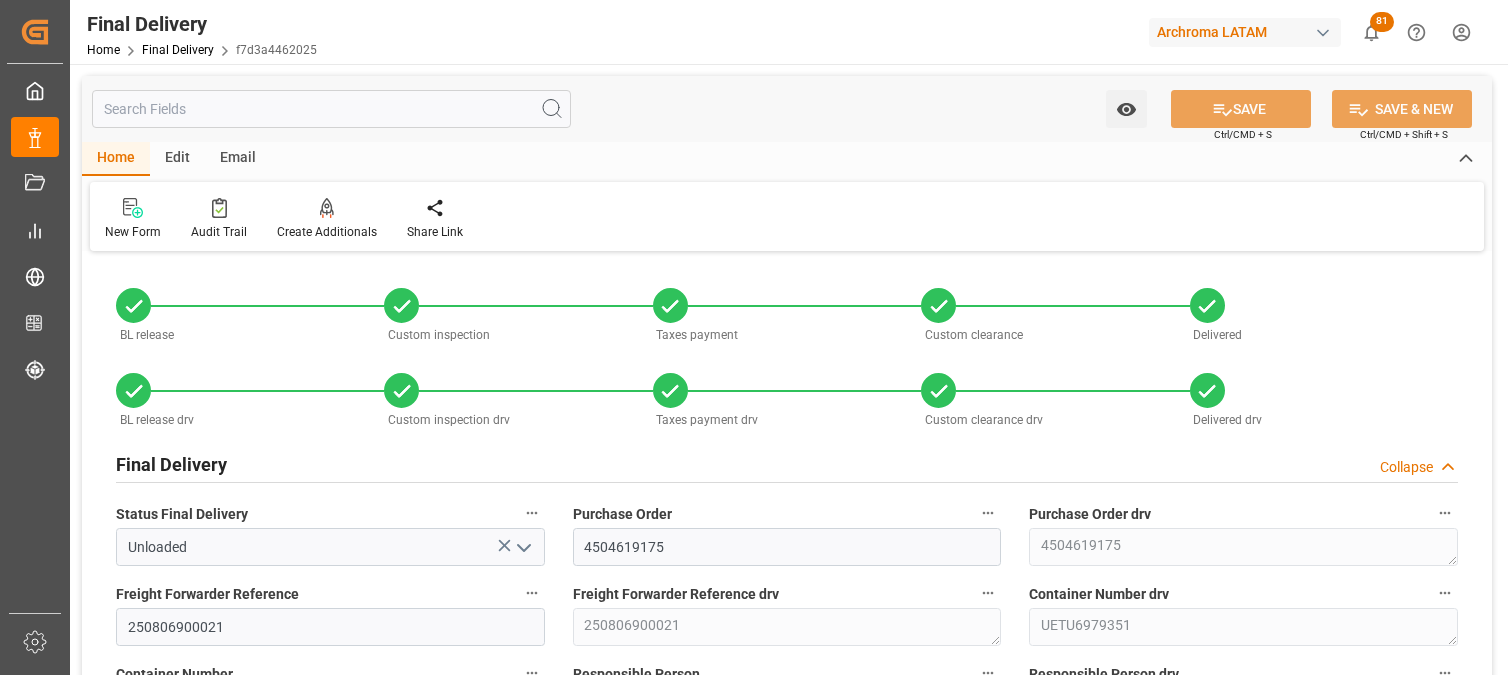 scroll, scrollTop: 0, scrollLeft: 0, axis: both 